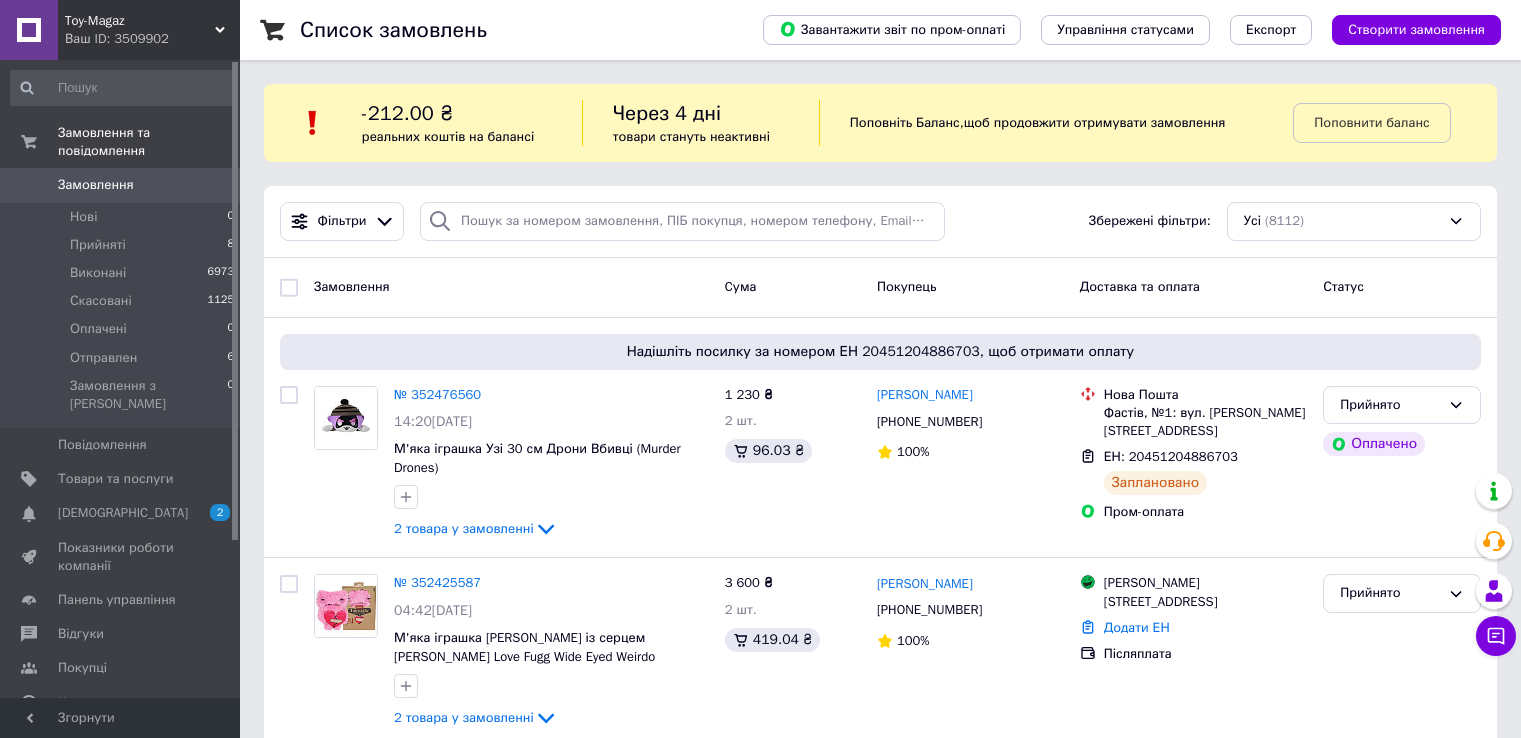scroll, scrollTop: 0, scrollLeft: 0, axis: both 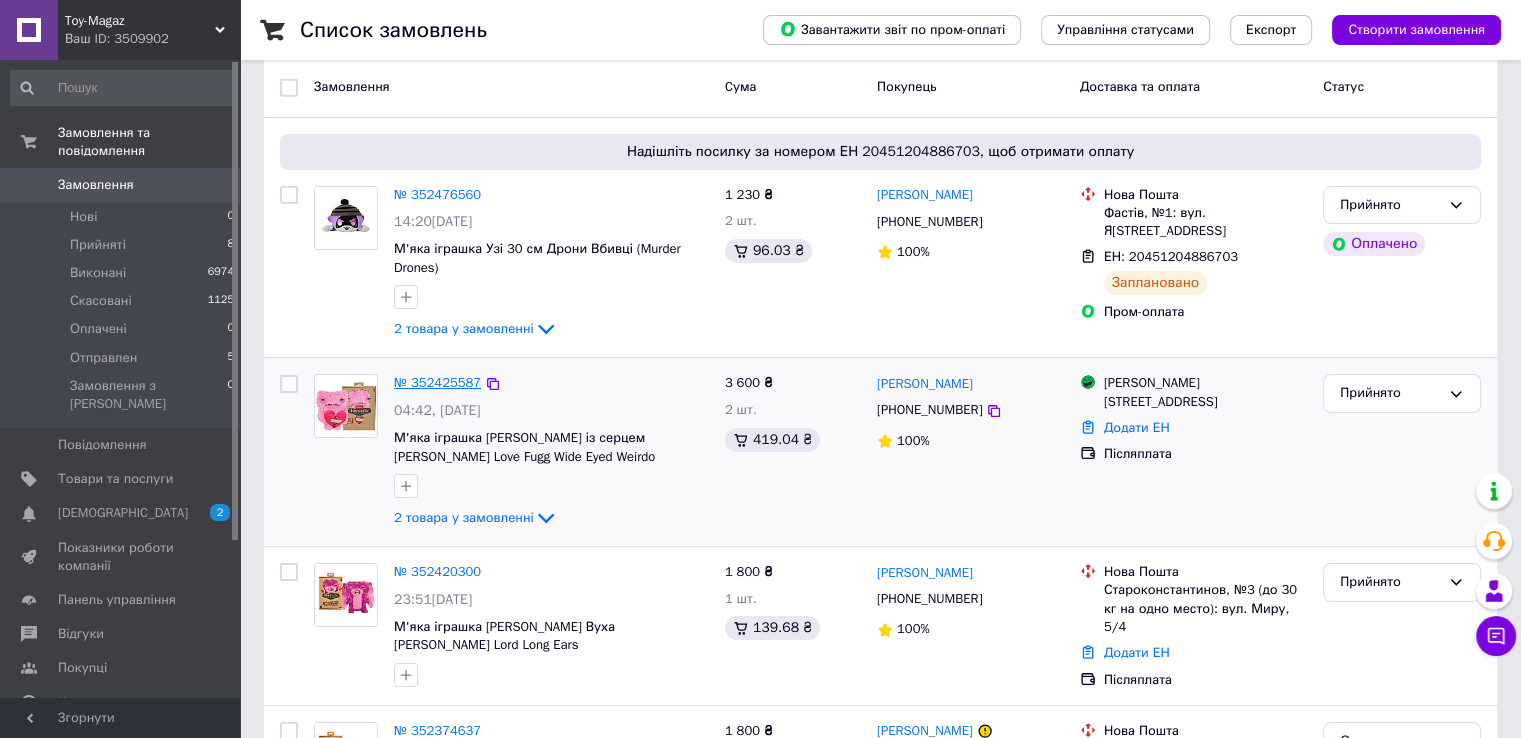 click on "№ 352425587" at bounding box center (437, 382) 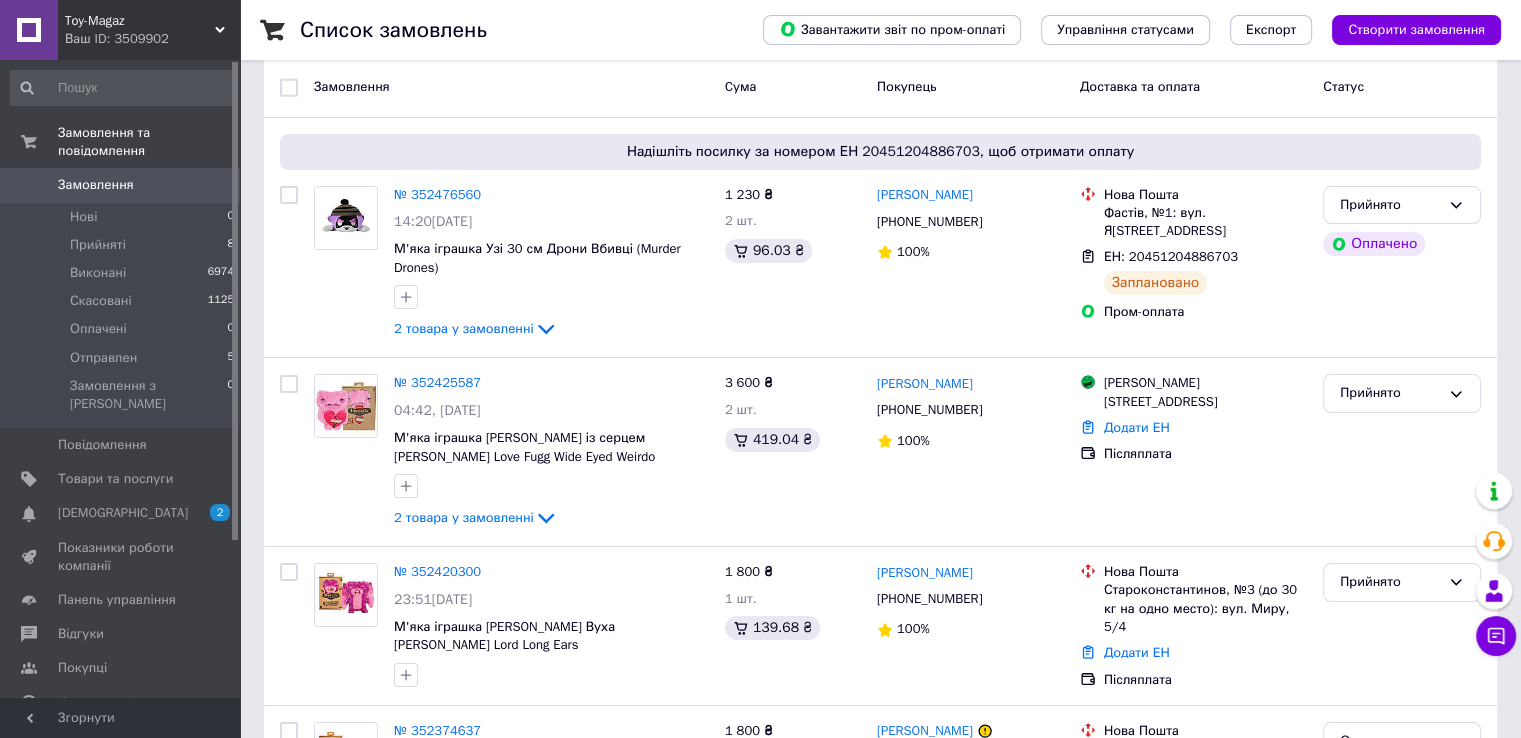 scroll, scrollTop: 0, scrollLeft: 0, axis: both 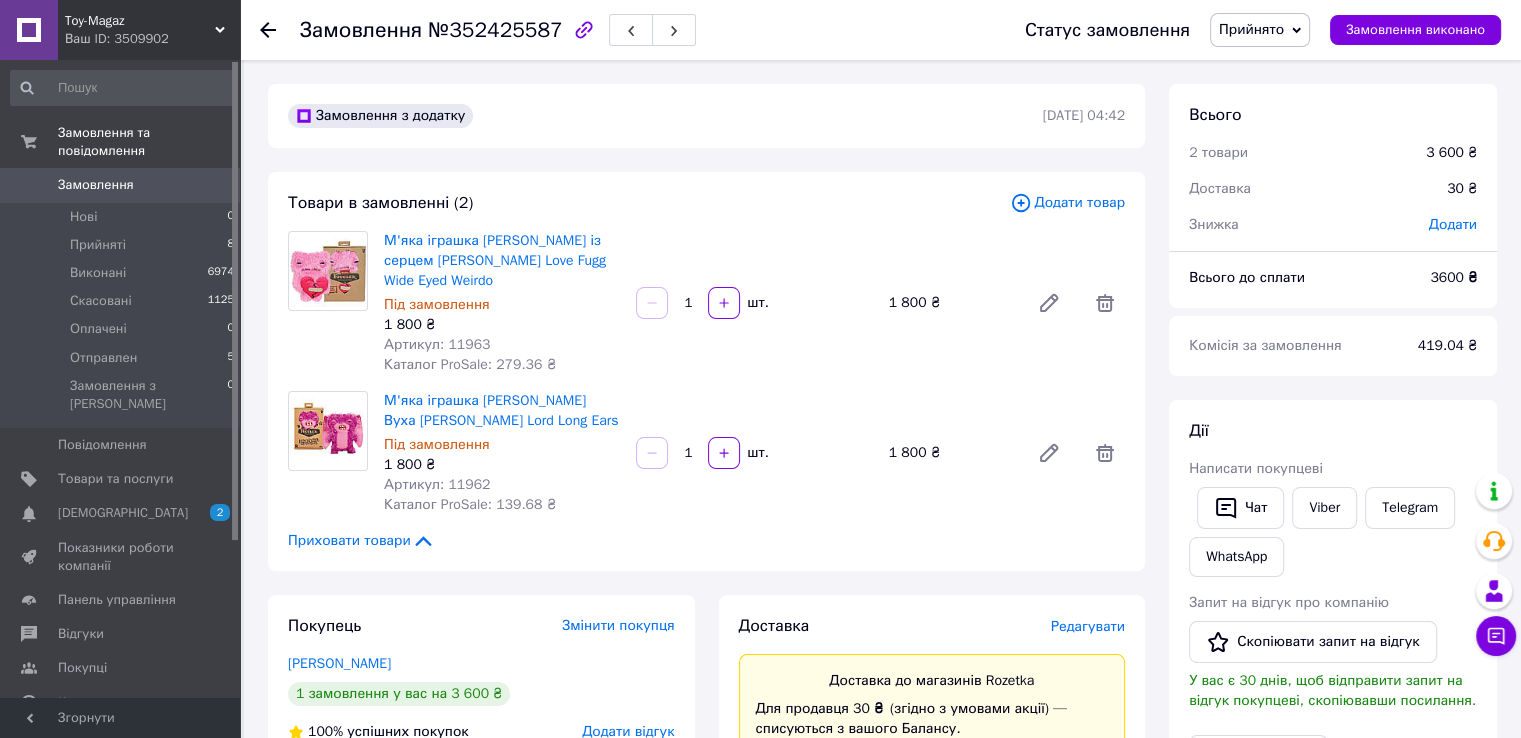 click on "Замовлення" at bounding box center [96, 185] 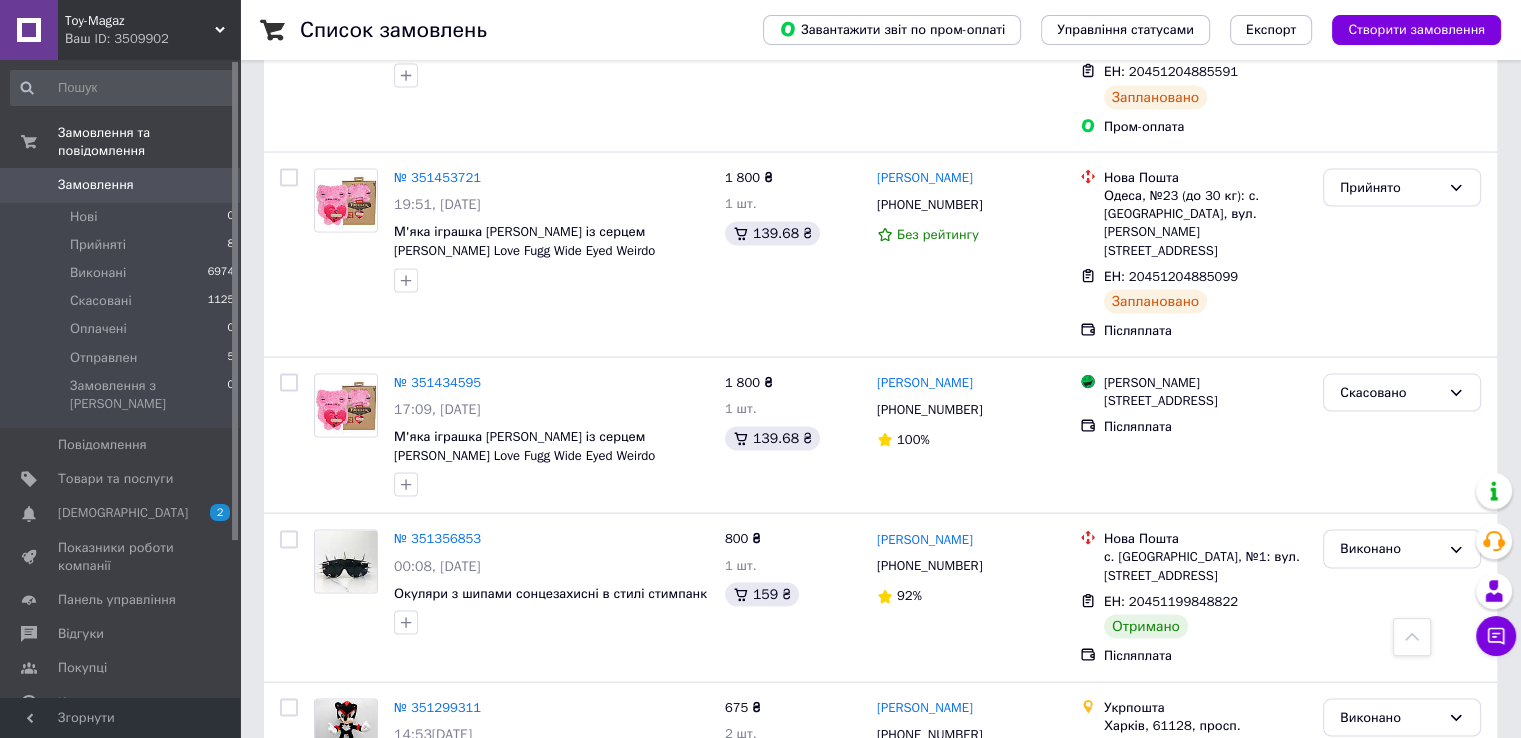 scroll, scrollTop: 3702, scrollLeft: 0, axis: vertical 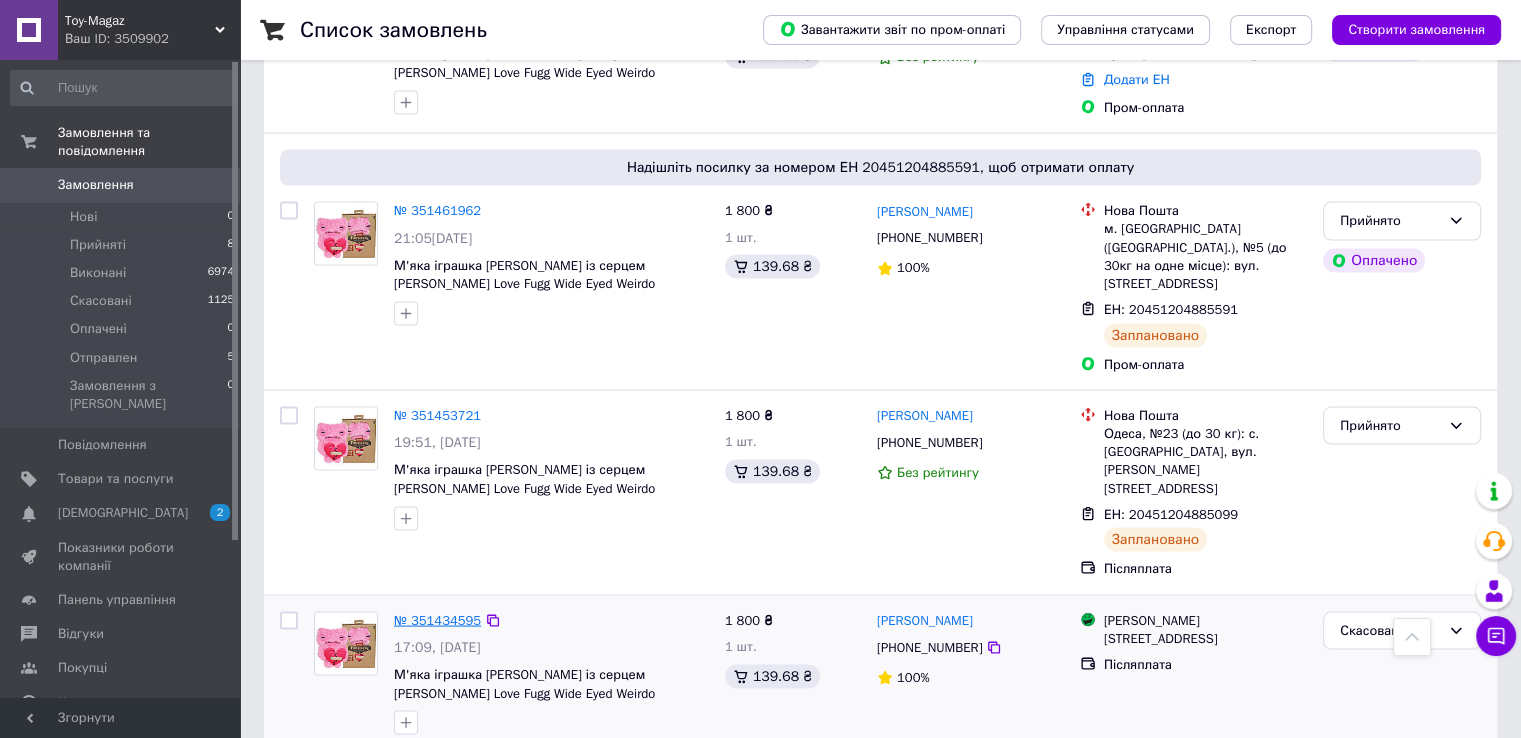click on "№ 351434595" at bounding box center (437, 619) 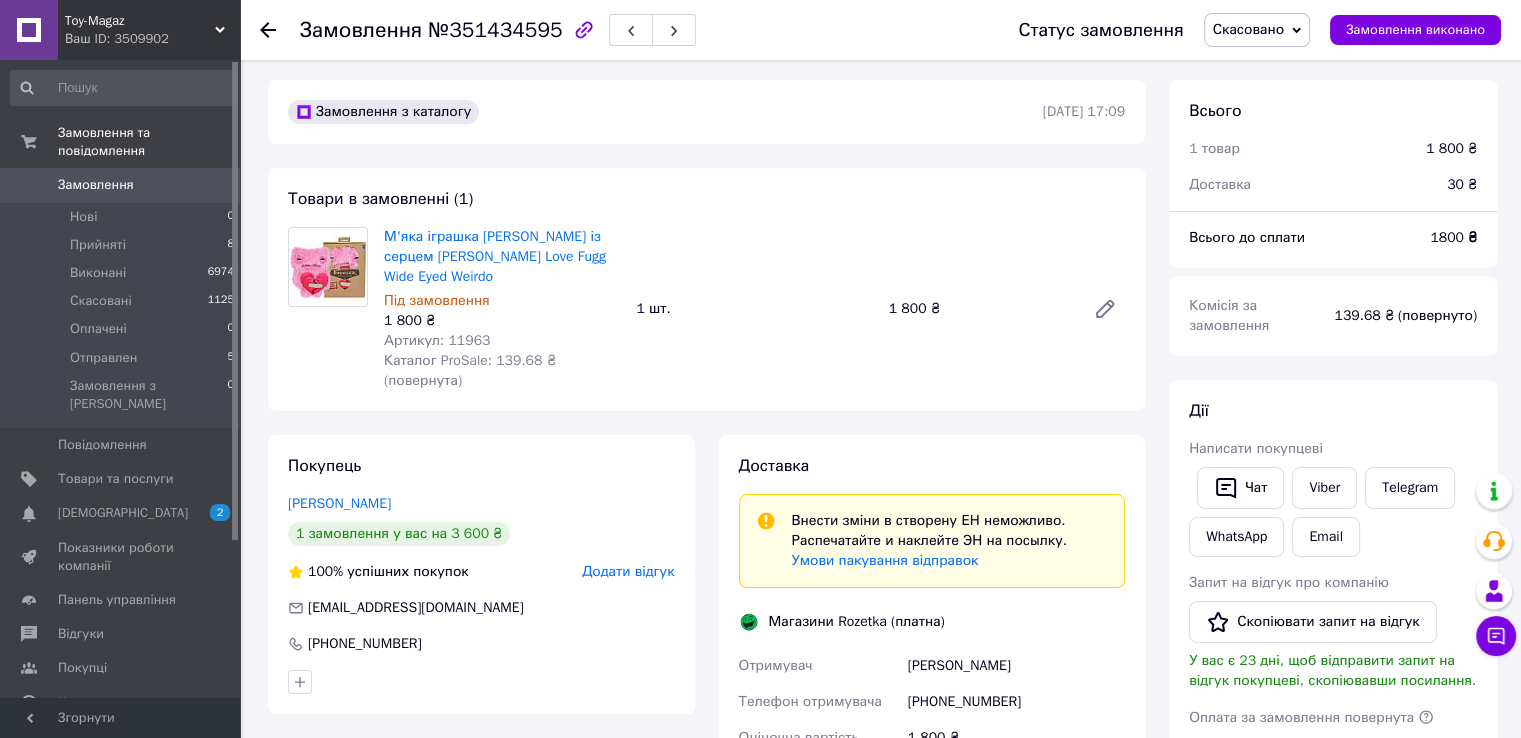 scroll, scrollTop: 0, scrollLeft: 0, axis: both 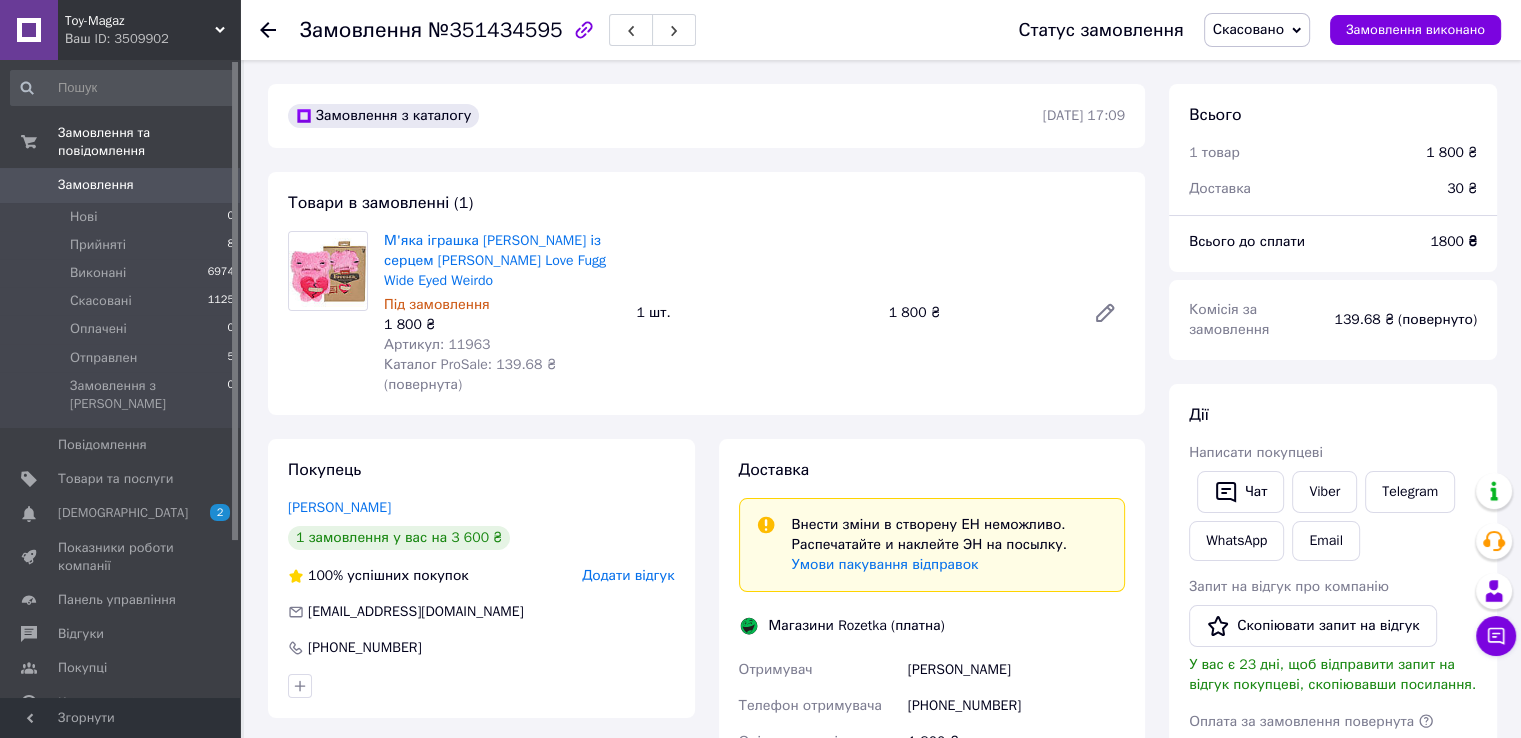 click on "Замовлення" at bounding box center [96, 185] 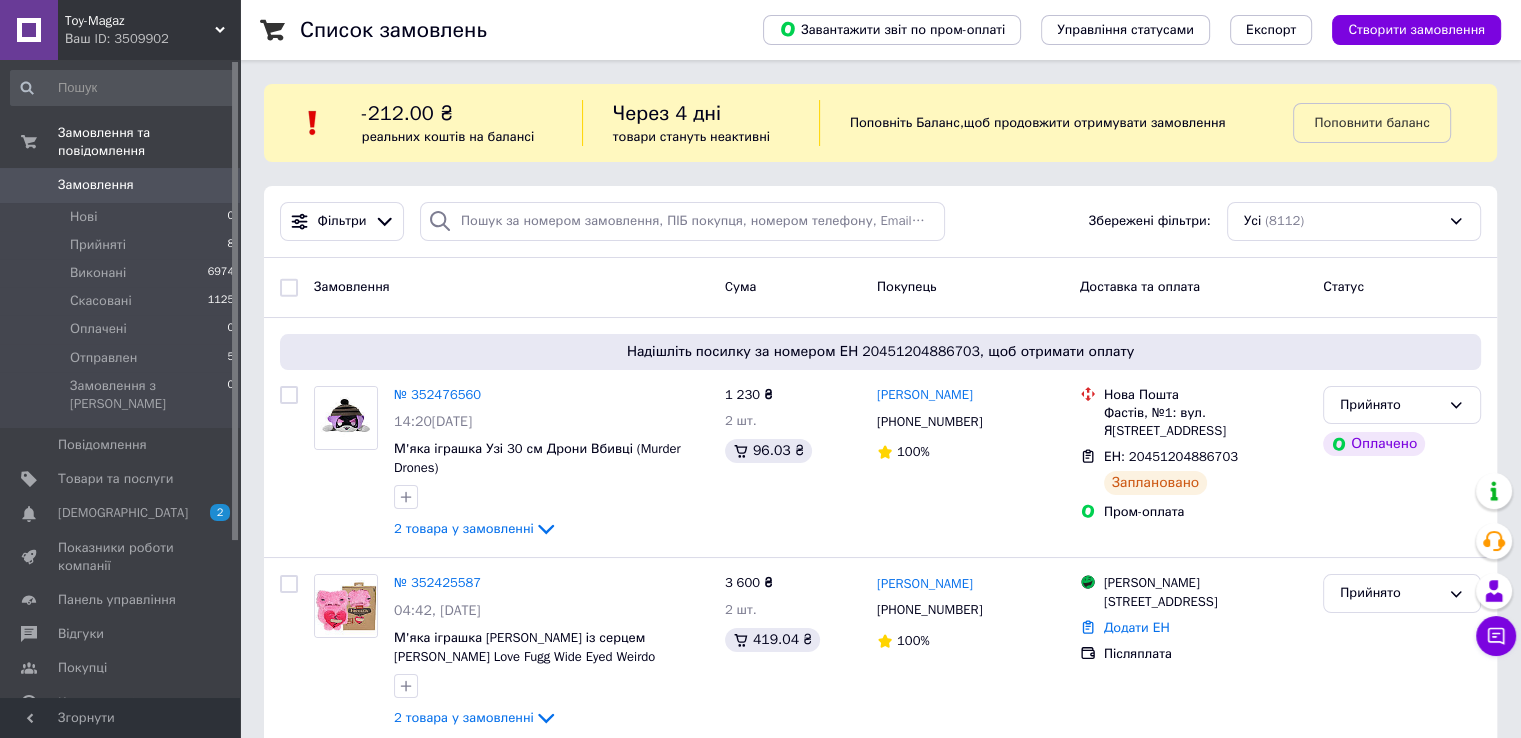click on "Список замовлень   Завантажити звіт по пром-оплаті Управління статусами Експорт Створити замовлення -212.00 ₴ реальних коштів на балансі Через 4 дні товари стануть неактивні Поповніть Баланс ,  щоб продовжити отримувати замовлення Поповнити баланс Фільтри Збережені фільтри: Усі (8112) Замовлення Cума Покупець Доставка та оплата Статус Надішліть посилку за номером ЕН 20451204886703, щоб отримати оплату № 352476560 14:20[DATE] М'яка іграшка Узі 30 см Дрони Вбивці (Murder Drones) 2 товара у замовленні 1 230 ₴ 2 шт. 96.03 ₴ [PERSON_NAME] [PHONE_NUMBER] 100% Нова Пошта ЕН: 20451204886703 Заплановано 100%" at bounding box center (880, 9761) 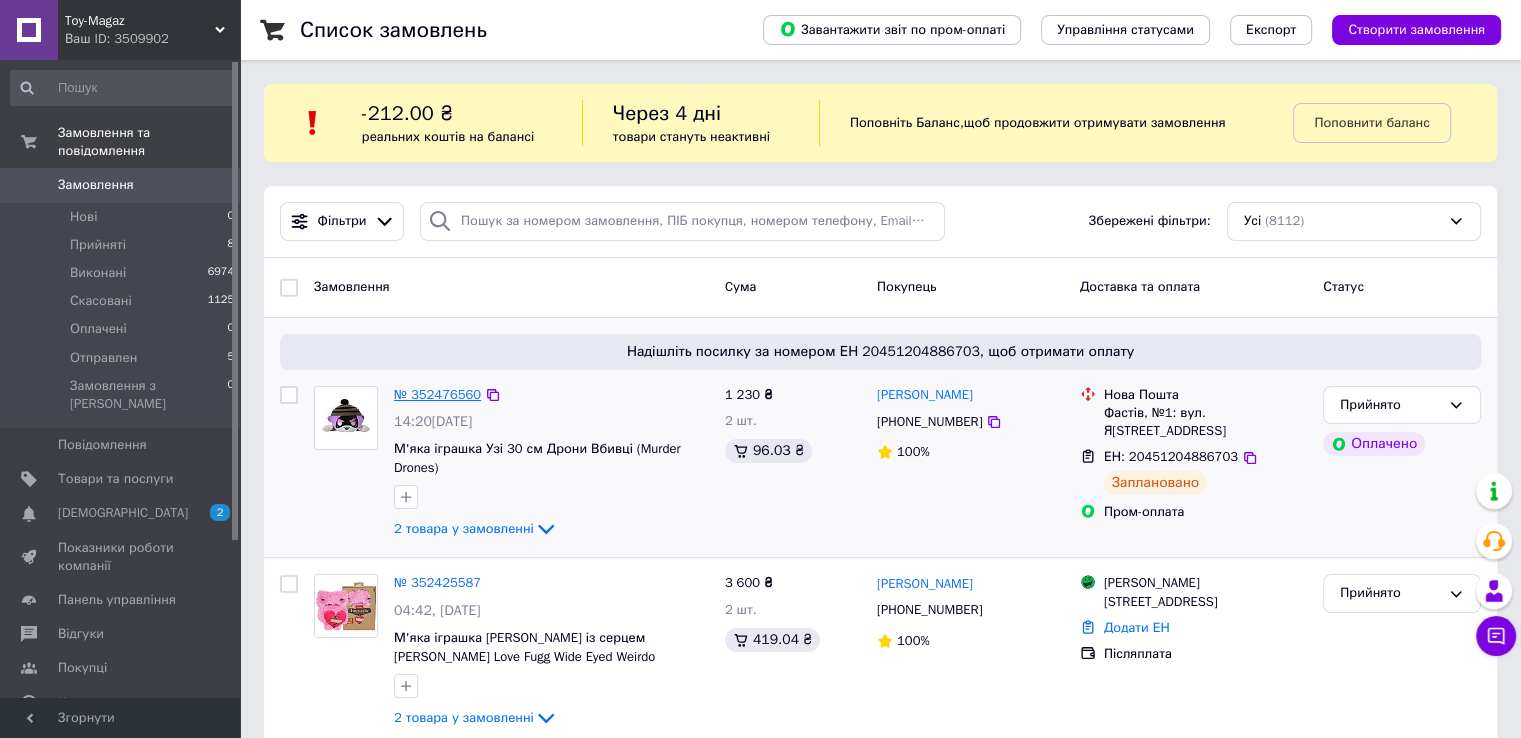 click on "№ 352476560" at bounding box center (437, 394) 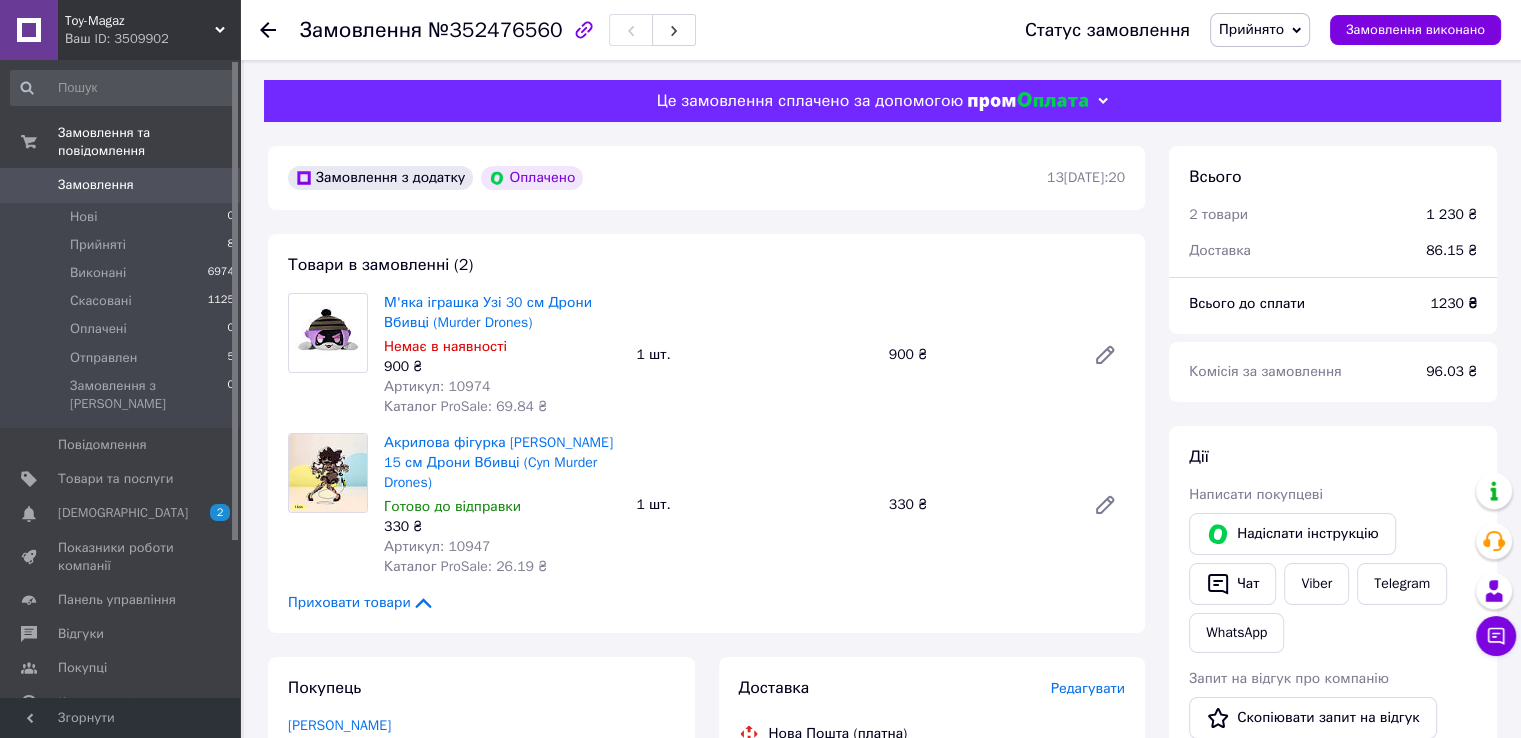 click on "Артикул: 10974" at bounding box center [437, 386] 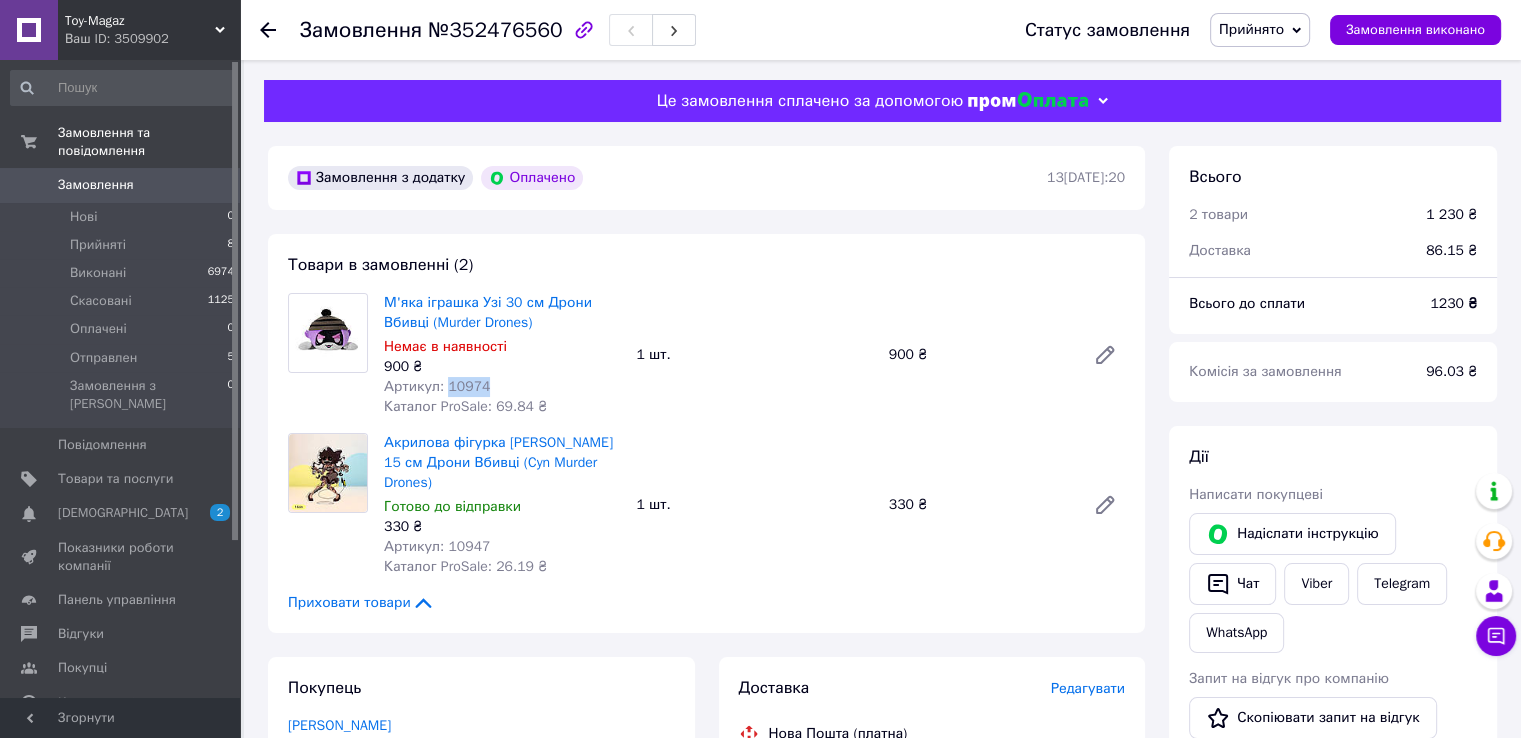 click on "Артикул: 10974" at bounding box center (437, 386) 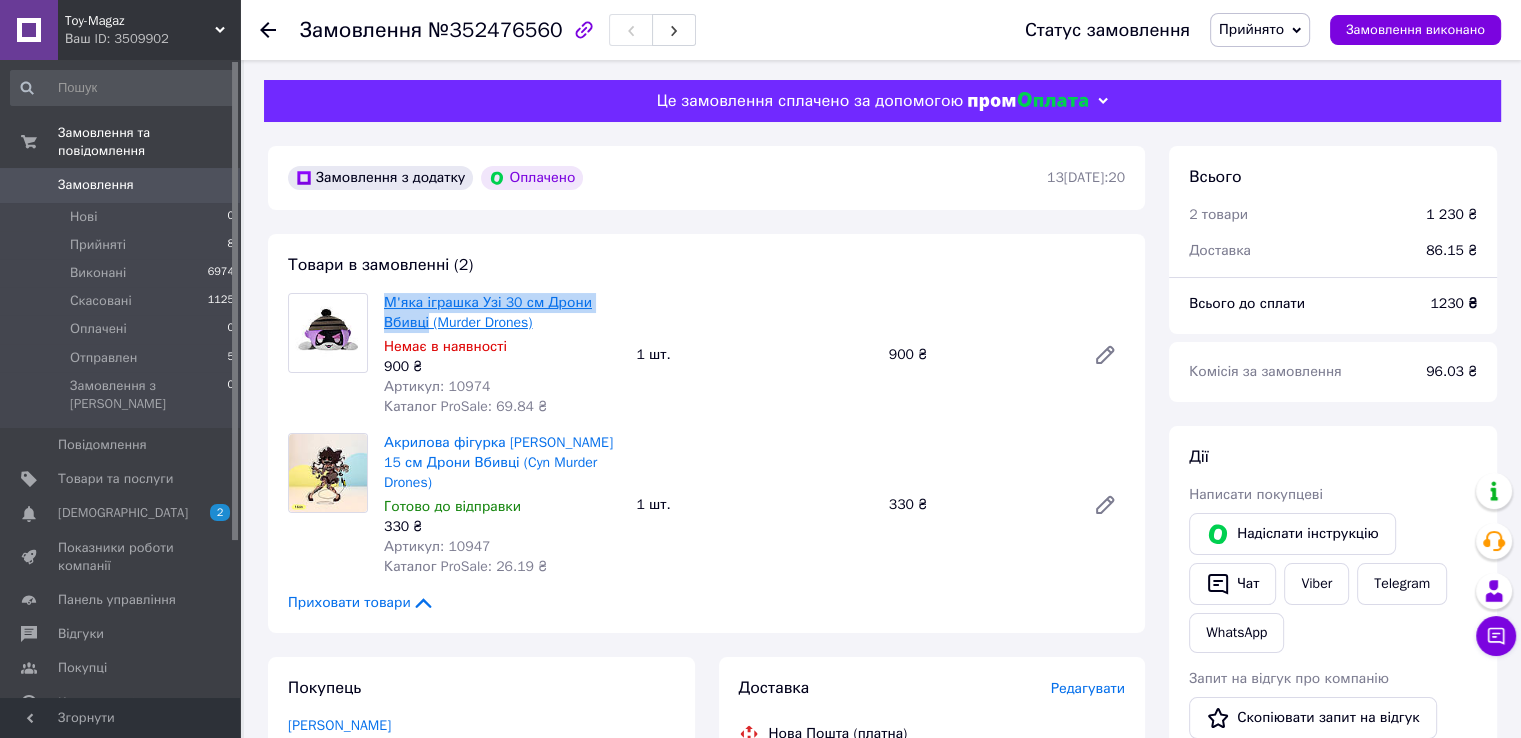 drag, startPoint x: 379, startPoint y: 302, endPoint x: 427, endPoint y: 325, distance: 53.225933 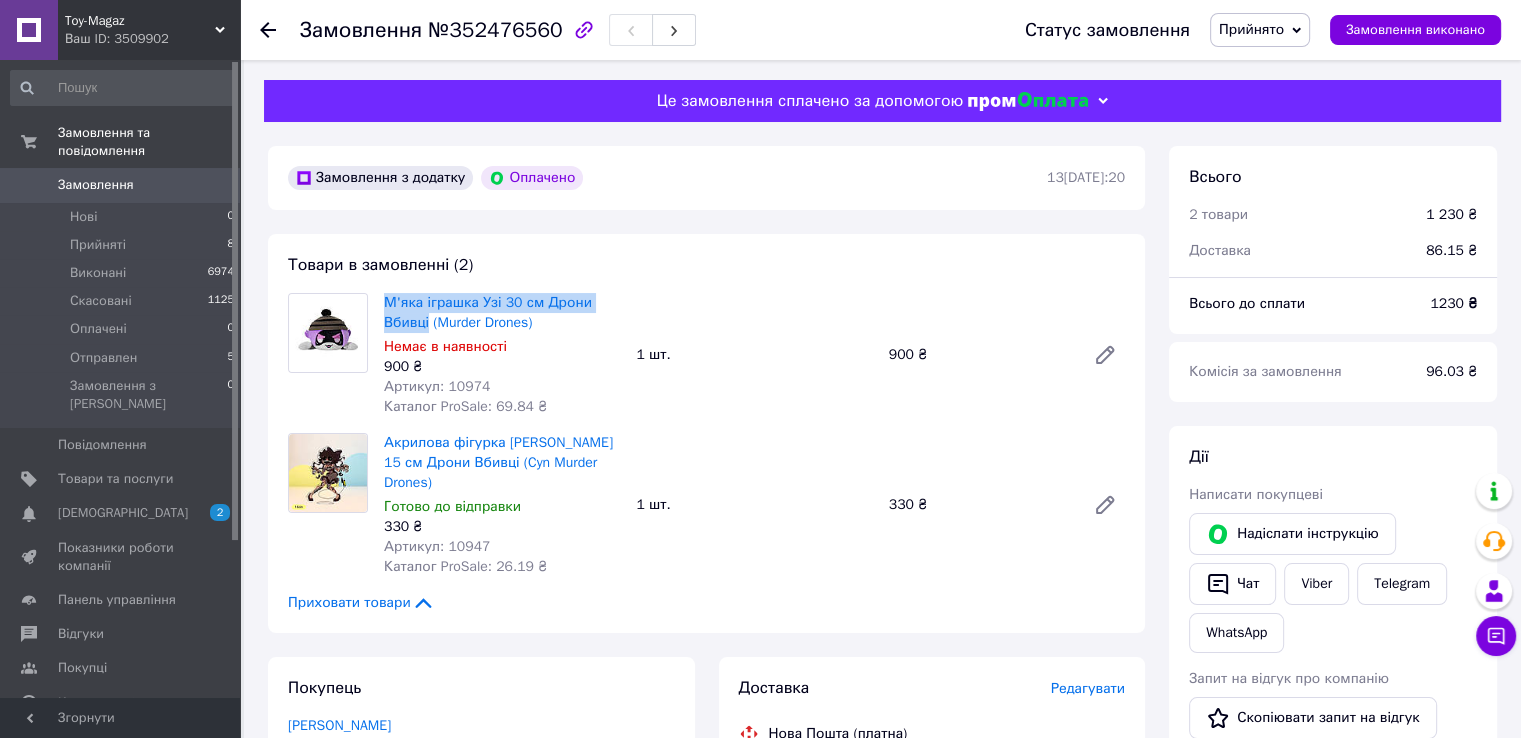 click on "Артикул: 10947" at bounding box center (437, 546) 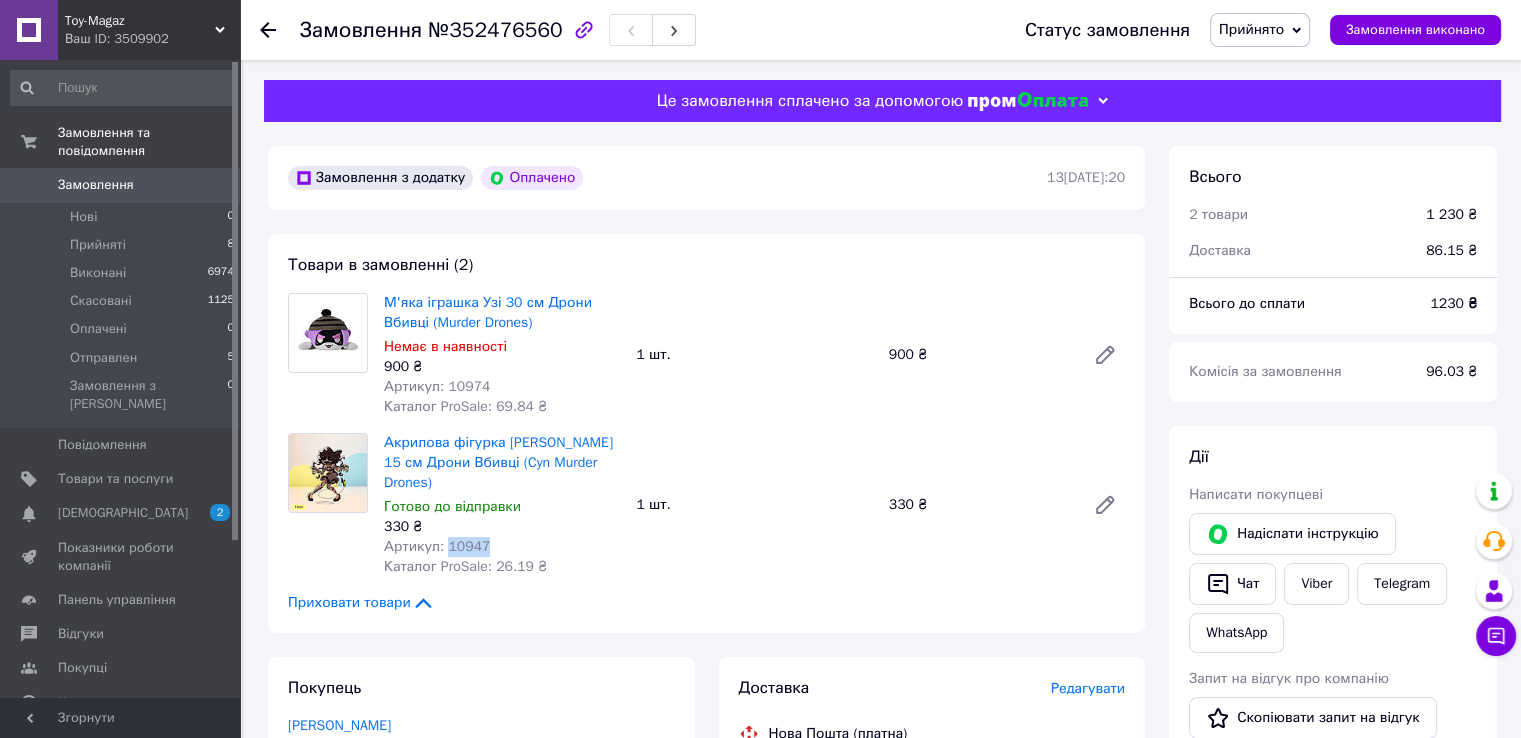 click on "Артикул: 10947" at bounding box center (437, 546) 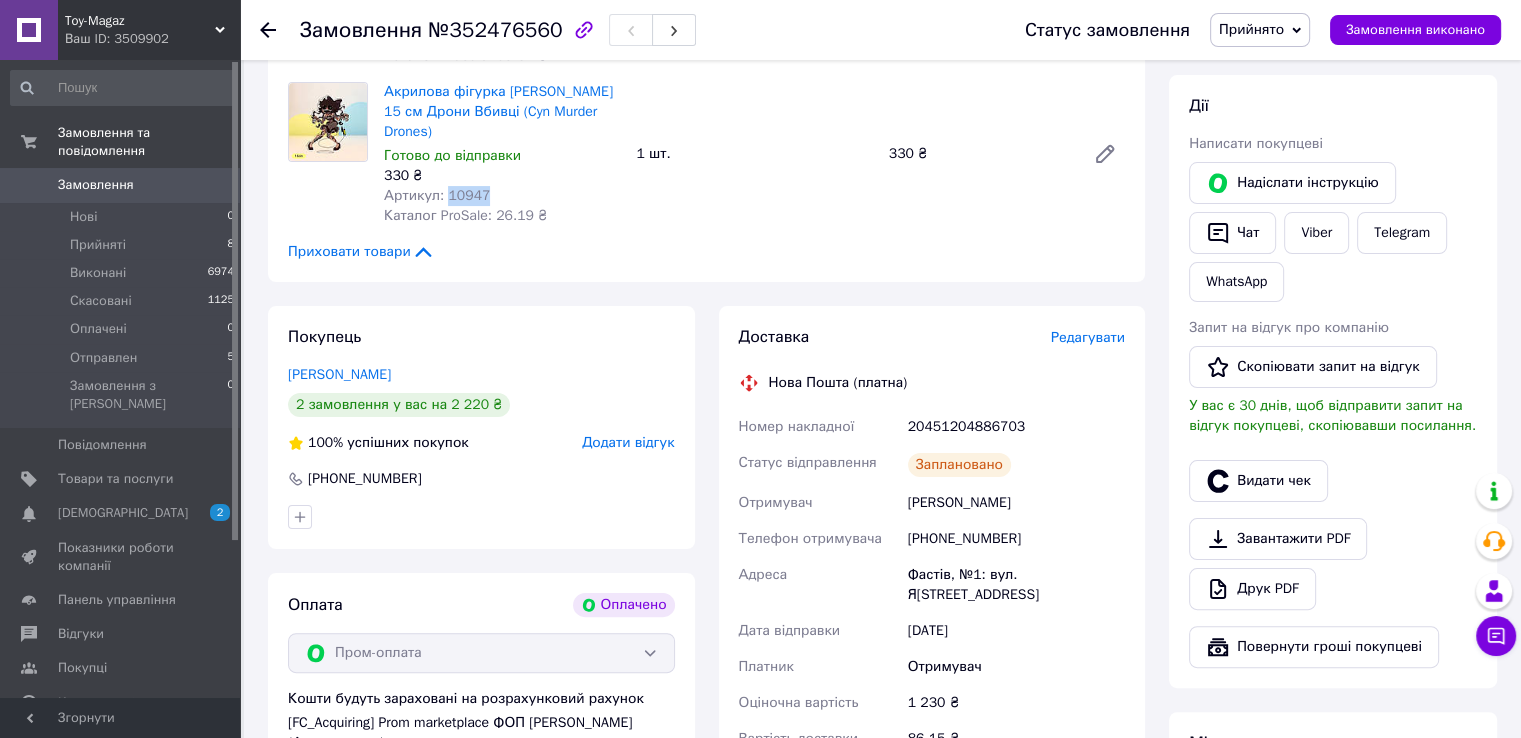 scroll, scrollTop: 400, scrollLeft: 0, axis: vertical 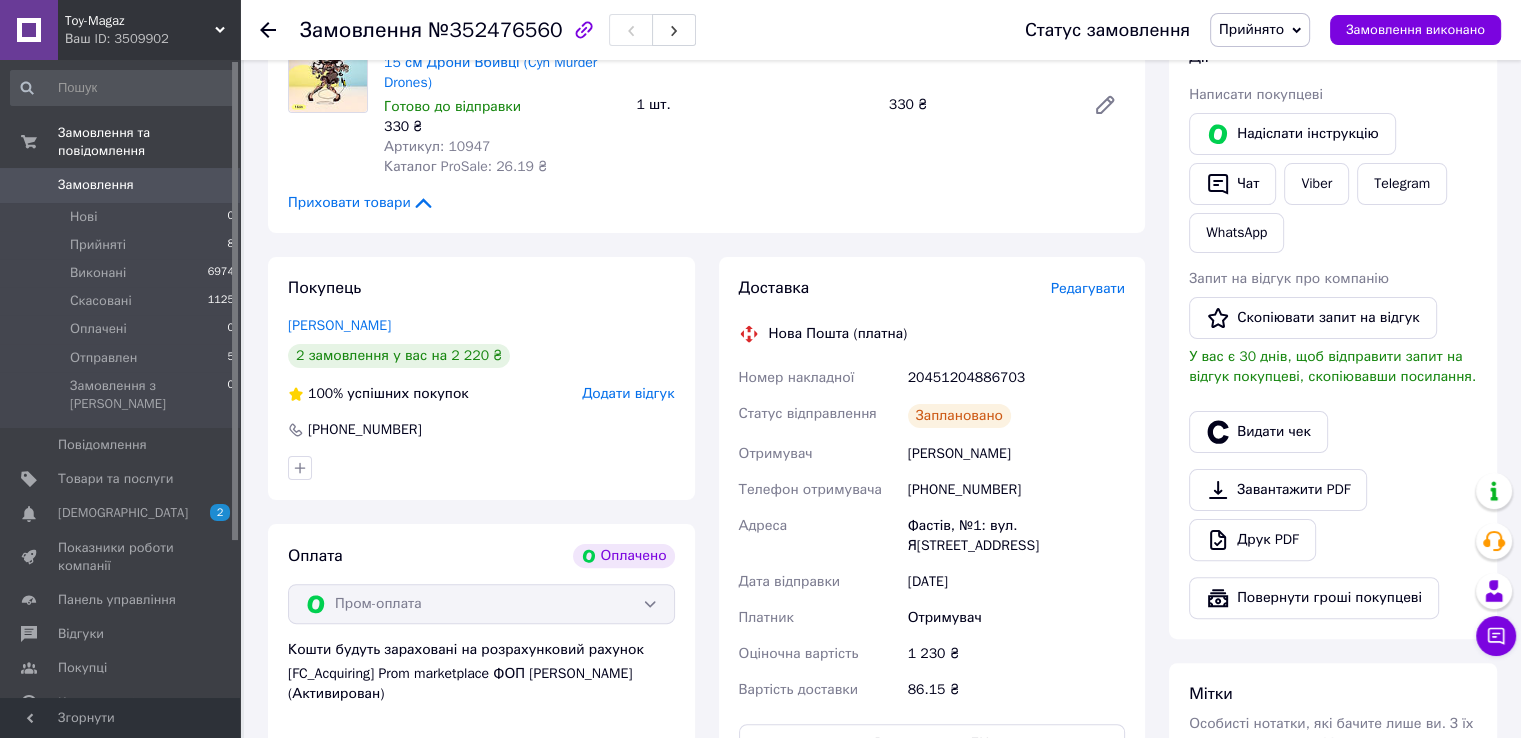 click on "Всього 2 товари 1 230 ₴ Доставка 86.15 ₴ Всього до сплати 1230 ₴ Комісія за замовлення 96.03 ₴ Дії Написати покупцеві   Надіслати інструкцію   Чат Viber Telegram WhatsApp Запит на відгук про компанію   Скопіювати запит на відгук У вас є 30 днів, щоб відправити запит на відгук покупцеві, скопіювавши посилання.   Видати чек   Завантажити PDF   Друк PDF   Повернути гроші покупцеві [PERSON_NAME] Особисті нотатки, які бачите лише ви. З їх допомогою можна фільтрувати замовлення Примітки Залишилося 300 символів Очистити Зберегти" at bounding box center (1333, 506) 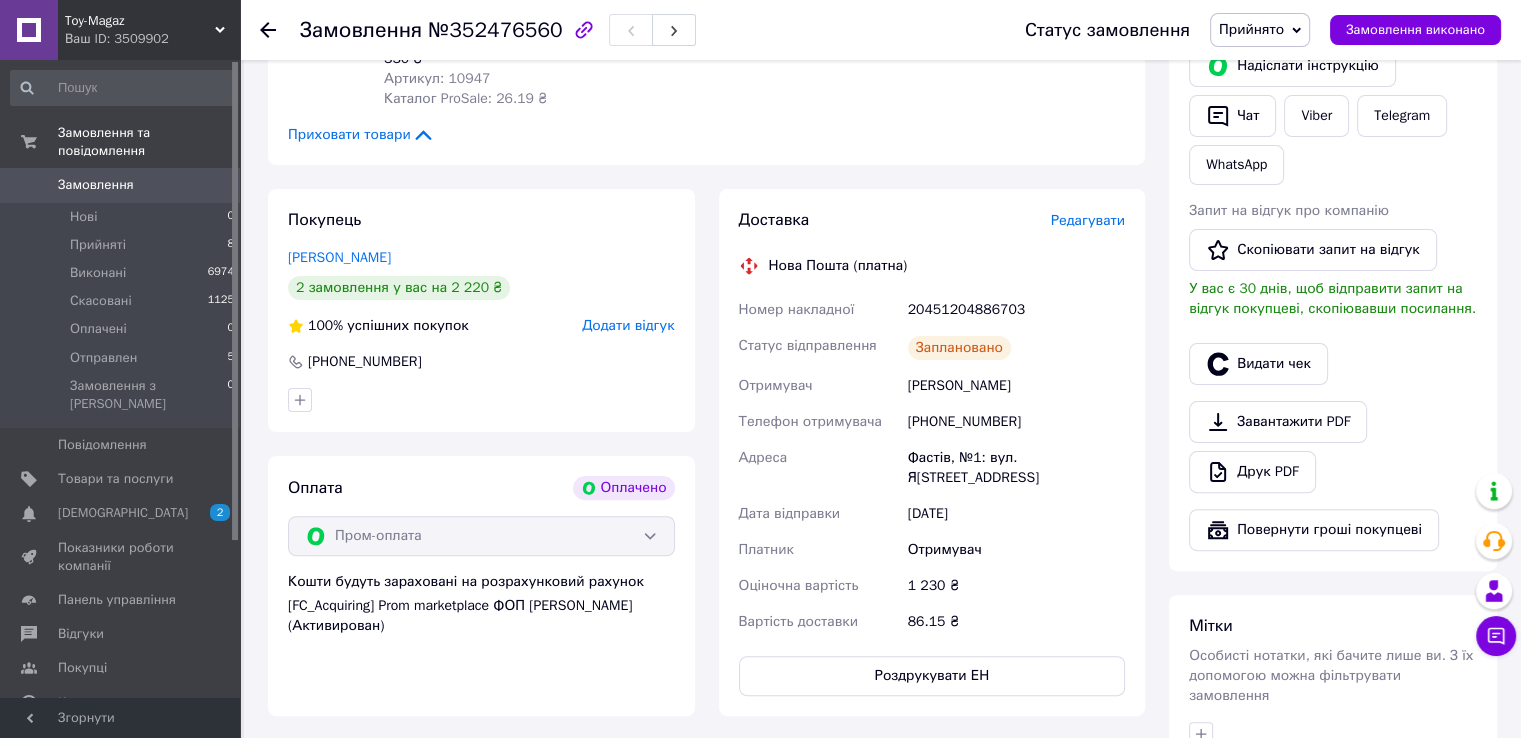 scroll, scrollTop: 500, scrollLeft: 0, axis: vertical 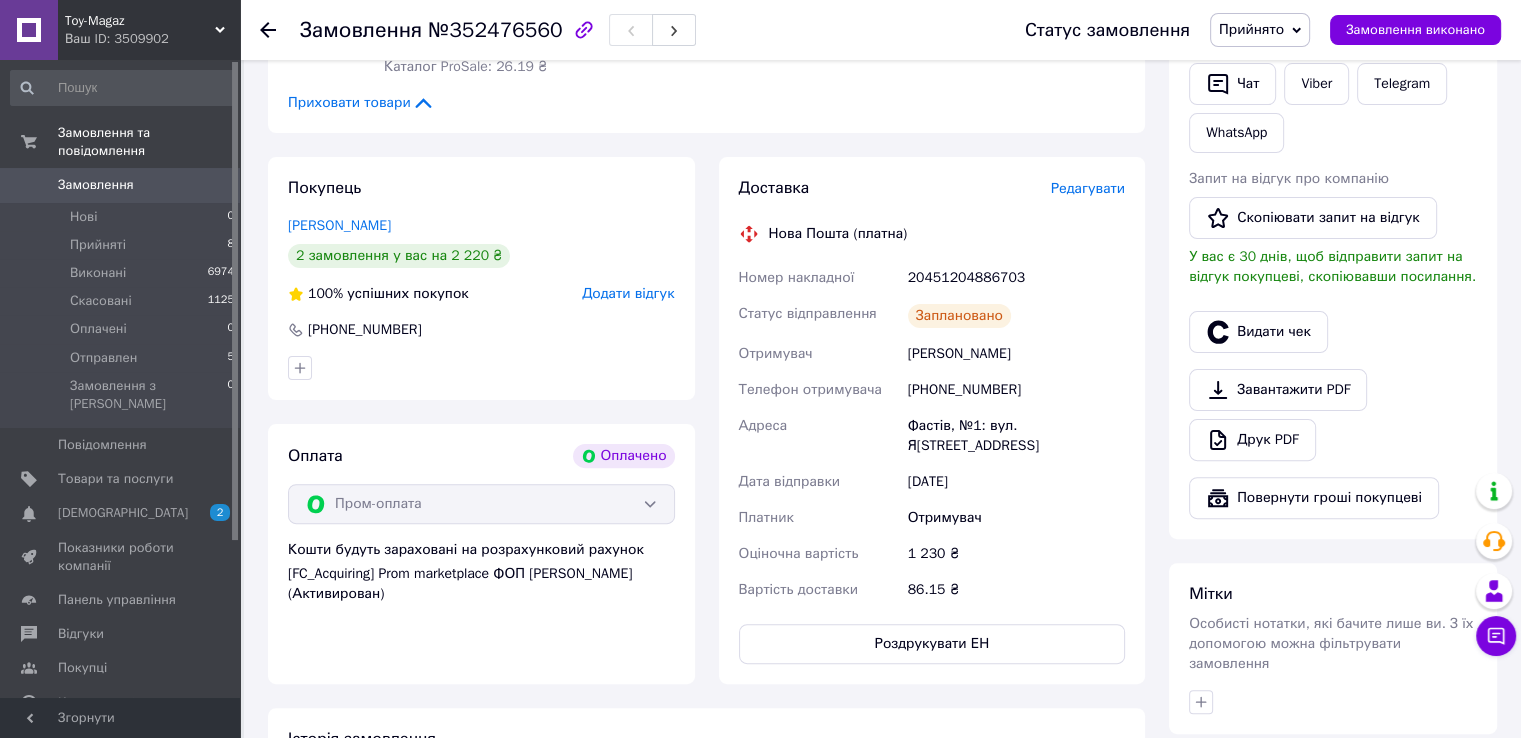 click on "Доставка Редагувати Нова Пошта (платна) Номер накладної 20451204886703 Статус відправлення Заплановано Отримувач [PERSON_NAME] Телефон отримувача [PHONE_NUMBER] [GEOGRAPHIC_DATA], №1: вул. [PERSON_NAME], 51 Дата відправки [DATE] Платник Отримувач Оціночна вартість 1 230 ₴ Вартість доставки 86.15 ₴ Роздрукувати ЕН Платник Отримувач Відправник Прізвище отримувача [PERSON_NAME] Ім'я отримувача [PERSON_NAME] батькові отримувача Телефон отримувача [PHONE_NUMBER] Тип доставки У відділенні [PERSON_NAME] В поштоматі Місто Фастів Відділення №1: вул. [PERSON_NAME], 51 Місце відправки Вантаж 1230 <" at bounding box center (932, 420) 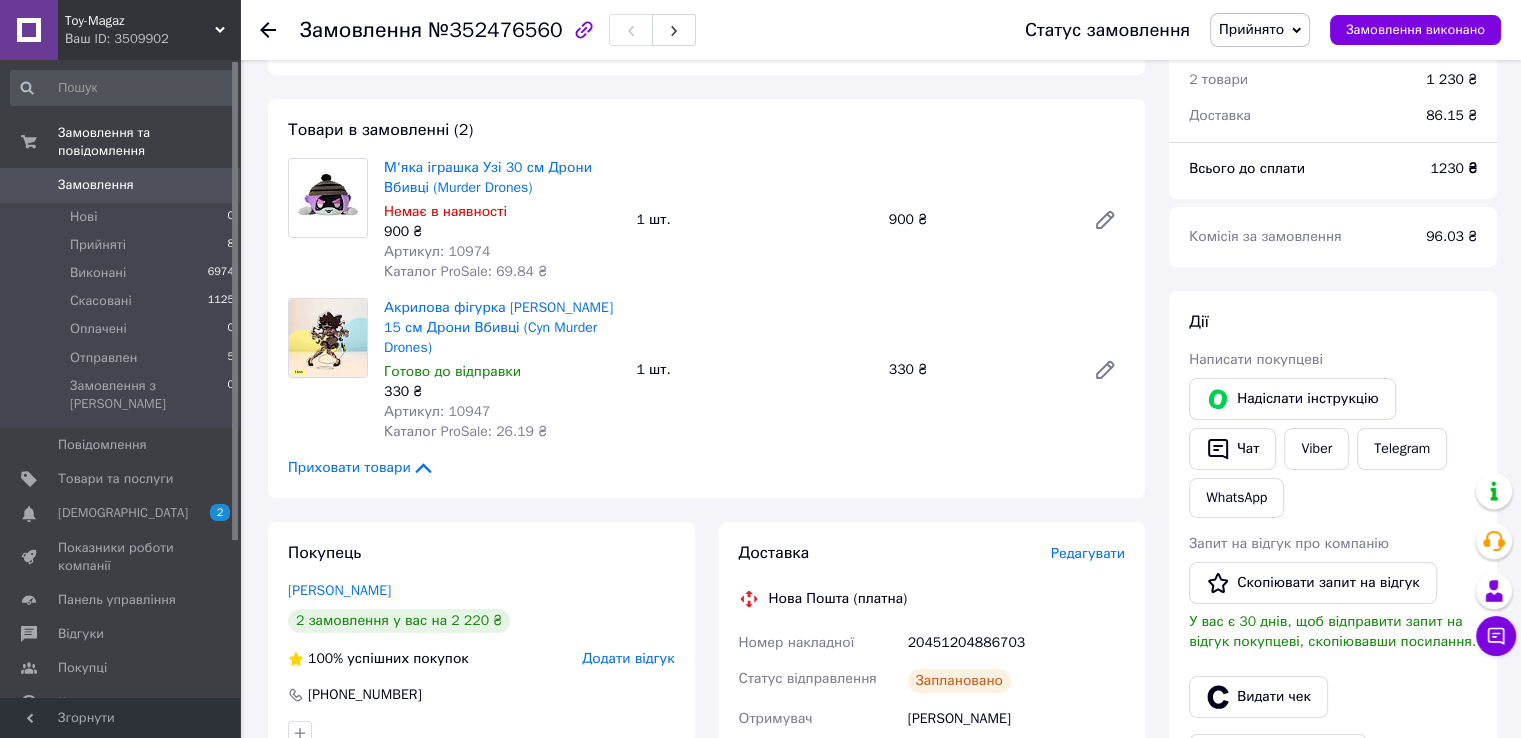 scroll, scrollTop: 300, scrollLeft: 0, axis: vertical 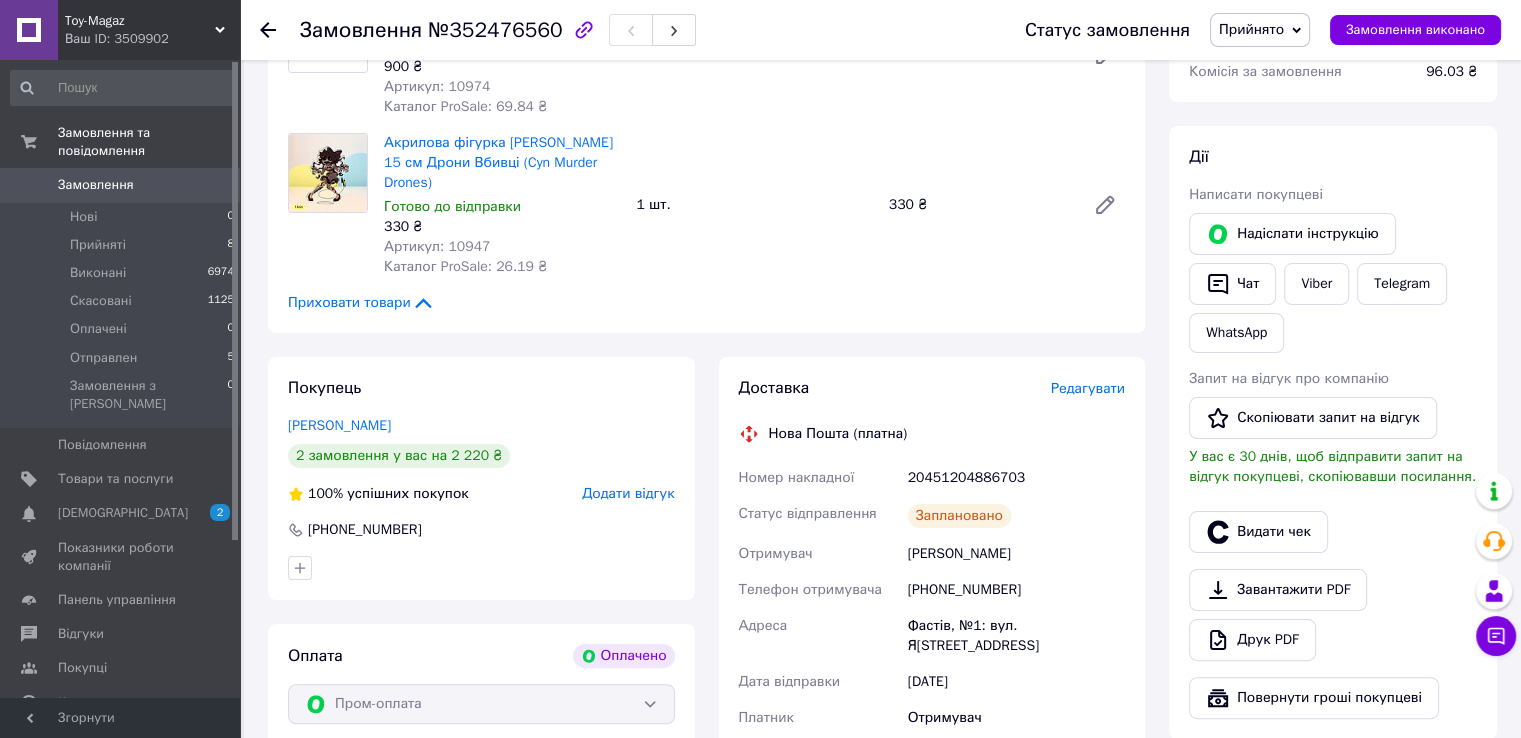 click on "Замовлення з додатку Оплачено [DATE] 14:20 Товари в замовленні (2) М'яка іграшка Узі 30 см Дрони Вбивці (Murder Drones) Немає в наявності 900 ₴ Артикул: 10974 Каталог ProSale: 69.84 ₴  1 шт. 900 ₴ Акрилова фігурка Сін 15 см Дрони Вбивці (Cyn Murder Drones) Готово до відправки 330 ₴ Артикул: 10947 Каталог ProSale: 26.19 ₴  1 шт. 330 ₴ Приховати товари Покупець [PERSON_NAME] 2 замовлення у вас на 2 220 ₴ 100%   успішних покупок Додати відгук [PHONE_NUMBER] Оплата Оплачено Пром-оплата Кошти будуть зараховані на розрахунковий рахунок [FC_Acquiring] Prom marketplace ФОП [PERSON_NAME] (Активирован) Доставка 20451204886703" at bounding box center [706, 606] 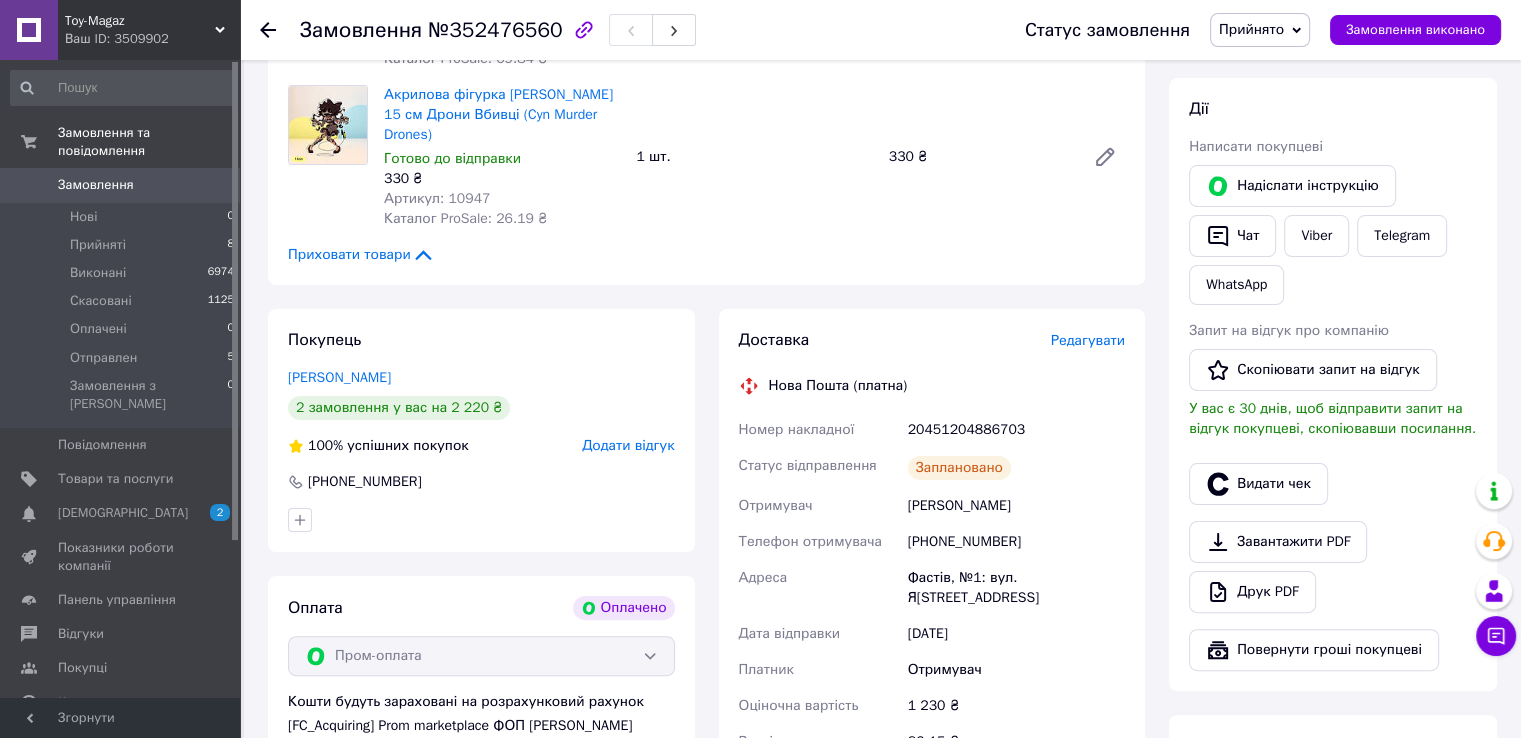 scroll, scrollTop: 400, scrollLeft: 0, axis: vertical 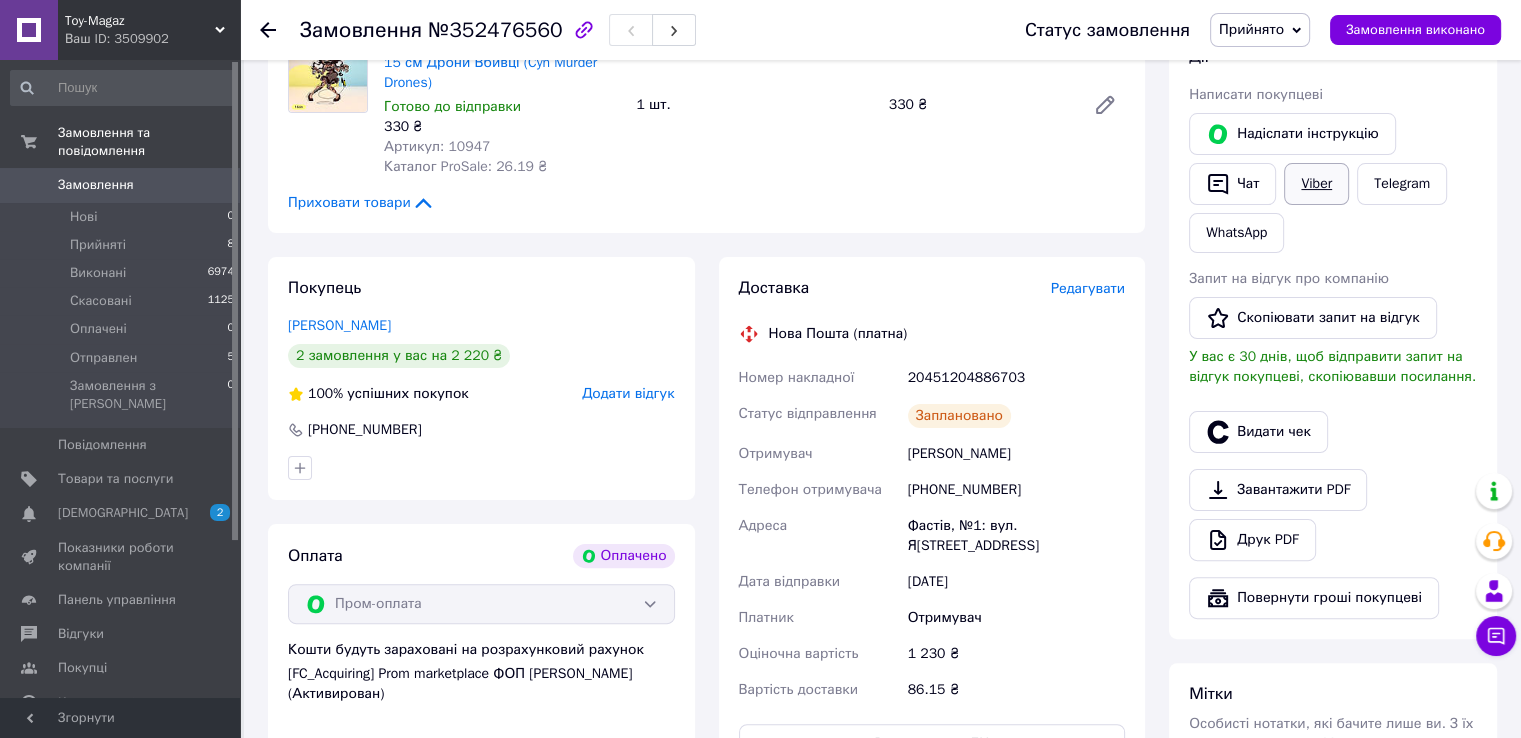 click on "Viber" at bounding box center [1316, 184] 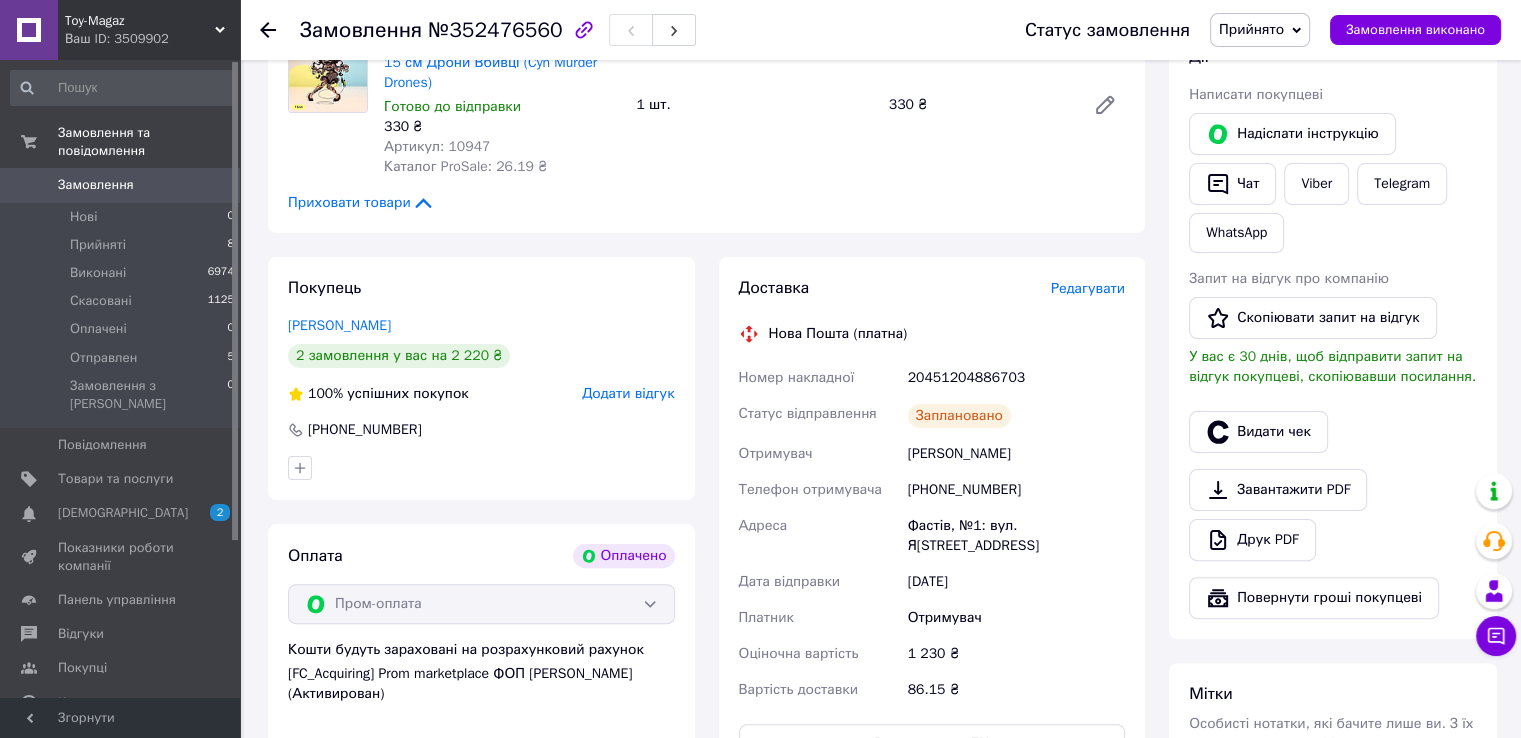 click on "Всього 2 товари 1 230 ₴ Доставка 86.15 ₴ Всього до сплати 1230 ₴ Комісія за замовлення 96.03 ₴ Дії Написати покупцеві   Надіслати інструкцію   Чат Viber Telegram WhatsApp Запит на відгук про компанію   Скопіювати запит на відгук У вас є 30 днів, щоб відправити запит на відгук покупцеві, скопіювавши посилання.   Видати чек   Завантажити PDF   Друк PDF   Повернути гроші покупцеві [PERSON_NAME] Особисті нотатки, які бачите лише ви. З їх допомогою можна фільтрувати замовлення Примітки Залишилося 300 символів Очистити Зберегти" at bounding box center (1333, 506) 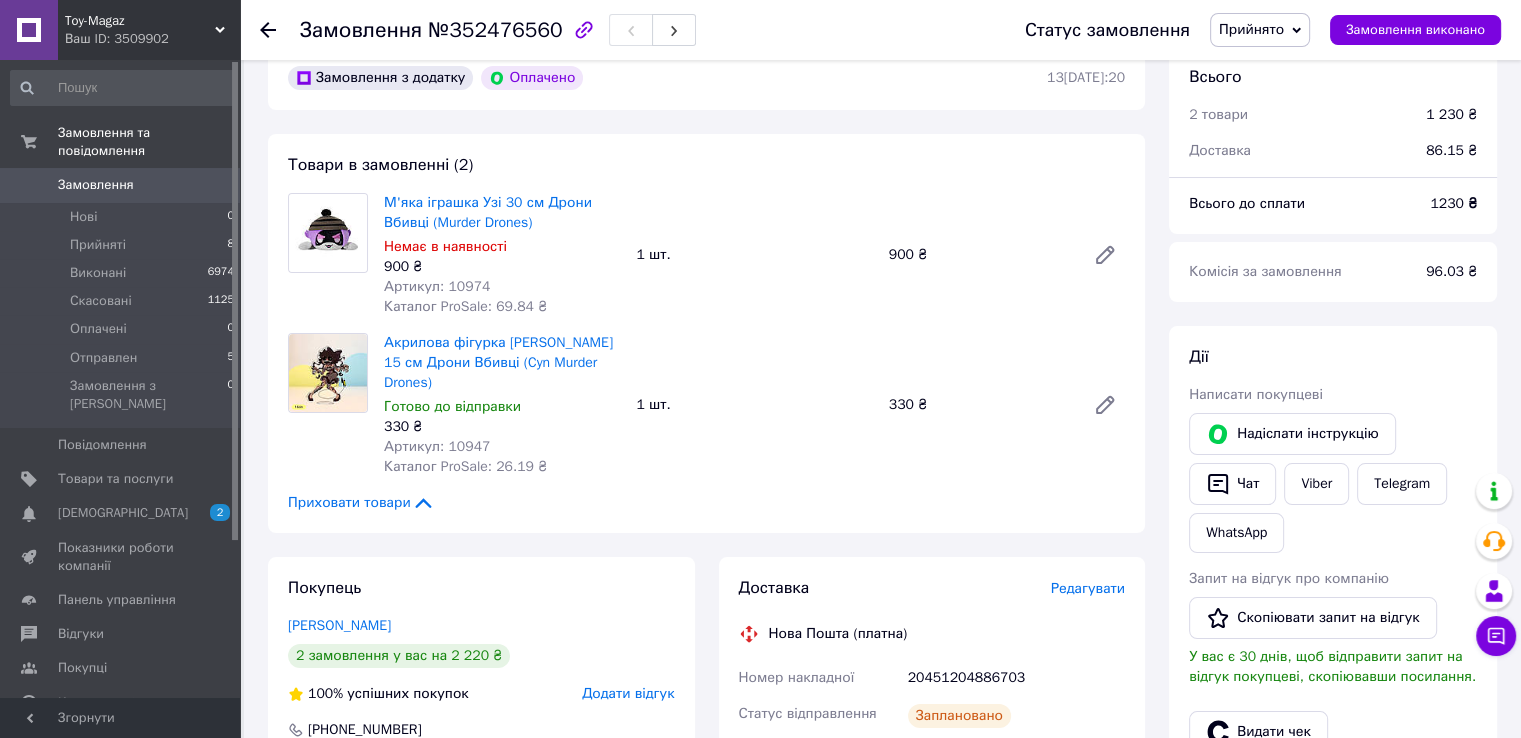 click on "Прийнято" at bounding box center [1251, 29] 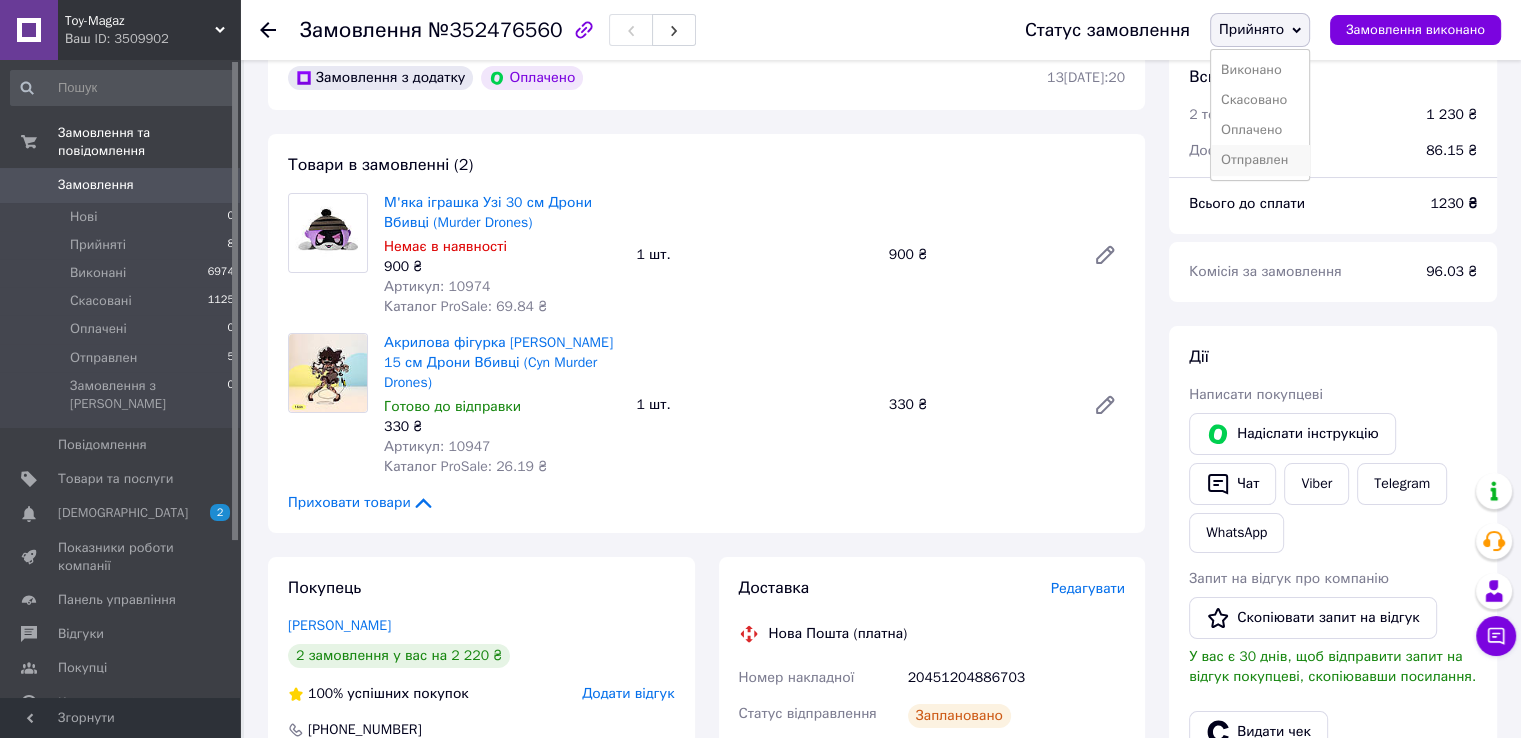 click on "Отправлен" at bounding box center (1260, 160) 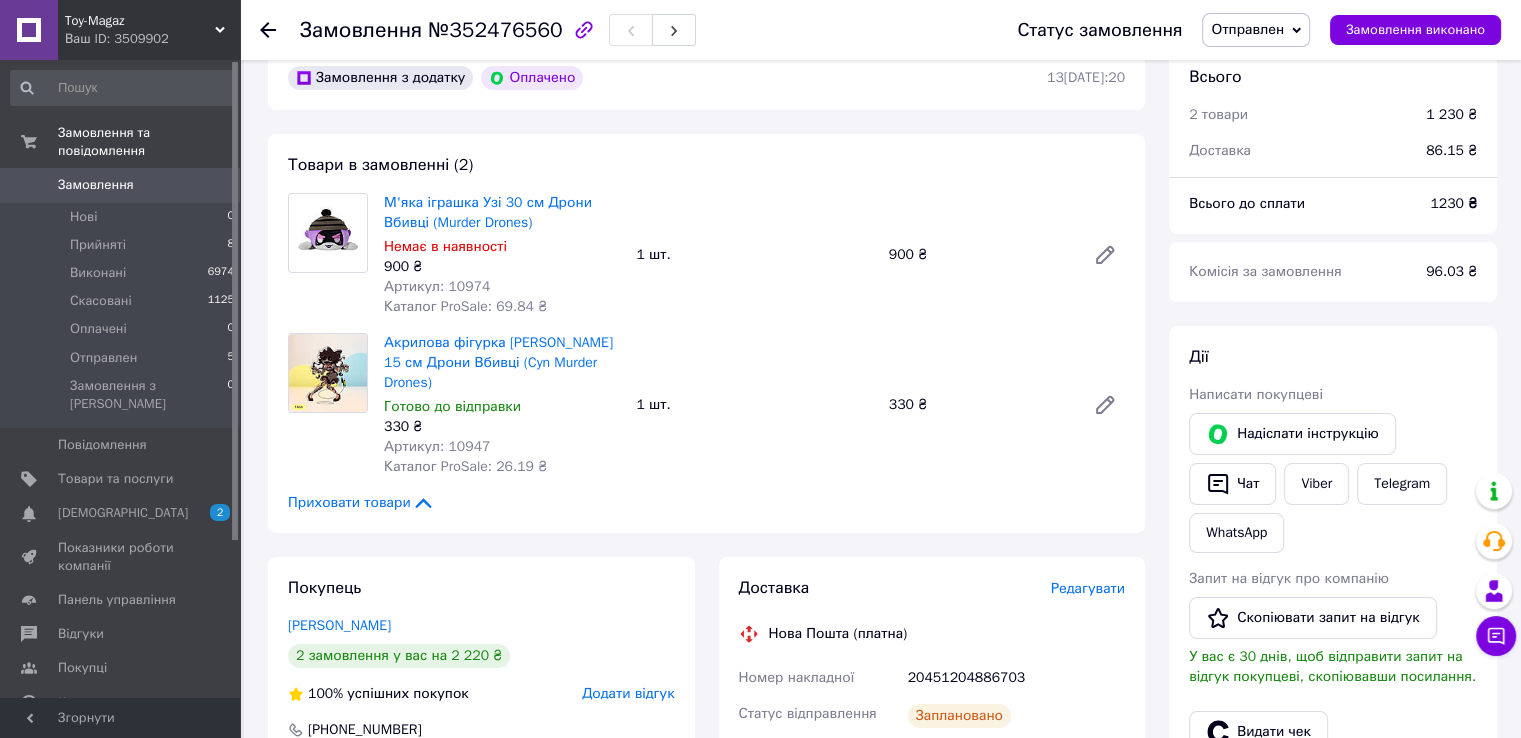 click on "Артикул: 10974" at bounding box center [437, 286] 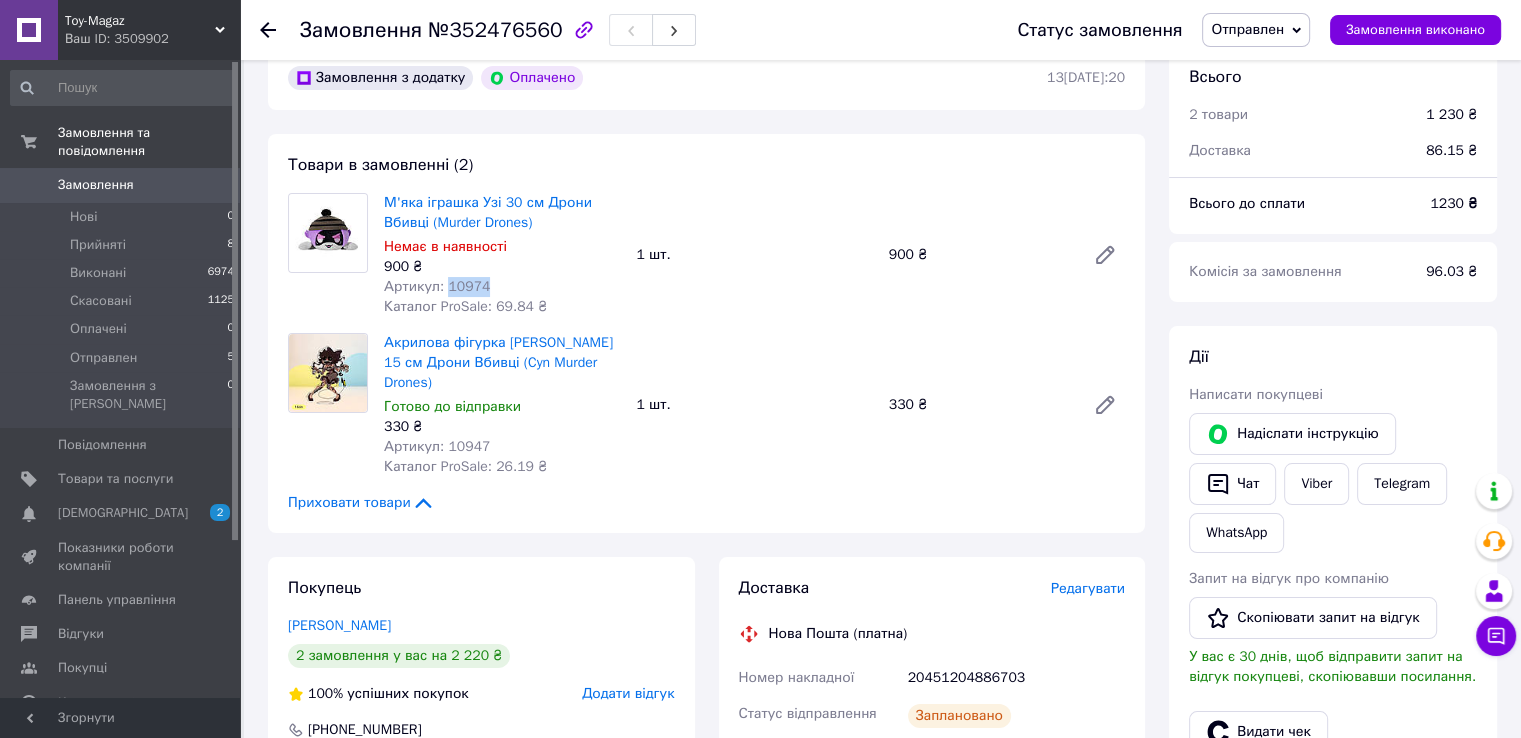 click on "Артикул: 10974" at bounding box center (437, 286) 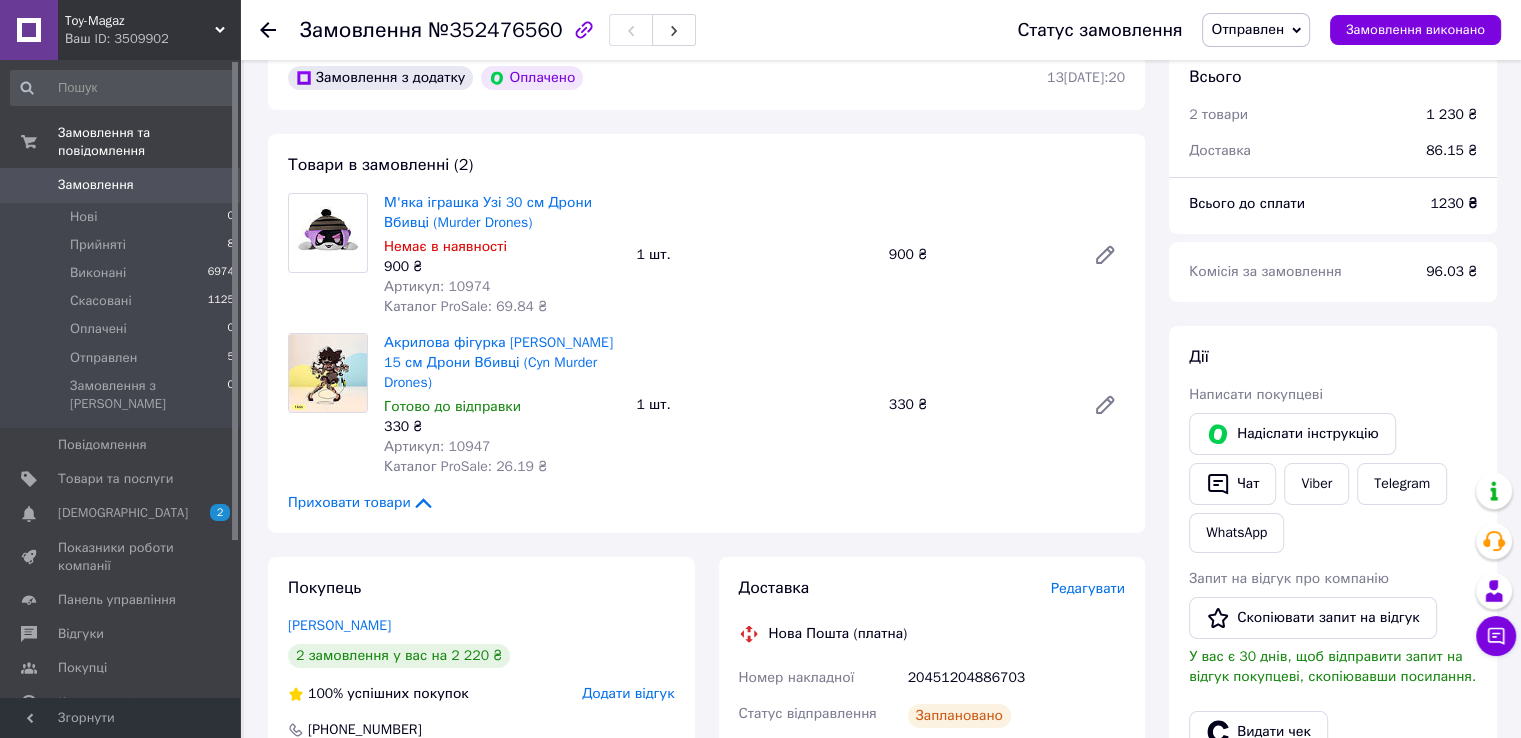 click on "Артикул: 10947" at bounding box center [437, 446] 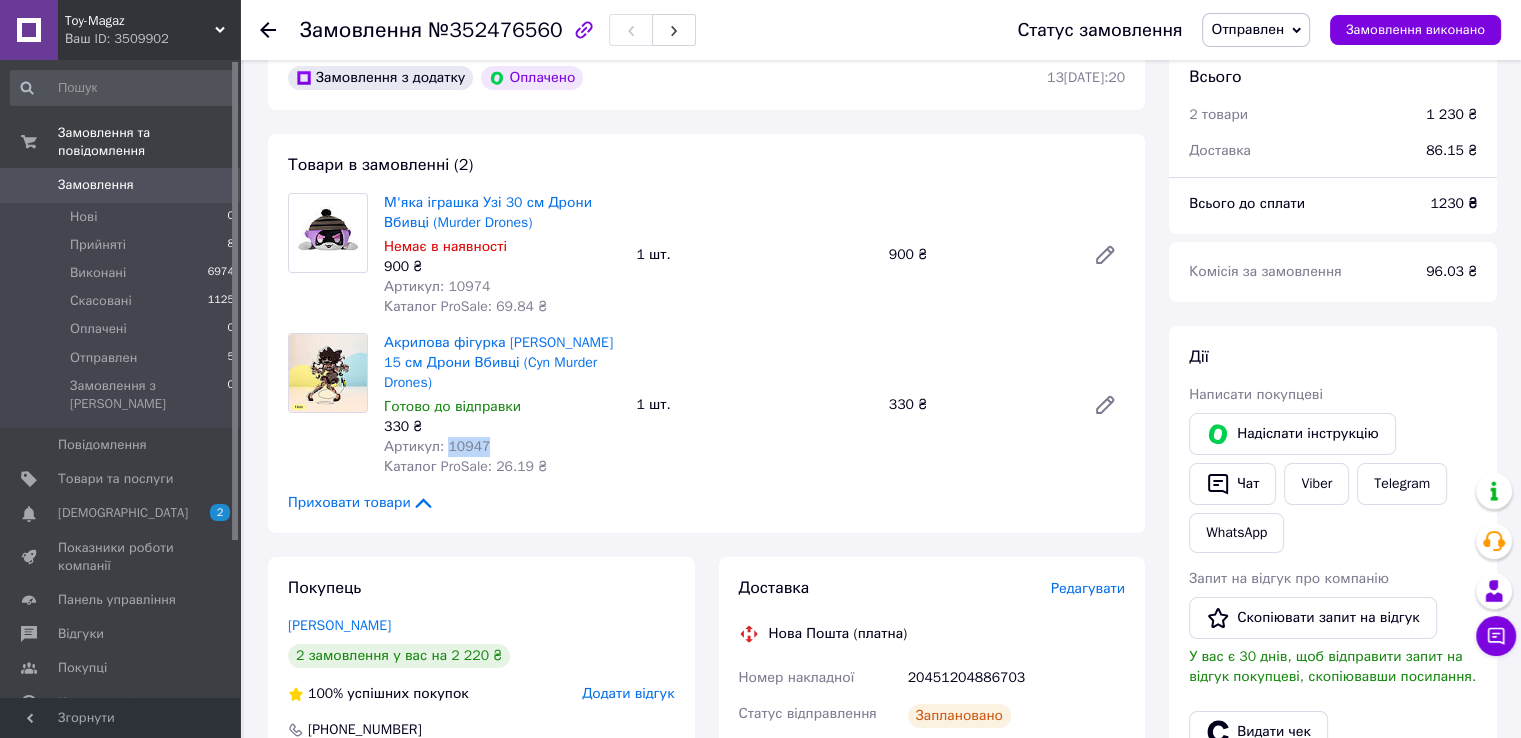 click on "Артикул: 10947" at bounding box center (437, 446) 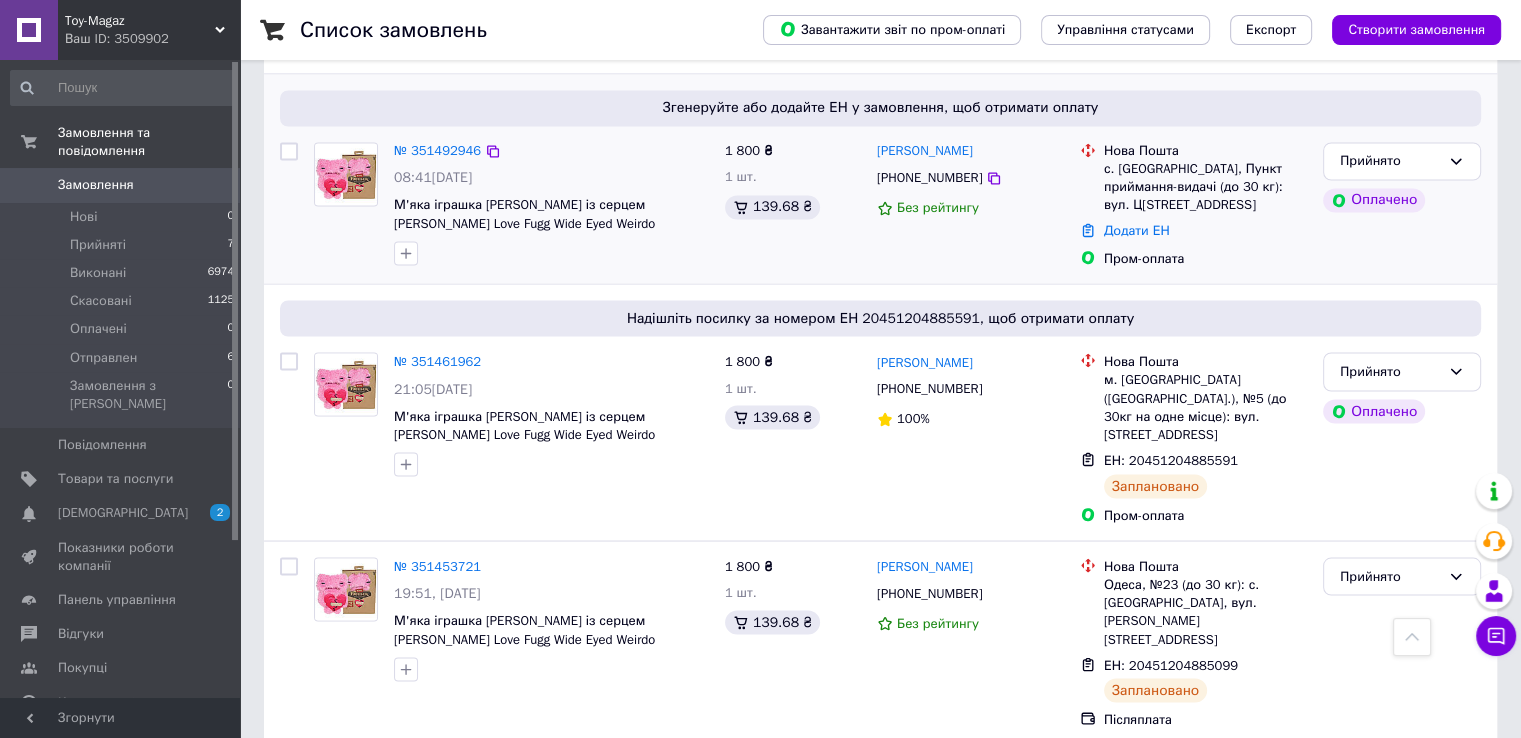 scroll, scrollTop: 3600, scrollLeft: 0, axis: vertical 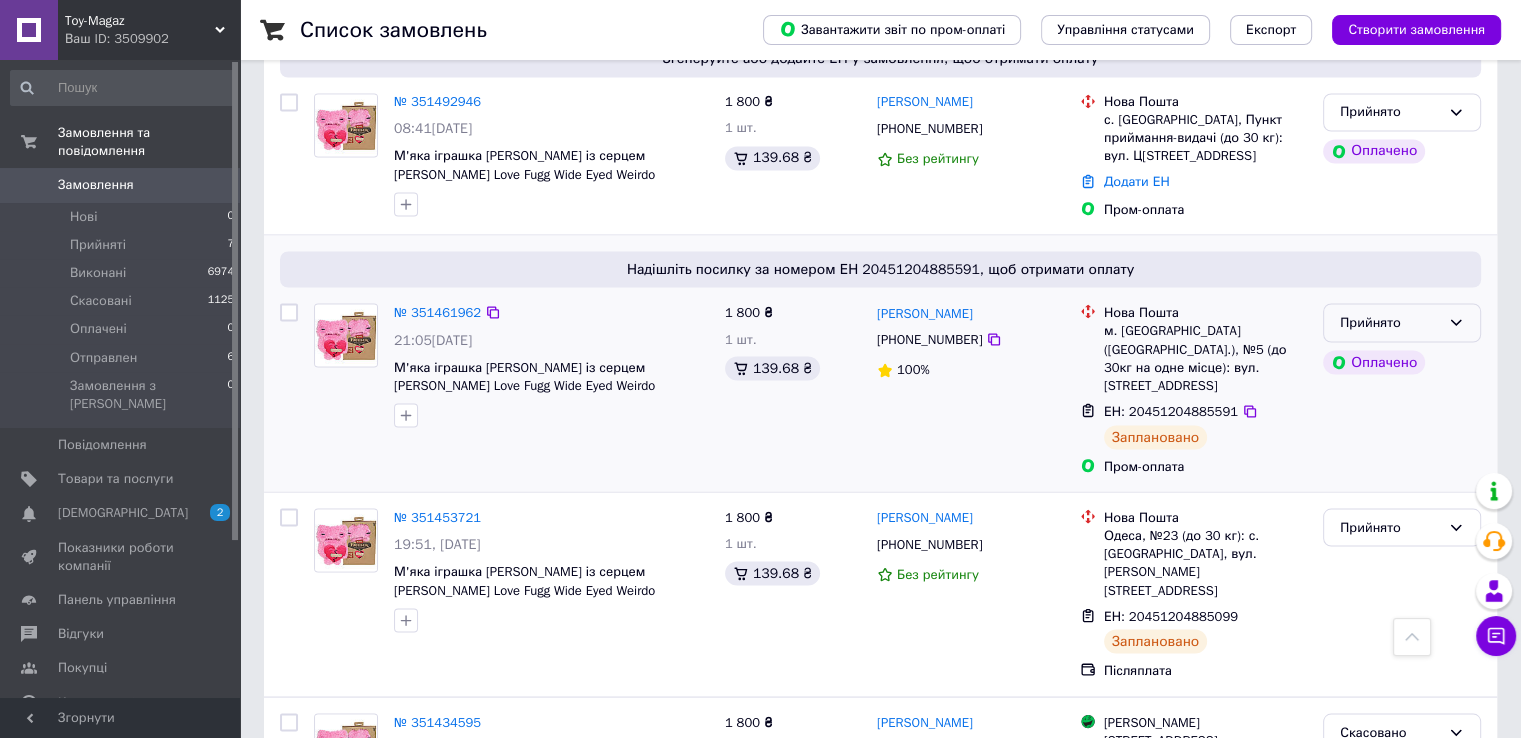 click on "Прийнято" at bounding box center (1402, 322) 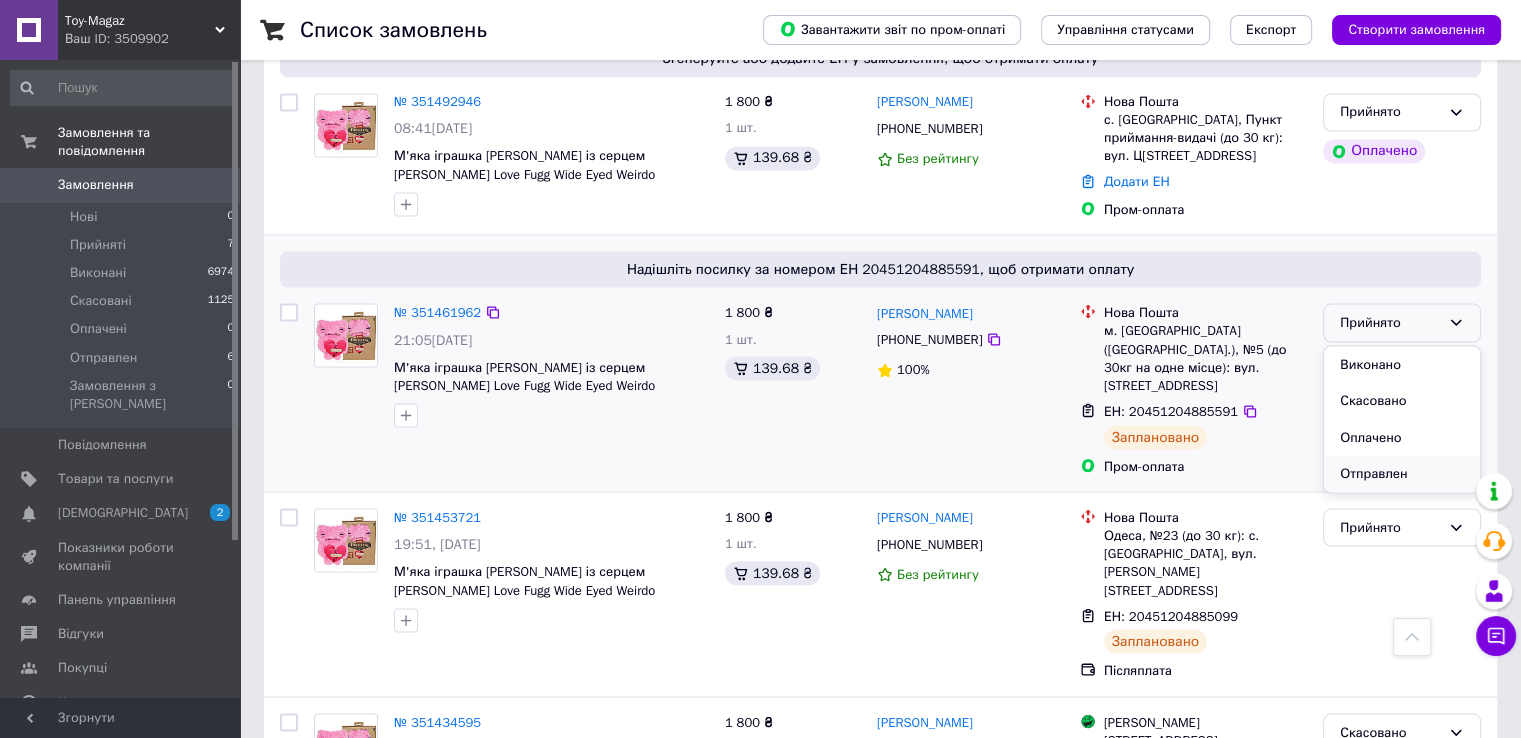 click on "Отправлен" at bounding box center (1402, 473) 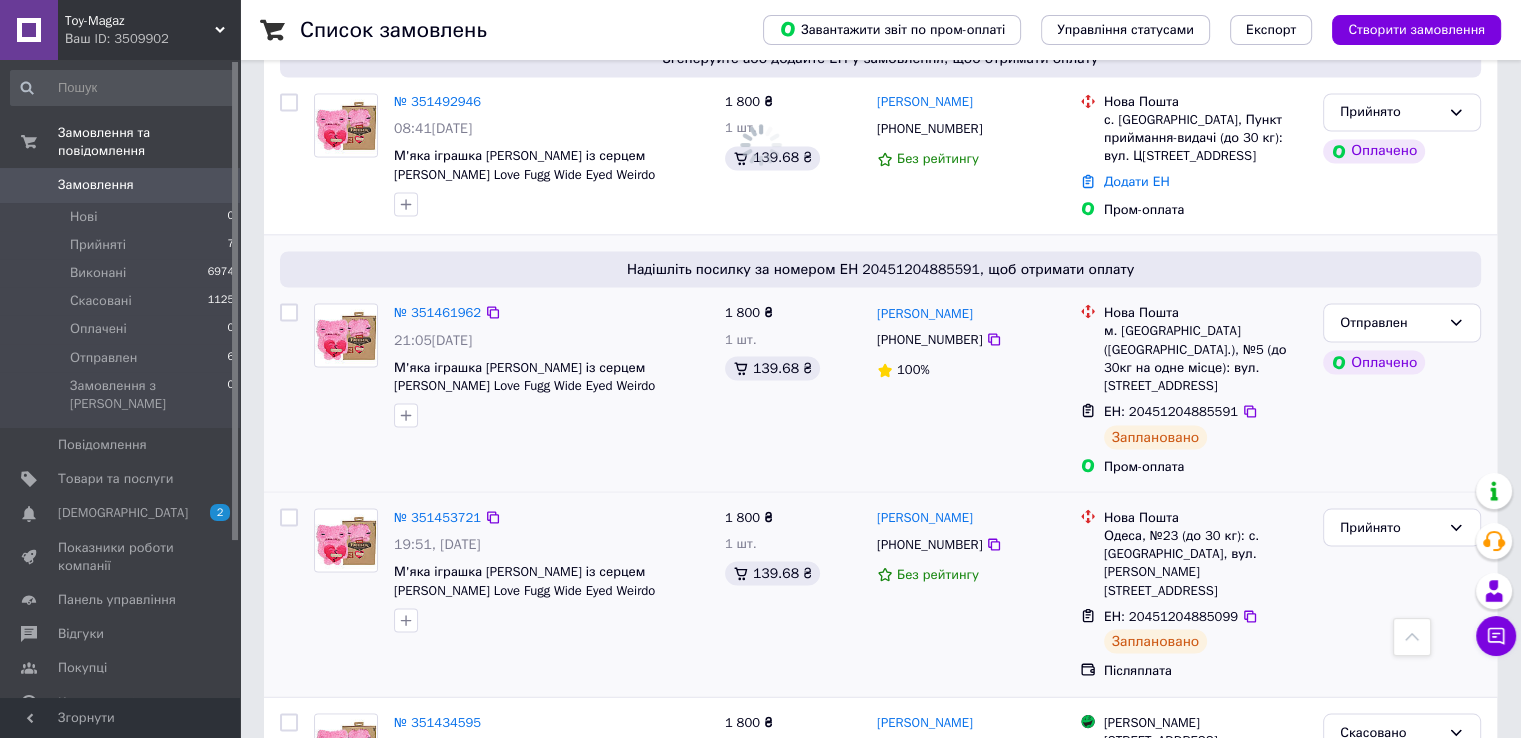 click on "Нова Пошта Одеса, №23 (до 30 кг): с. [GEOGRAPHIC_DATA], вул. С[STREET_ADDRESS]�Н: 20451204885099 Заплановано Післяплата" at bounding box center [1193, 594] 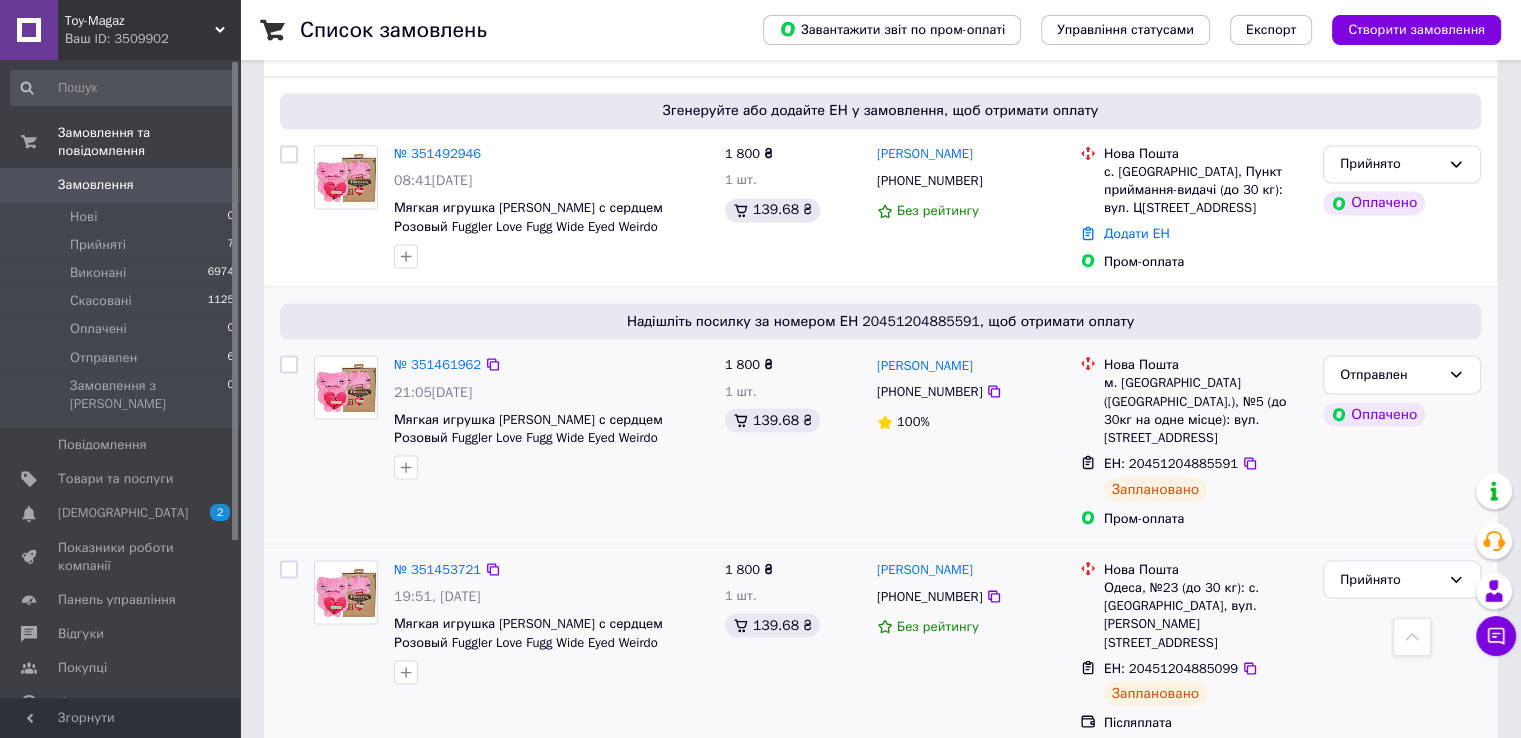scroll, scrollTop: 3600, scrollLeft: 0, axis: vertical 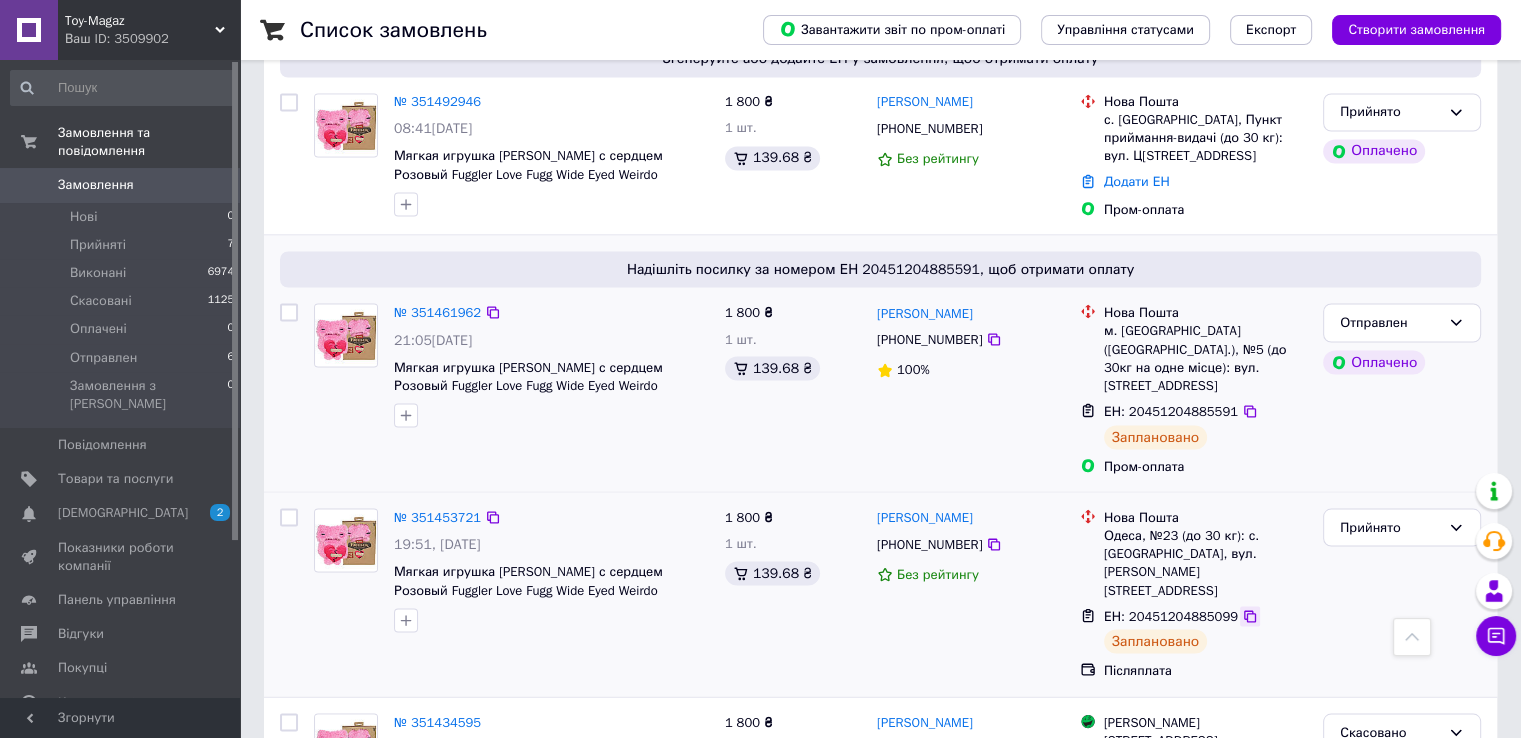 click 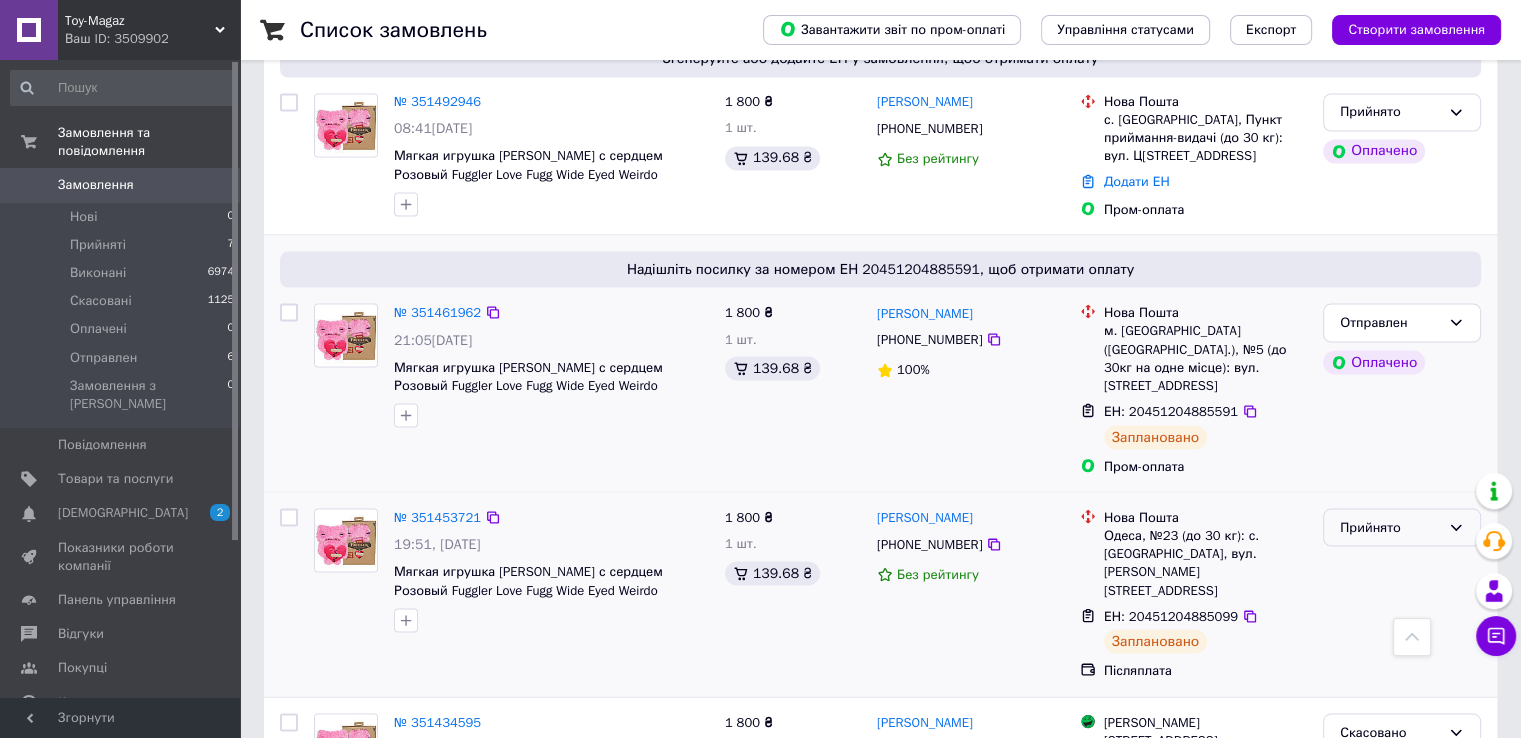 click on "Прийнято" at bounding box center [1390, 527] 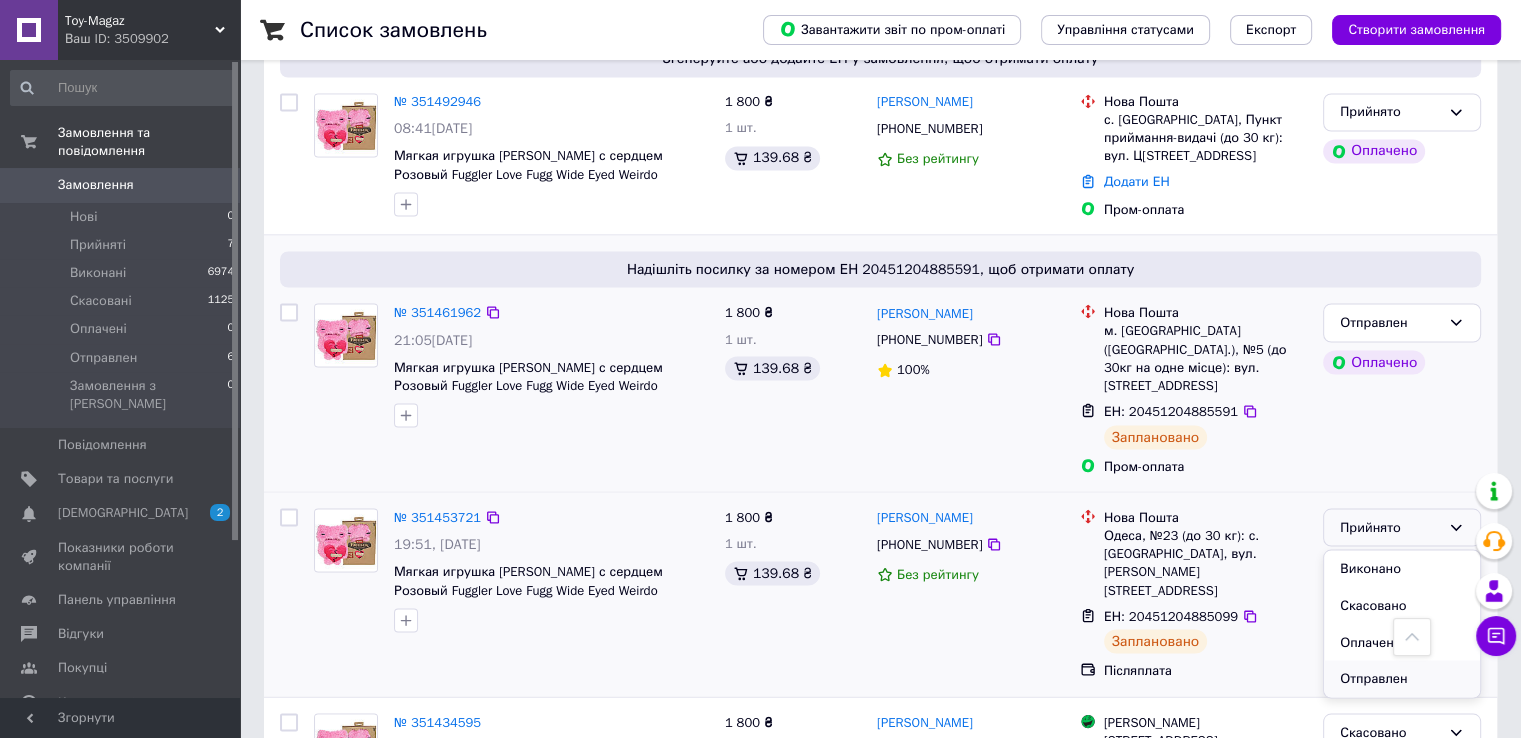 click on "Отправлен" at bounding box center [1402, 678] 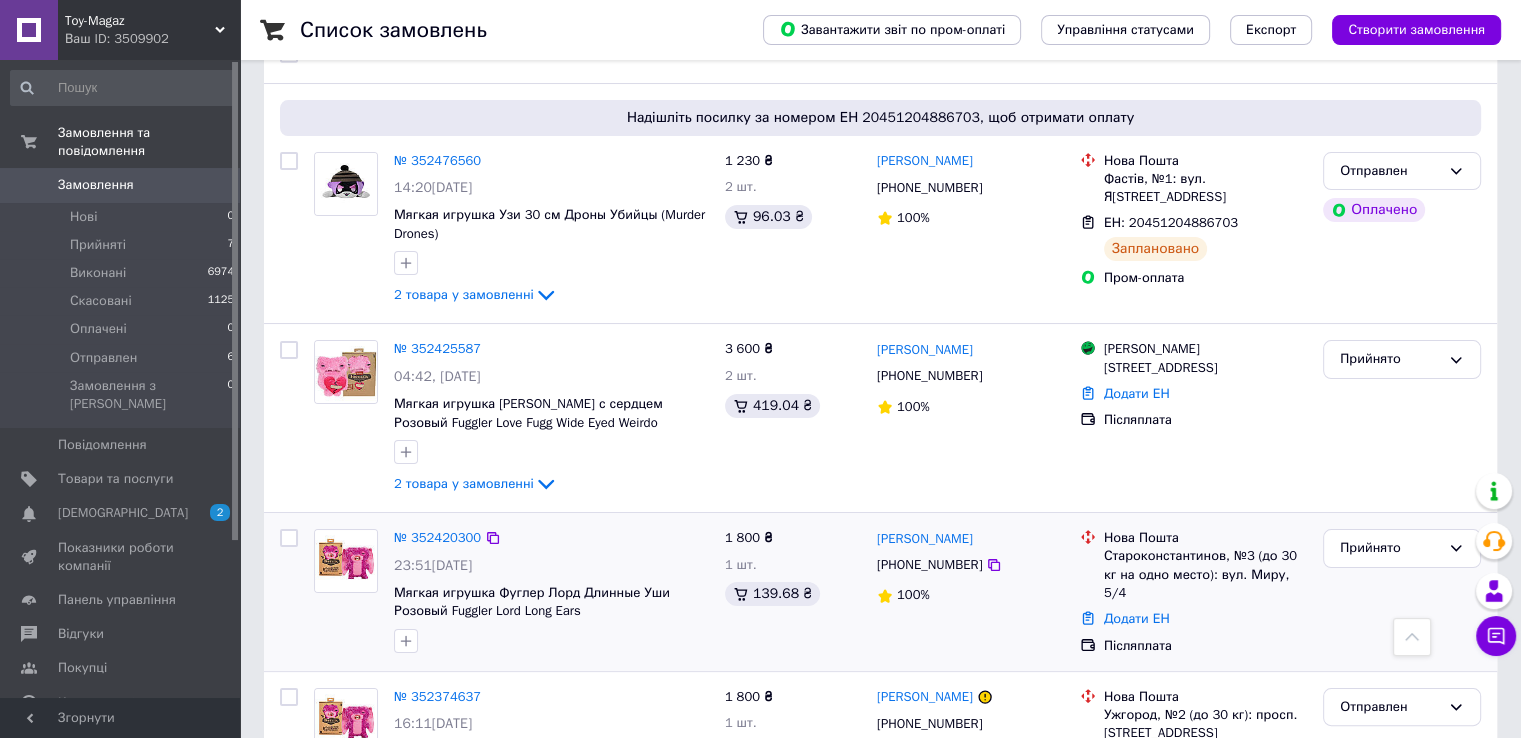 scroll, scrollTop: 400, scrollLeft: 0, axis: vertical 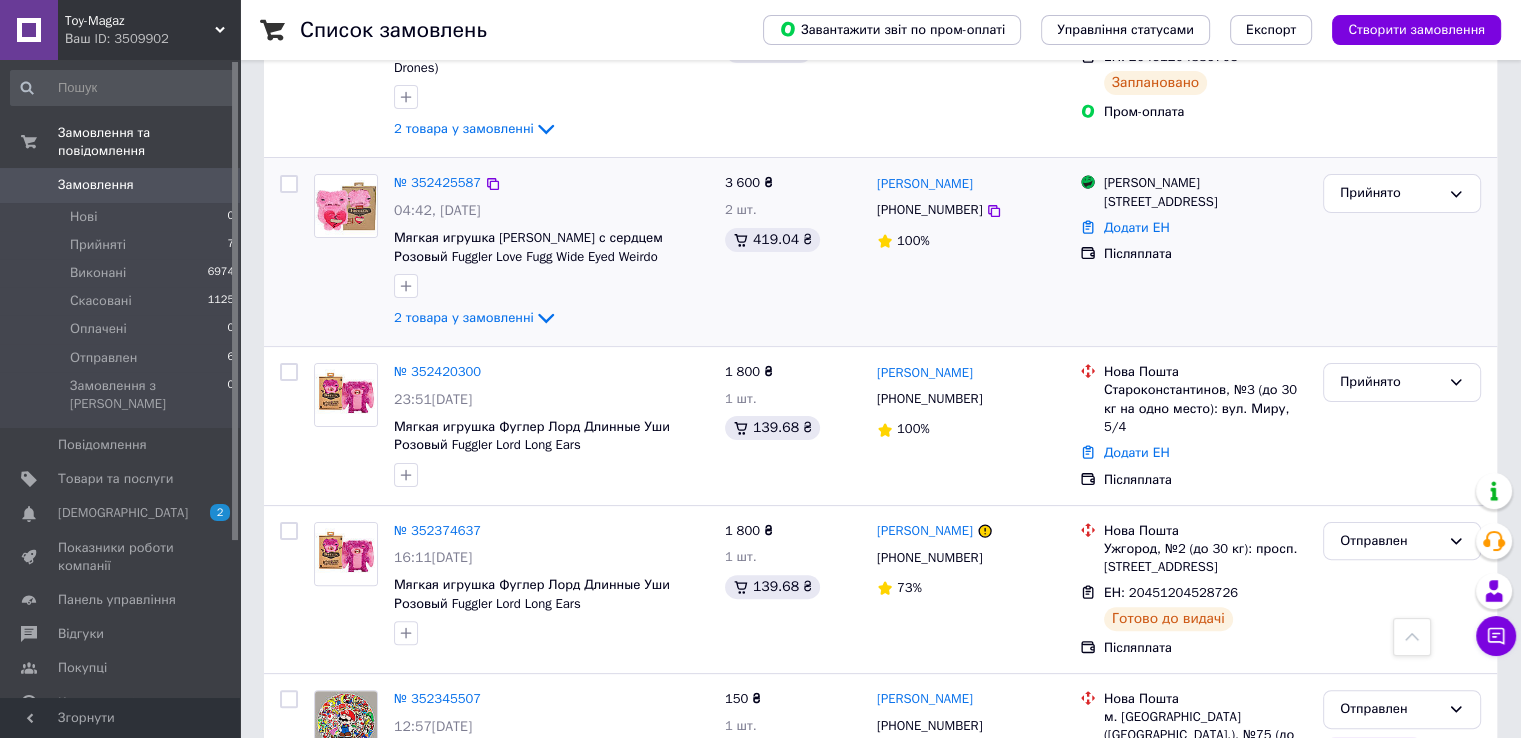 click on "№ 352425587" at bounding box center (437, 183) 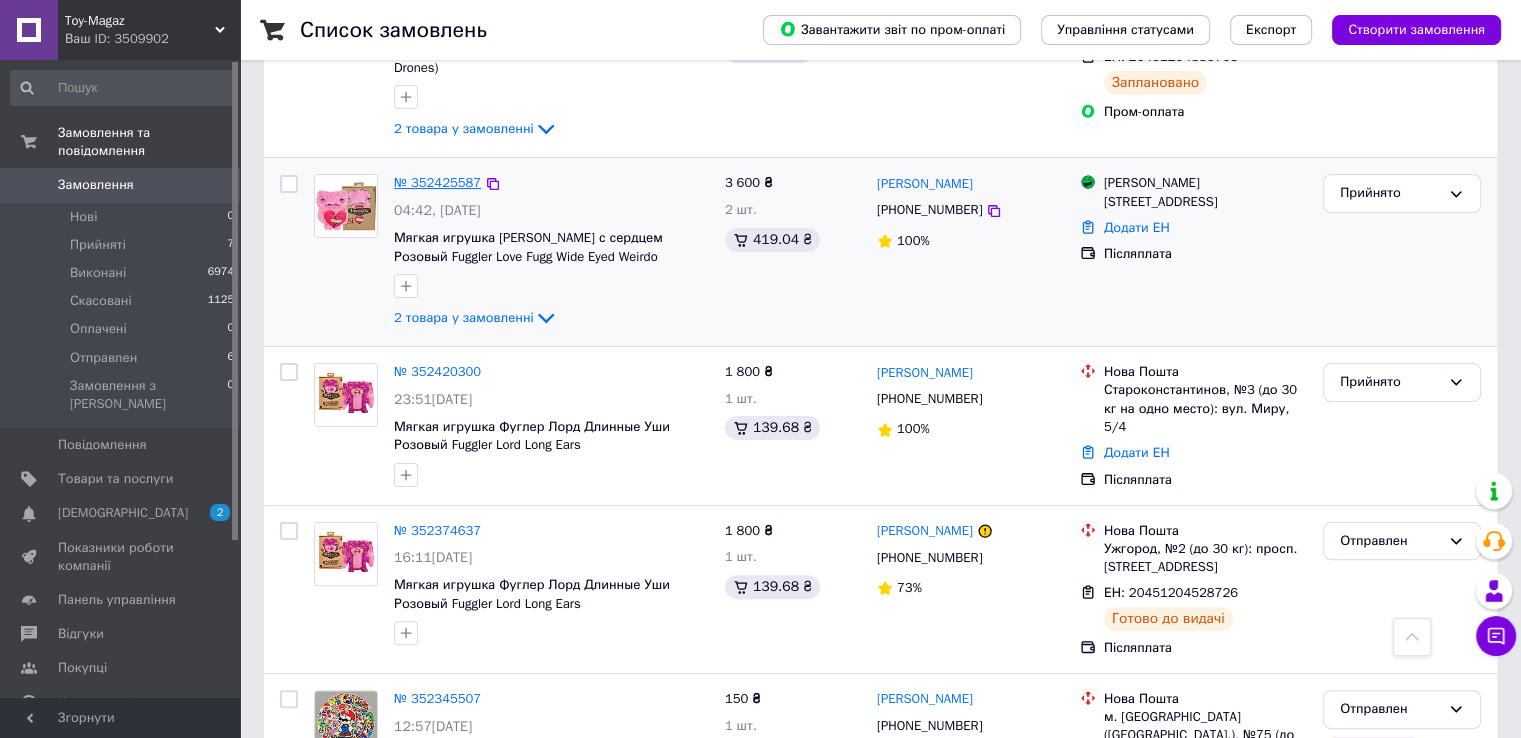 click on "№ 352425587" at bounding box center (437, 182) 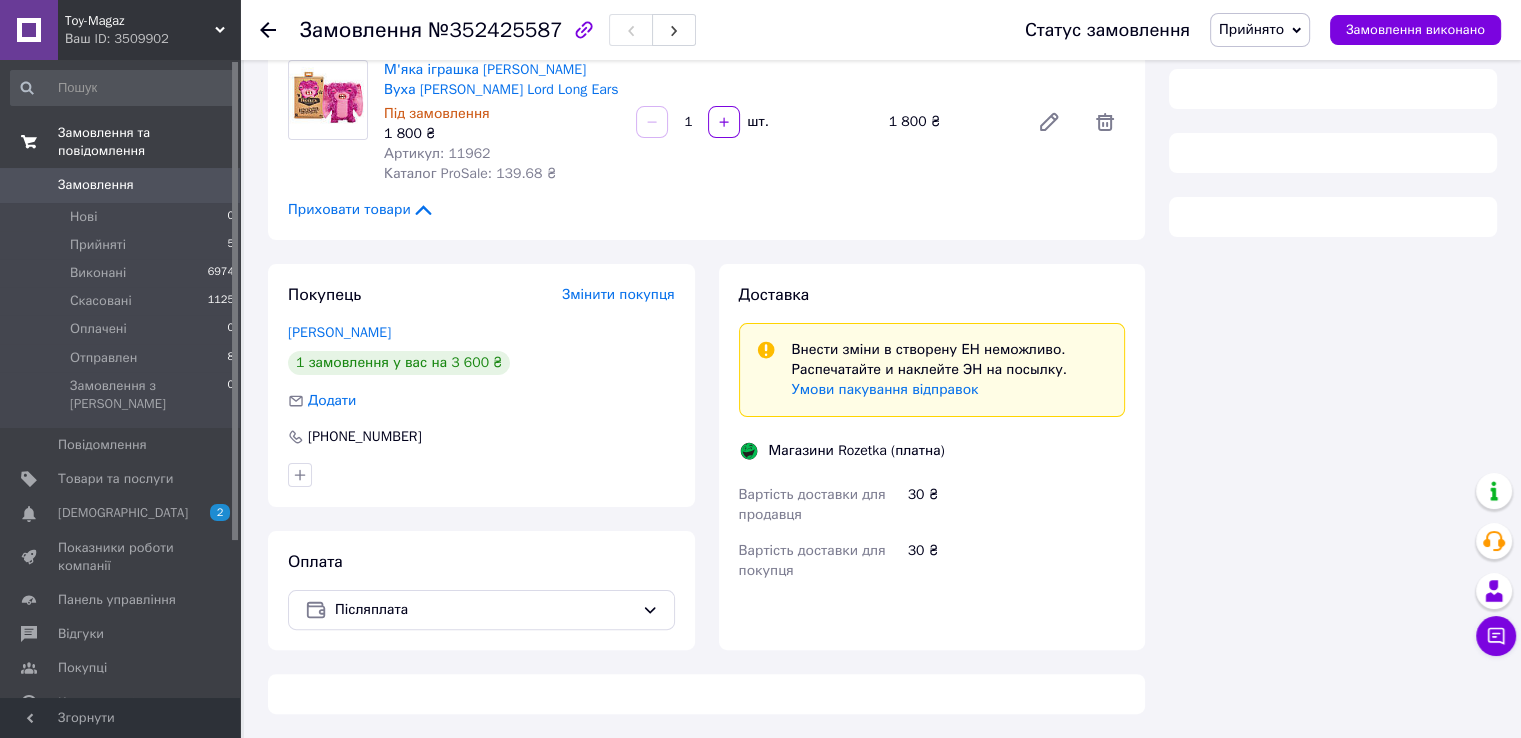 scroll, scrollTop: 400, scrollLeft: 0, axis: vertical 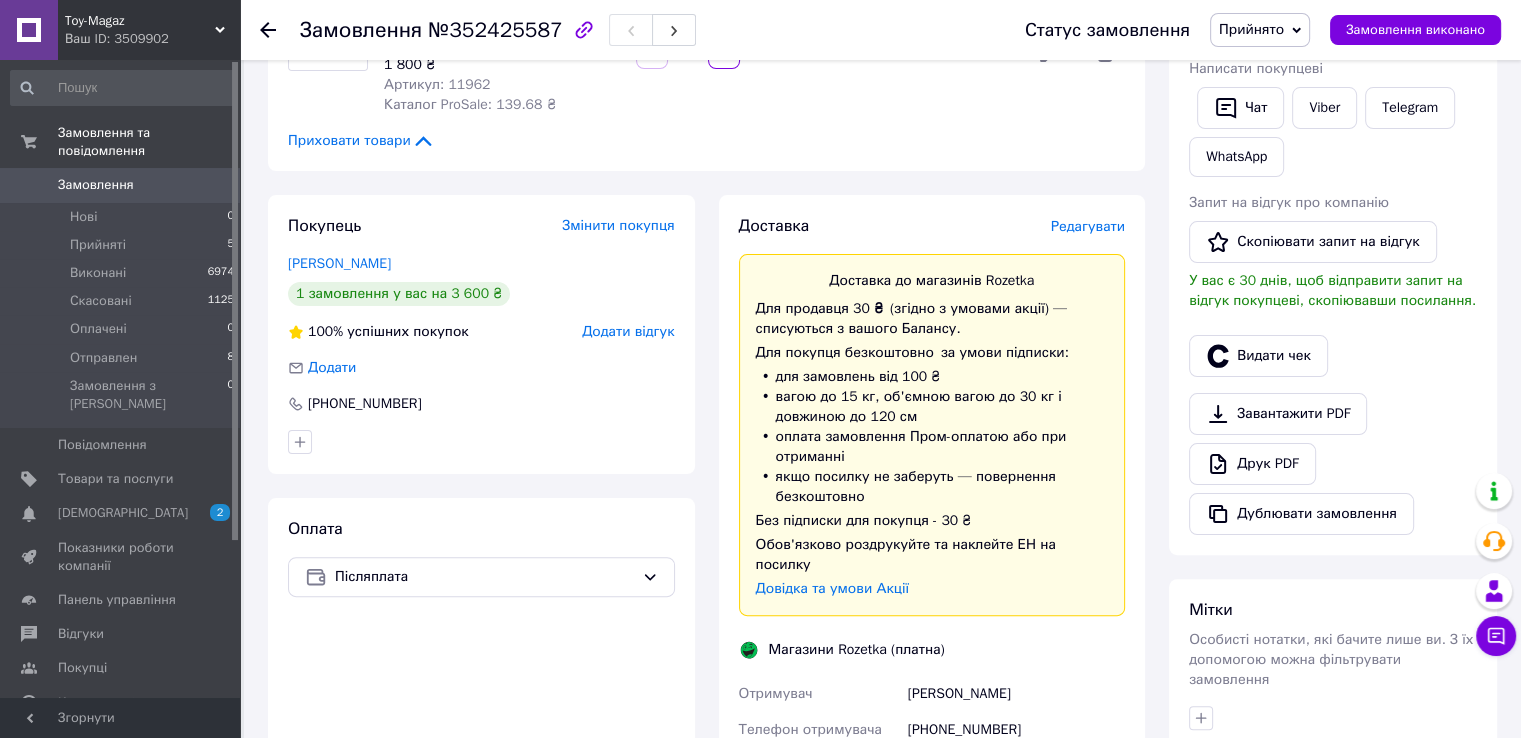 click 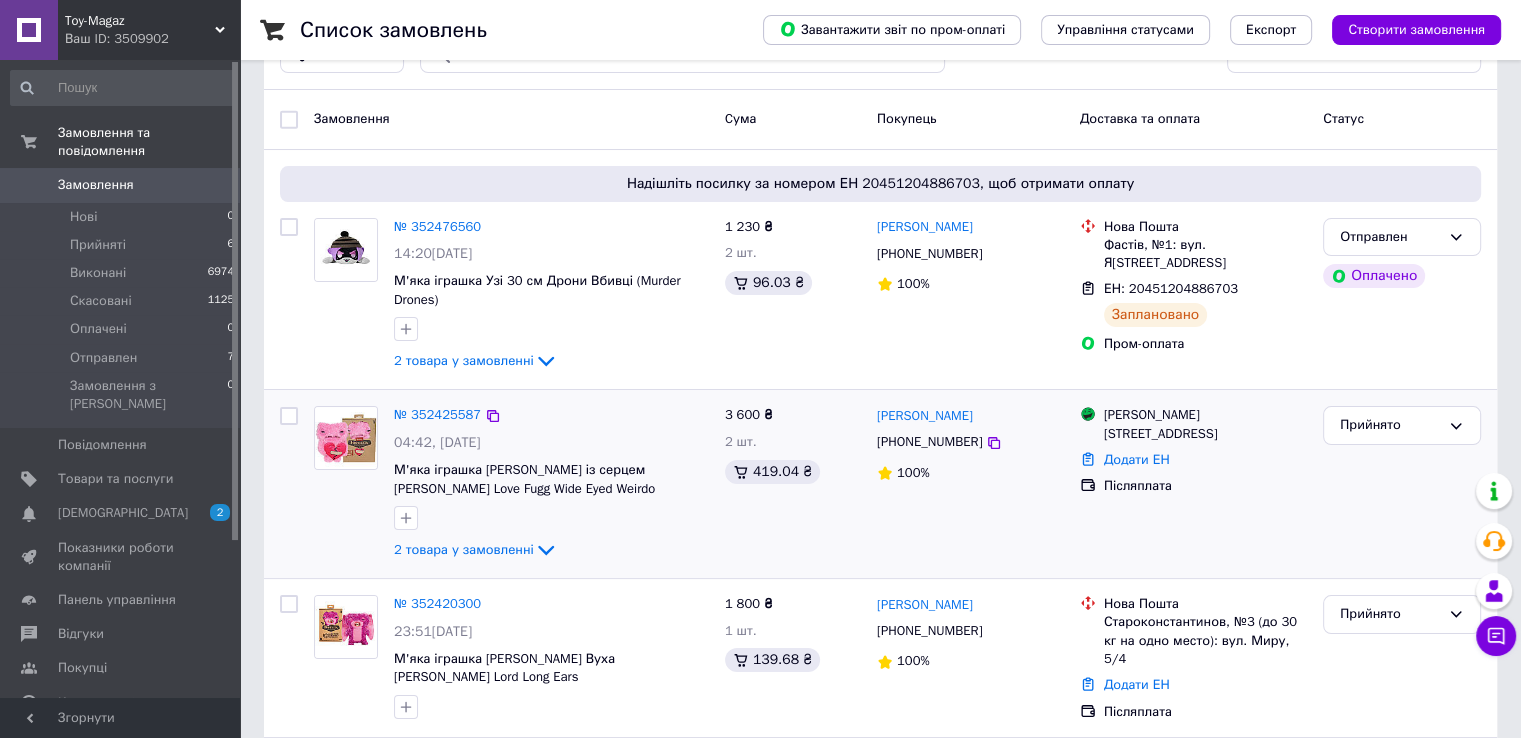 scroll, scrollTop: 200, scrollLeft: 0, axis: vertical 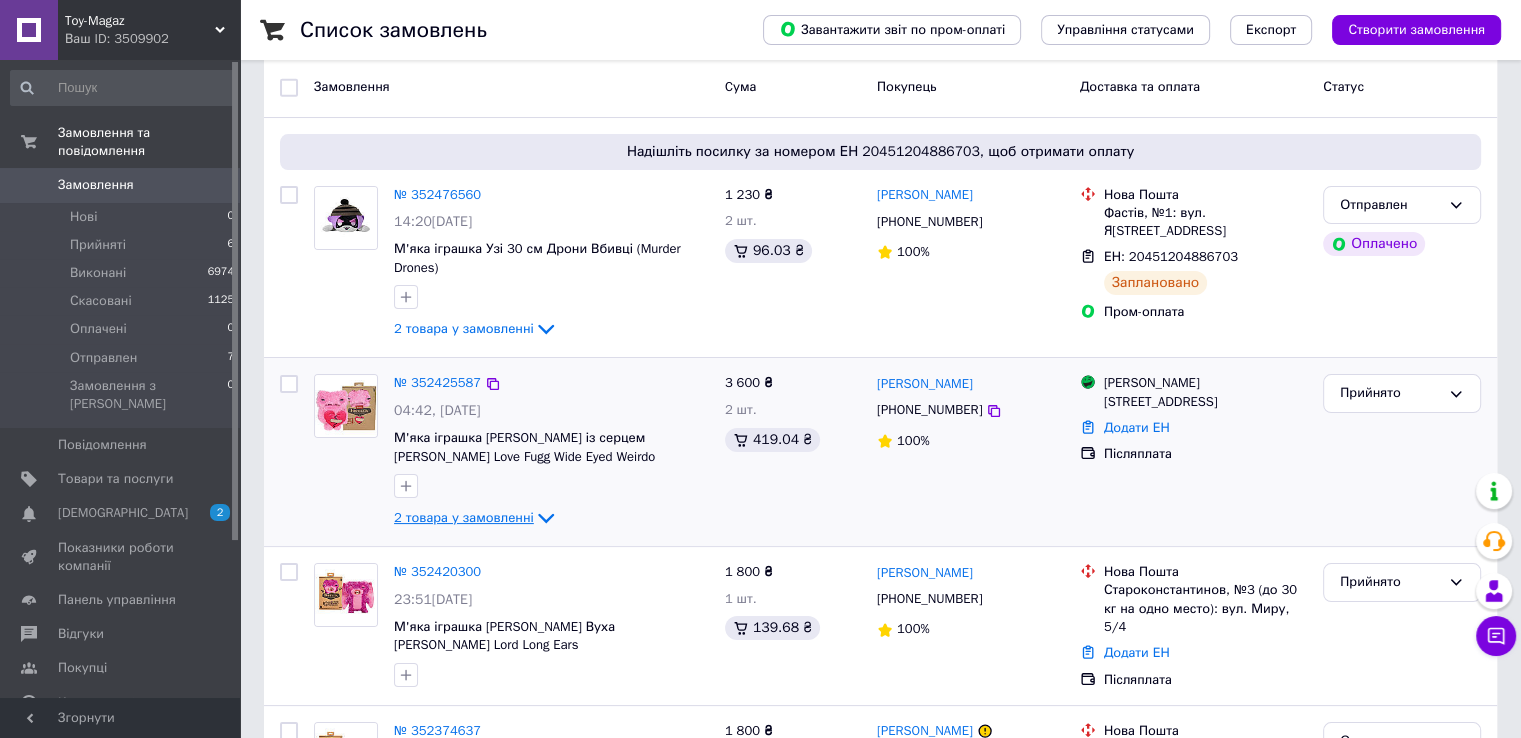 click 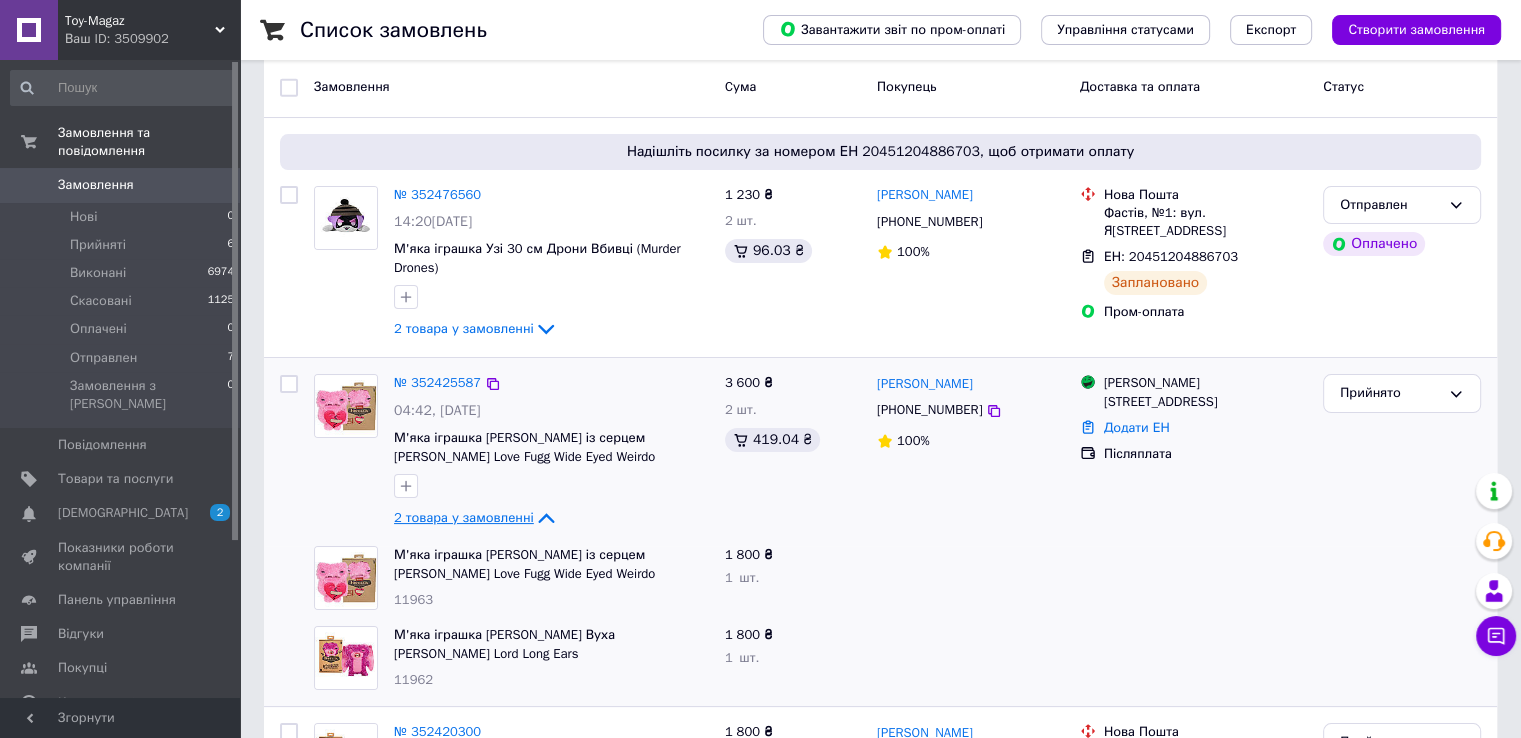 click 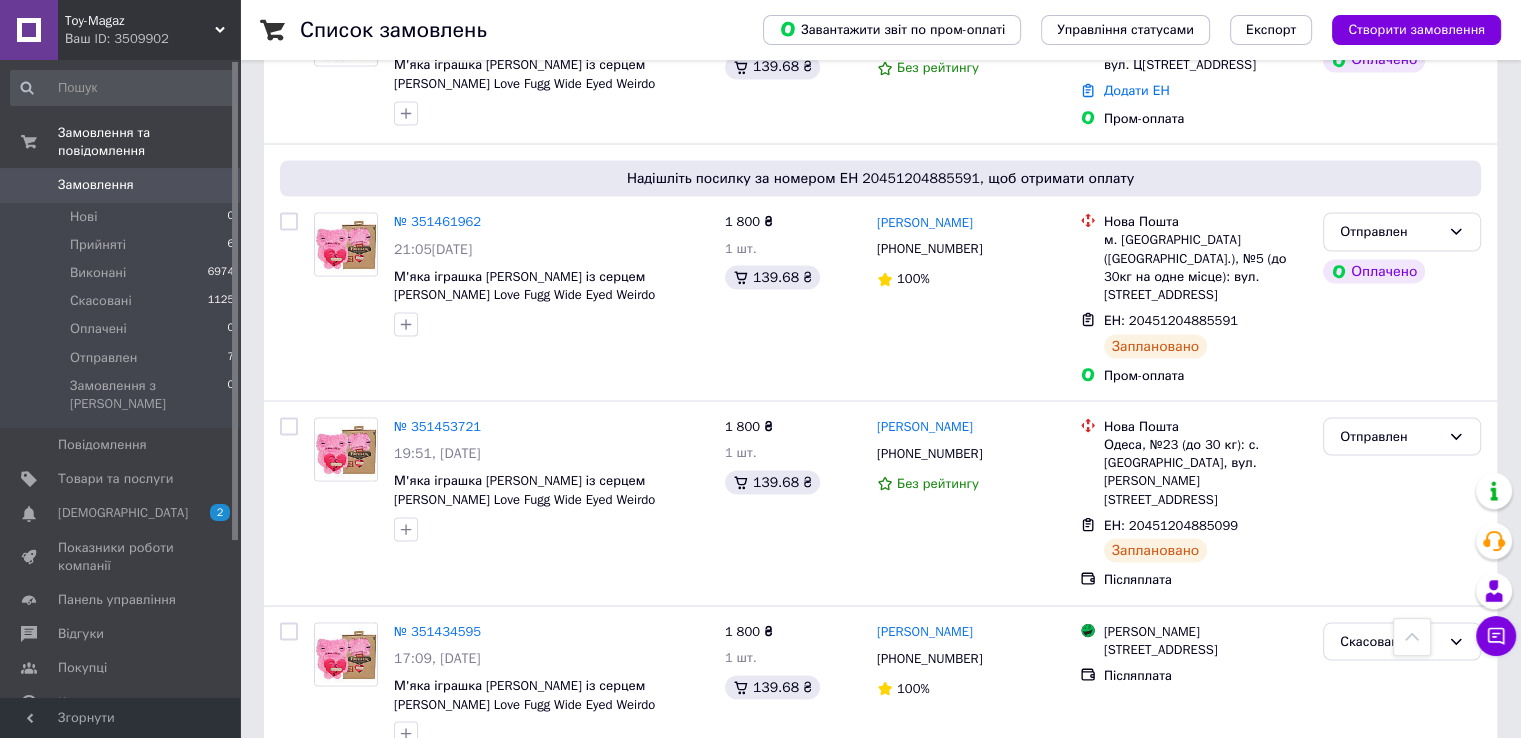 scroll, scrollTop: 3800, scrollLeft: 0, axis: vertical 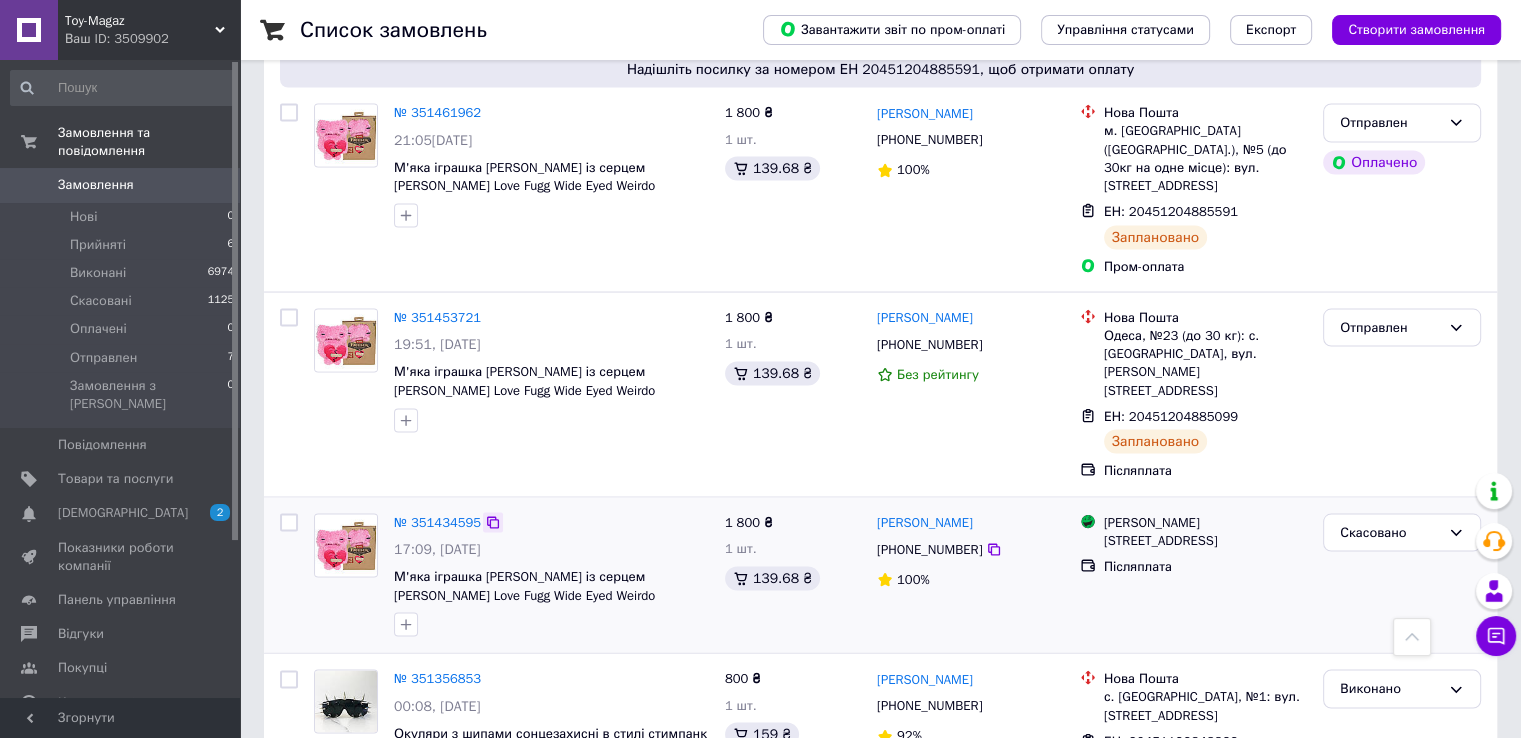 click 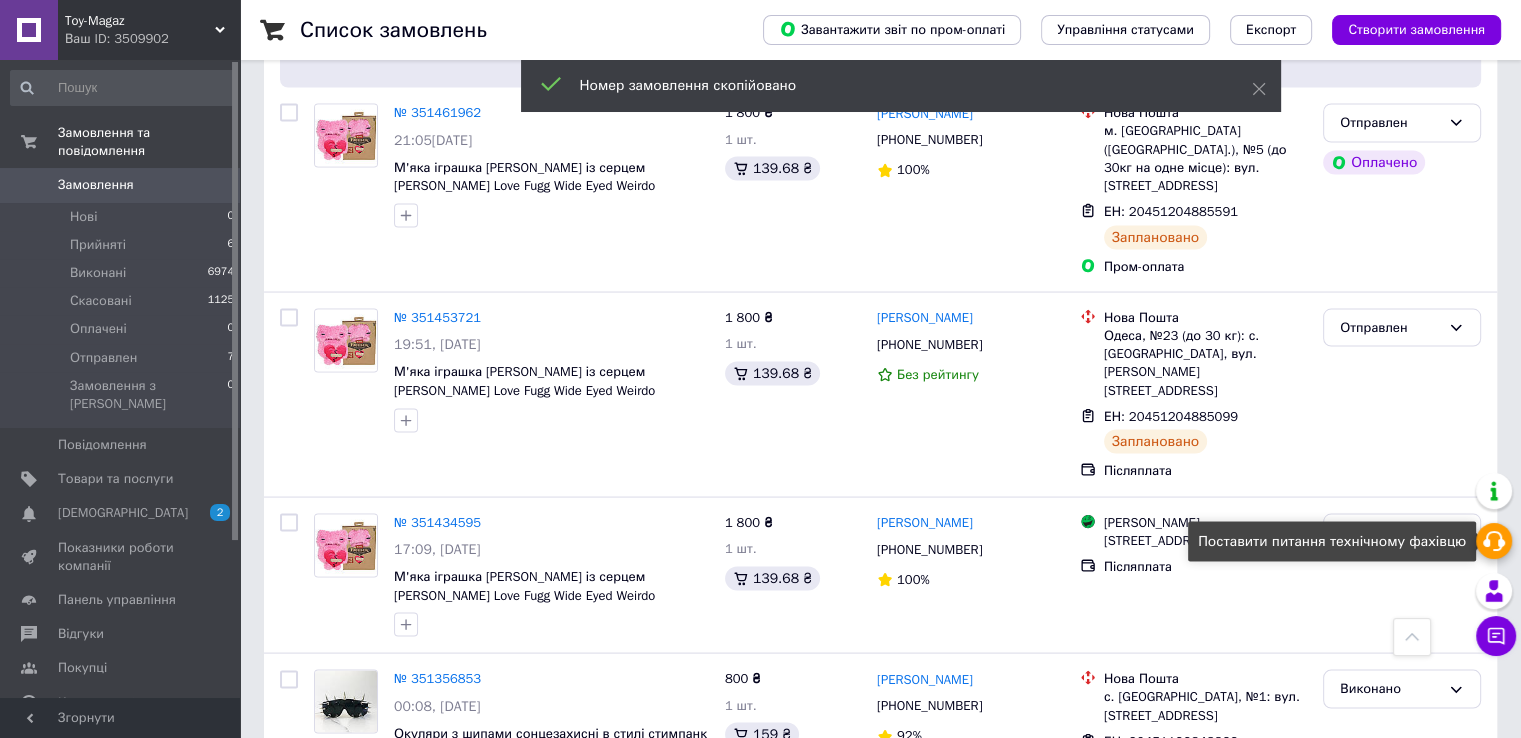 click 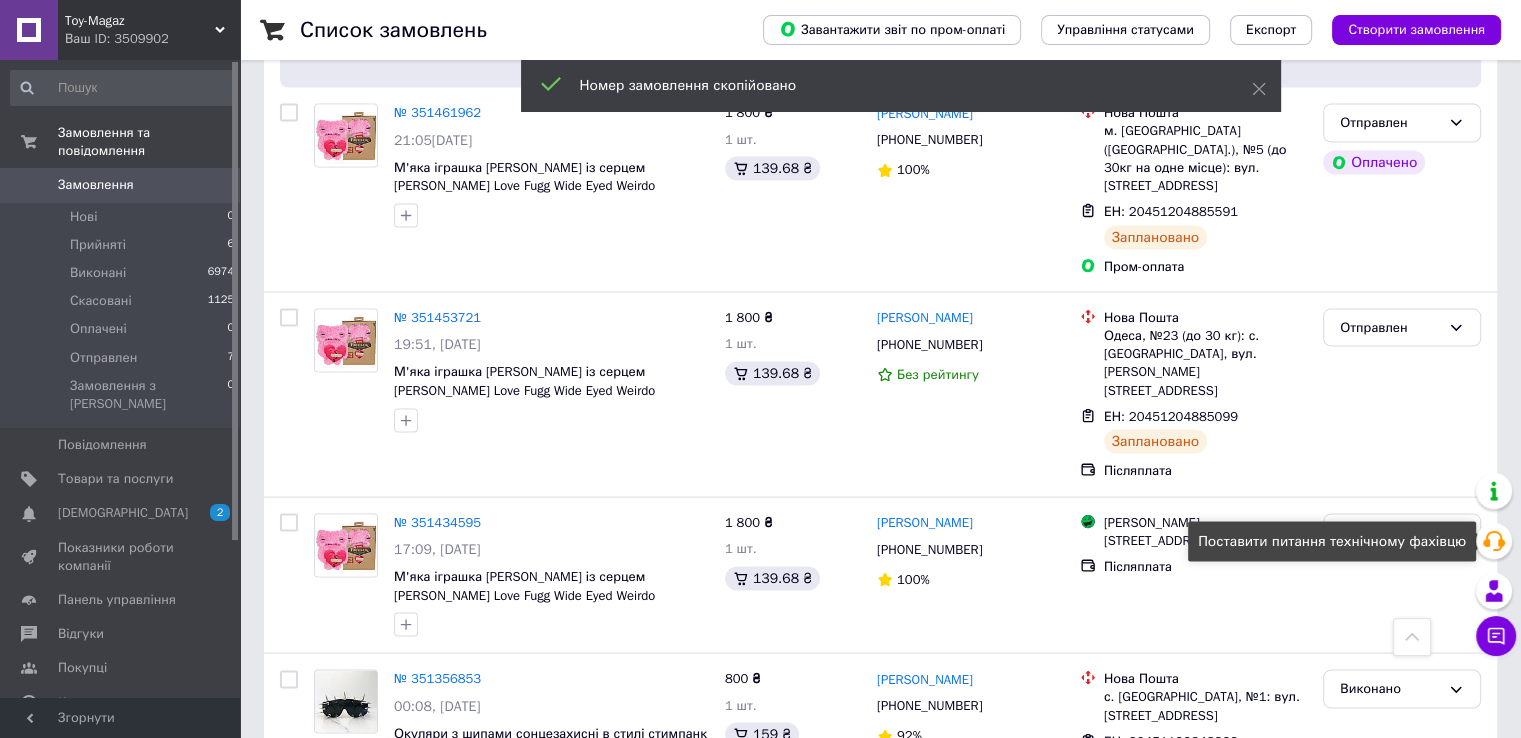 click on "Отправлен" at bounding box center [1390, 327] 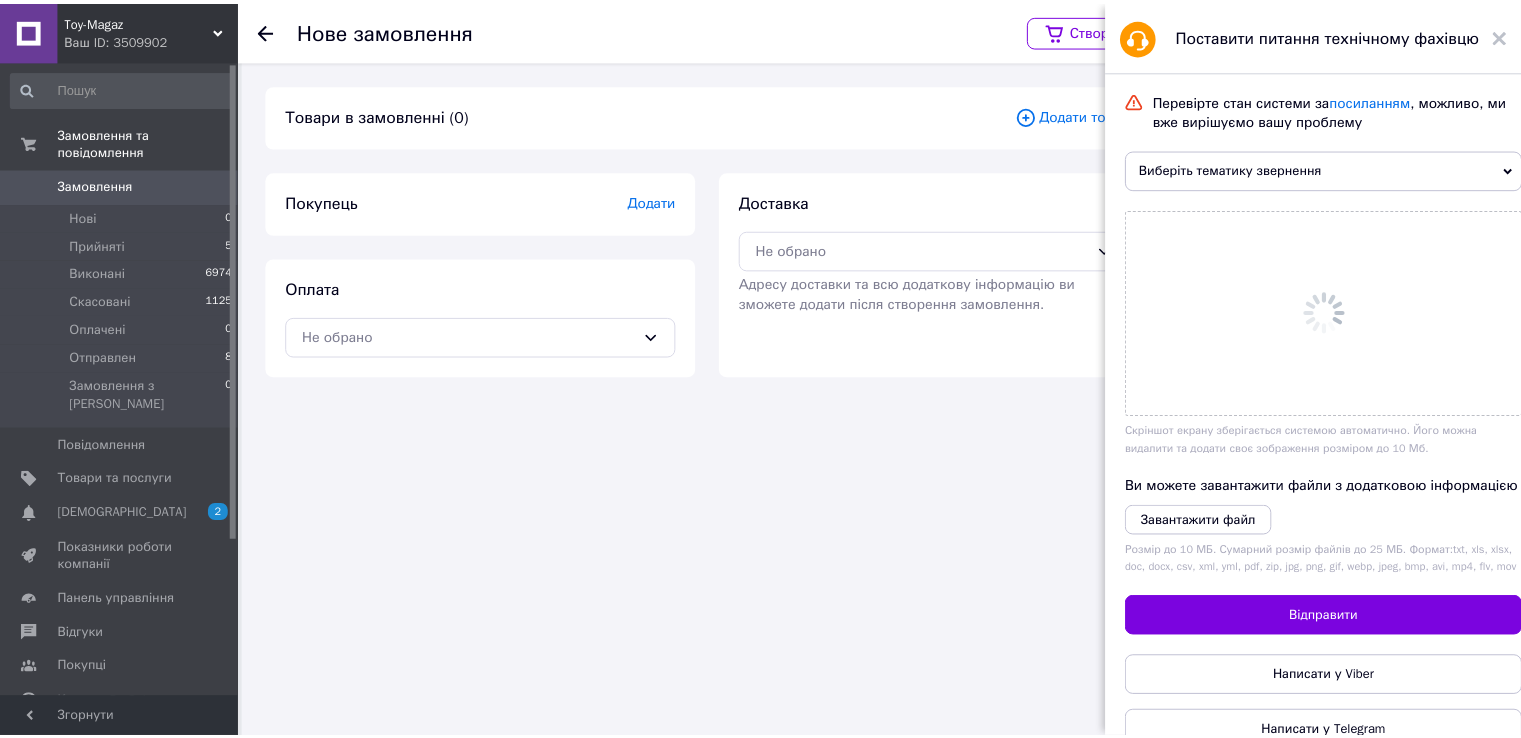 scroll, scrollTop: 0, scrollLeft: 0, axis: both 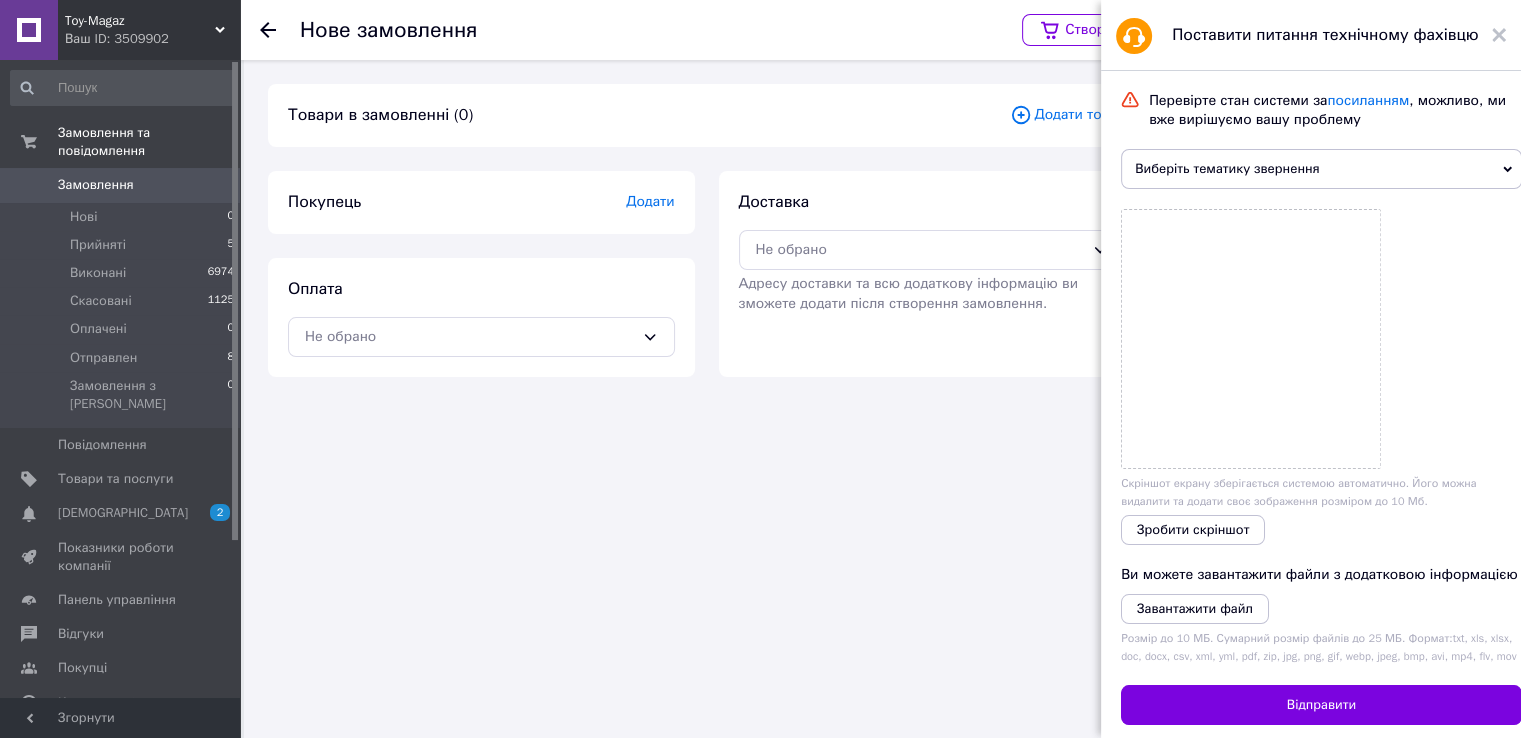 click 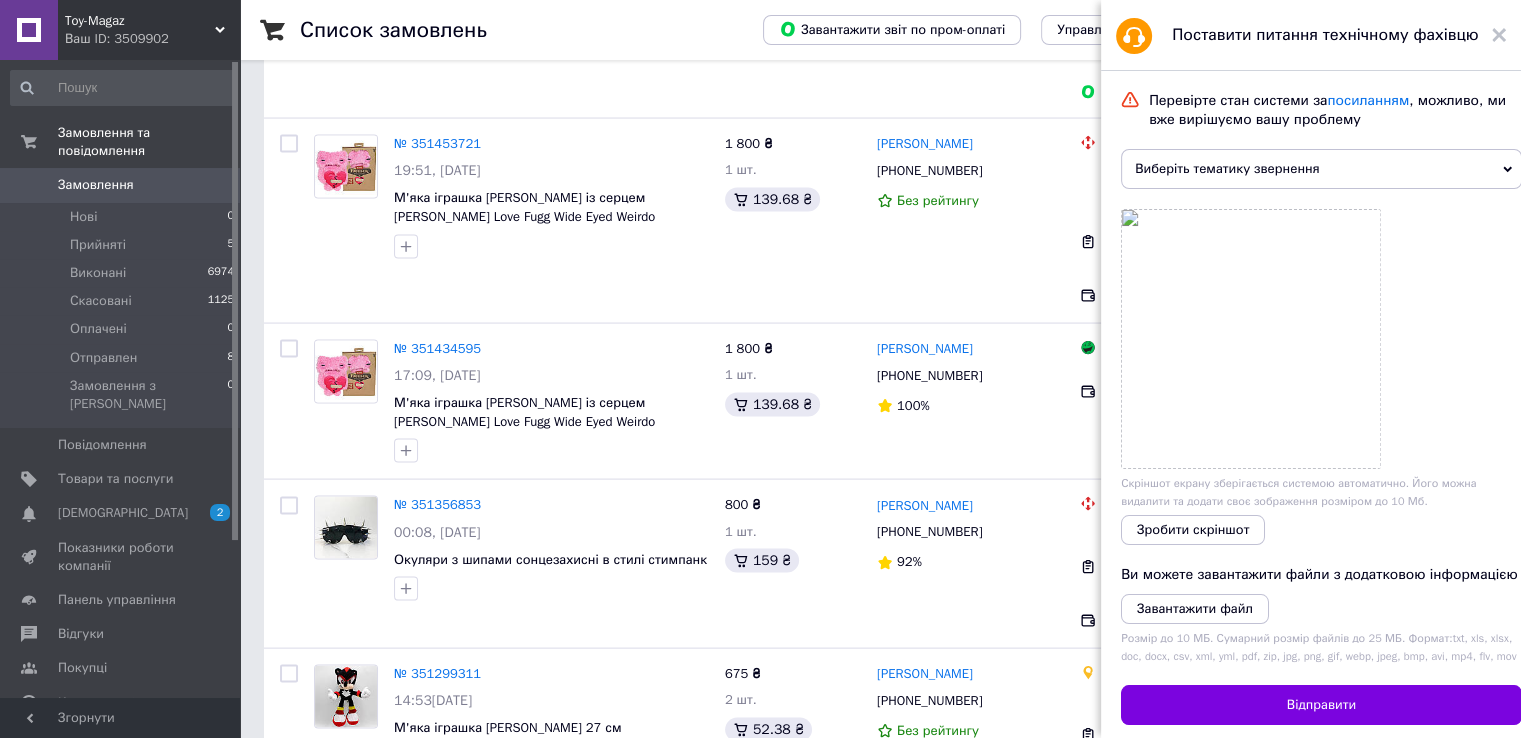 scroll, scrollTop: 3700, scrollLeft: 0, axis: vertical 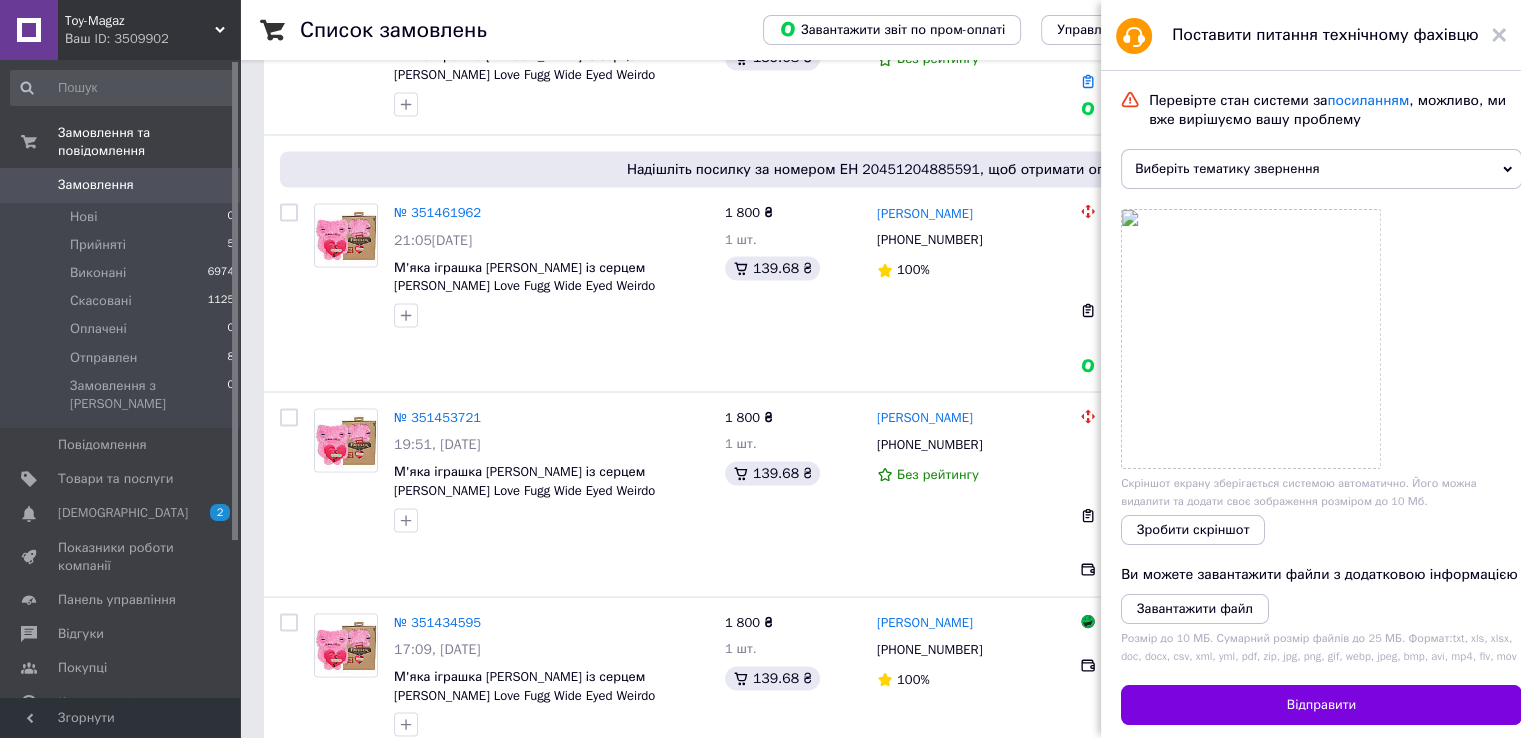 click on "Виберіть тематику звернення" at bounding box center (1321, 169) 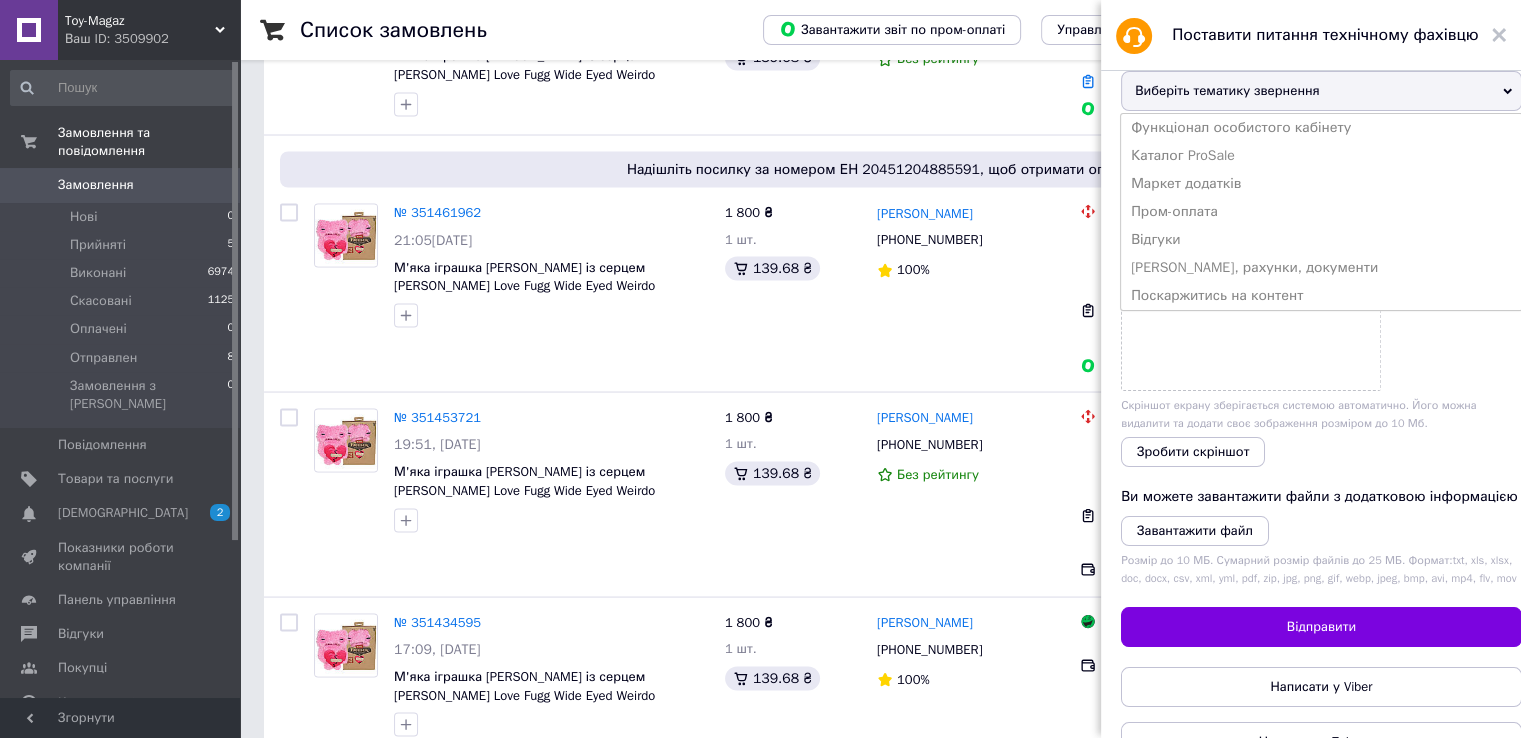 scroll, scrollTop: 43, scrollLeft: 0, axis: vertical 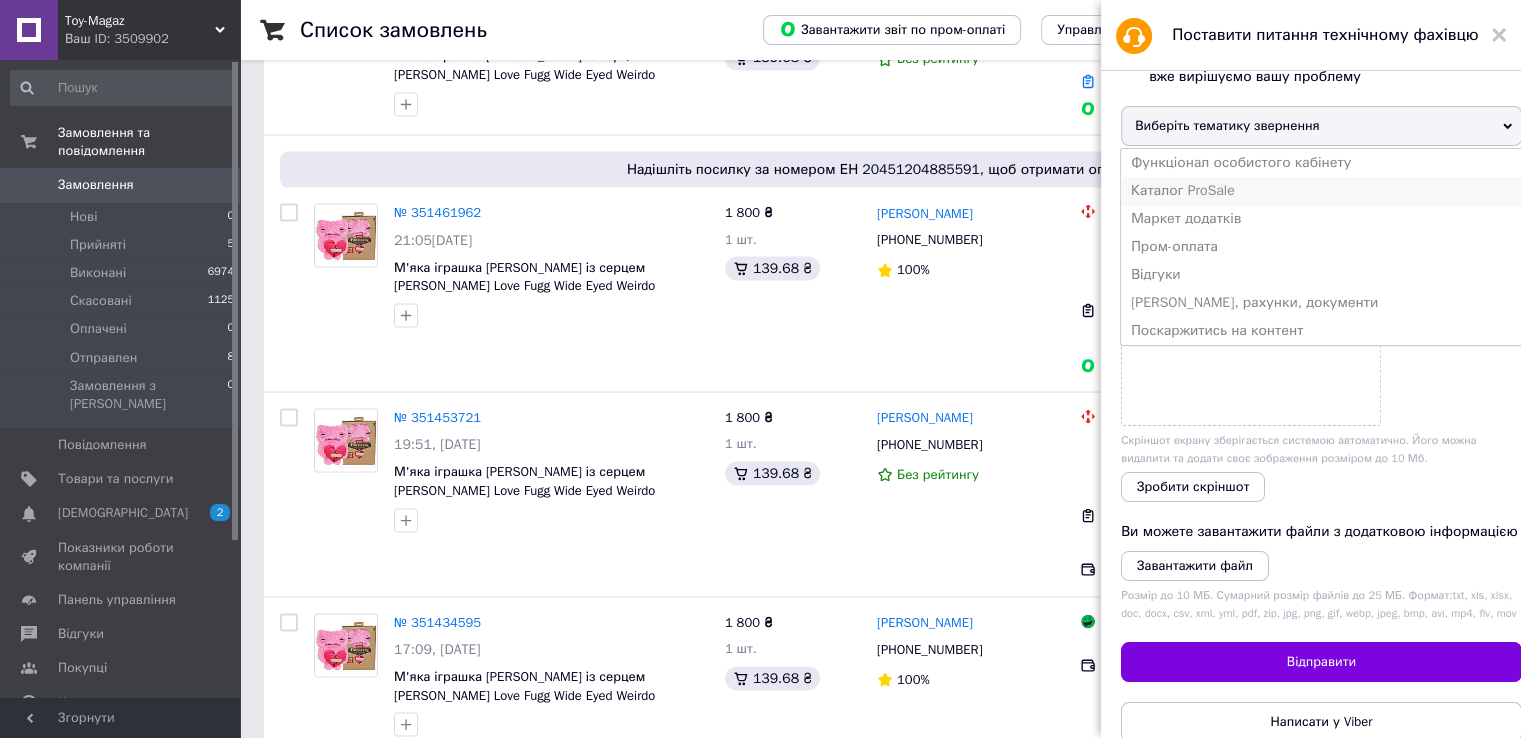 click on "Каталог ProSale" at bounding box center [1321, 191] 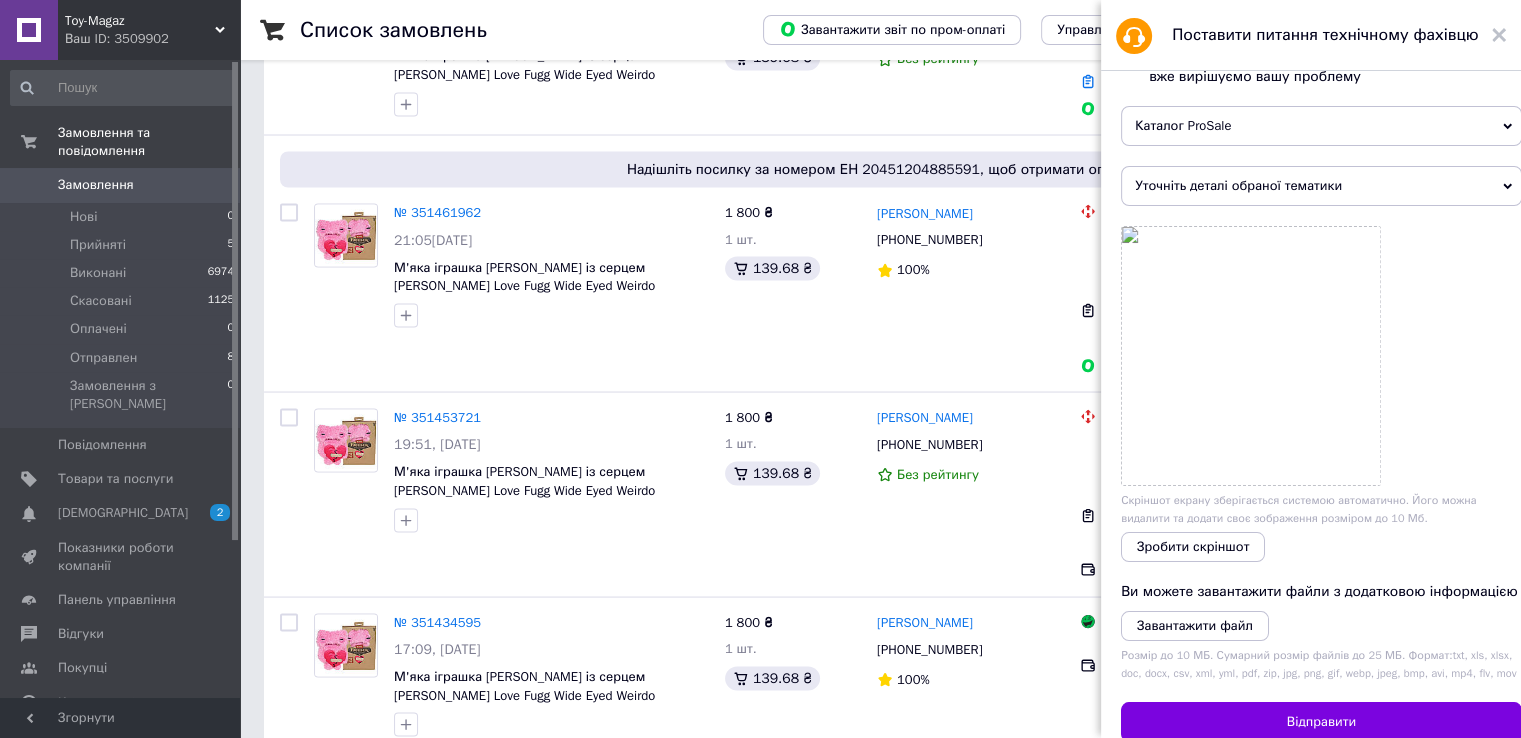 click on "Уточніть деталі обраної тематики" at bounding box center (1321, 186) 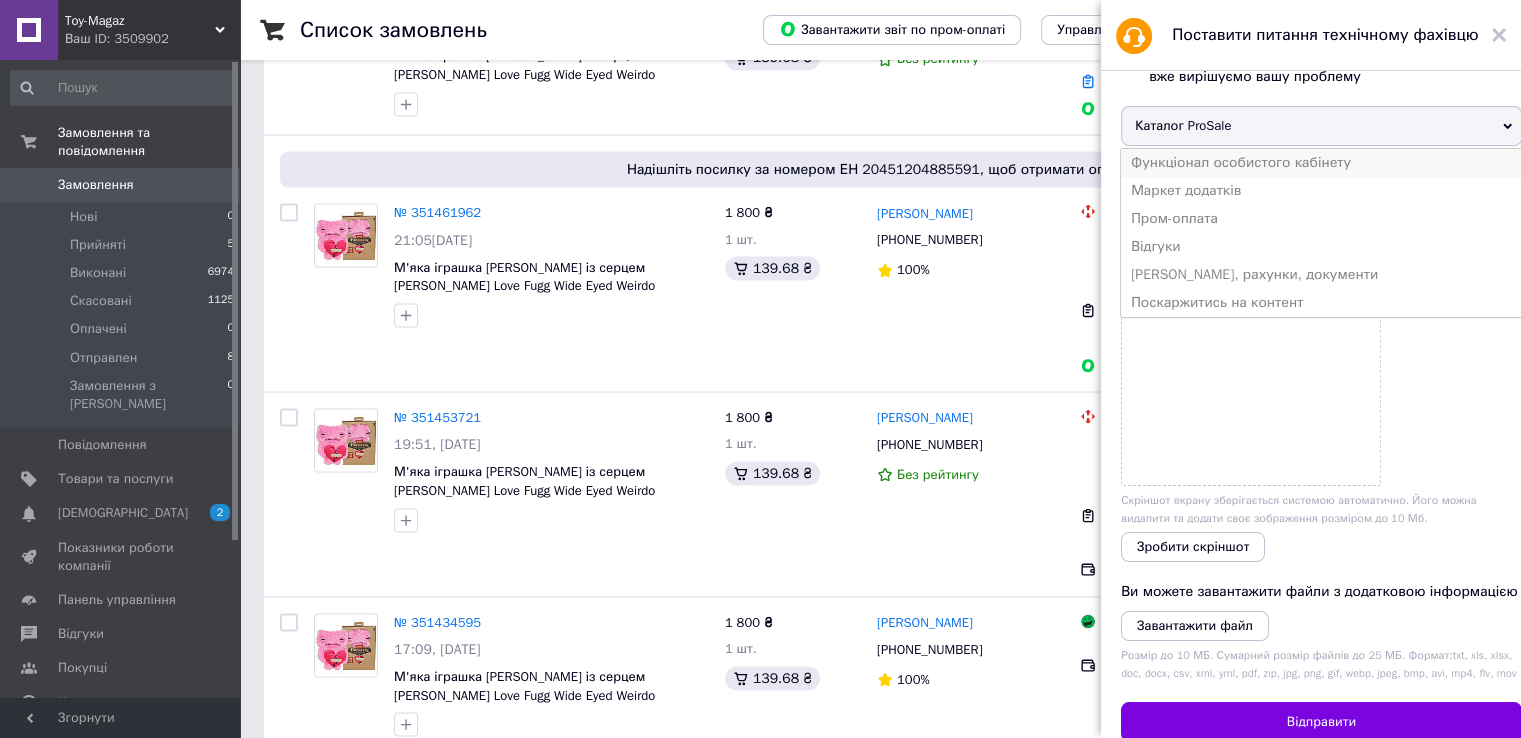 click on "Функціонал особистого кабінету" at bounding box center [1321, 163] 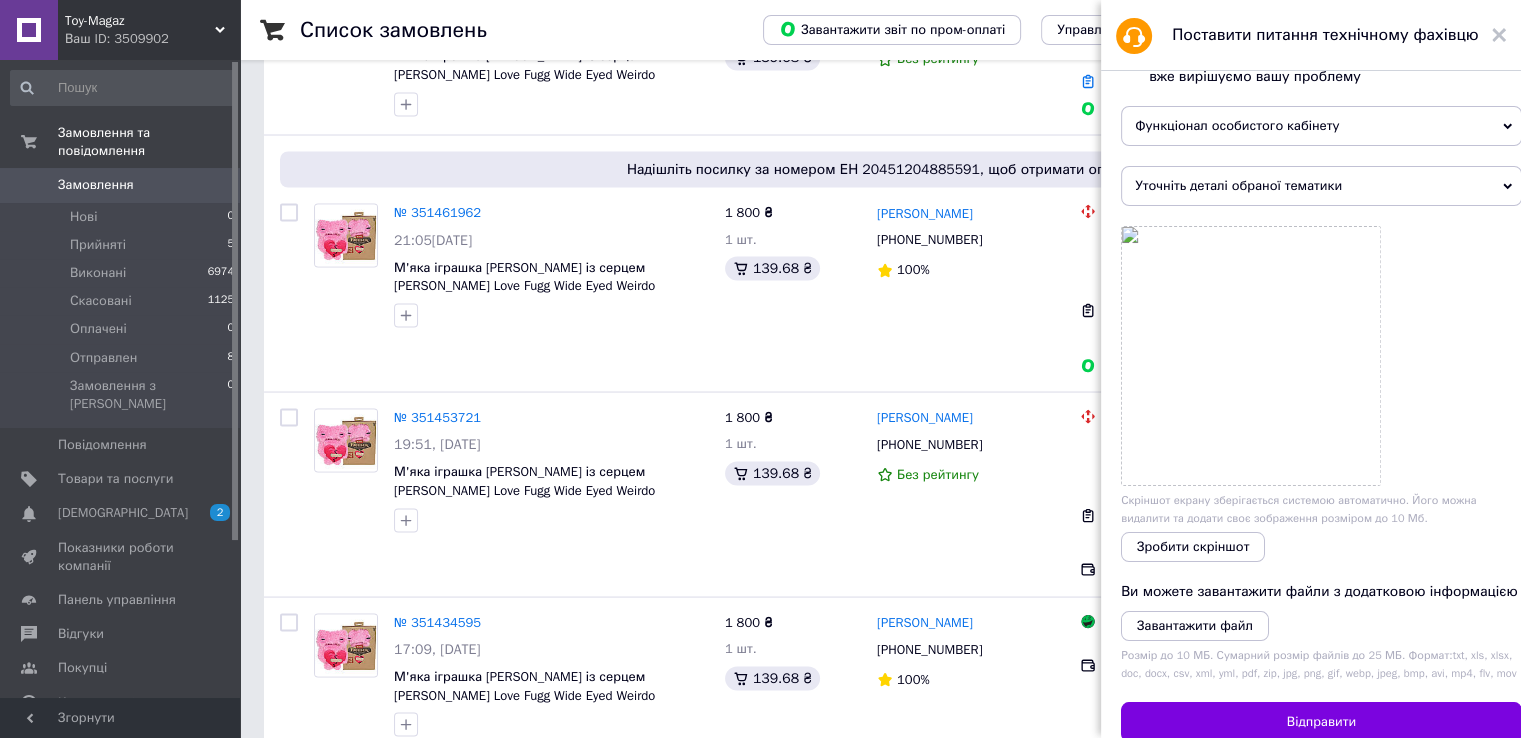 click on "Уточніть деталі обраної тематики" at bounding box center [1321, 186] 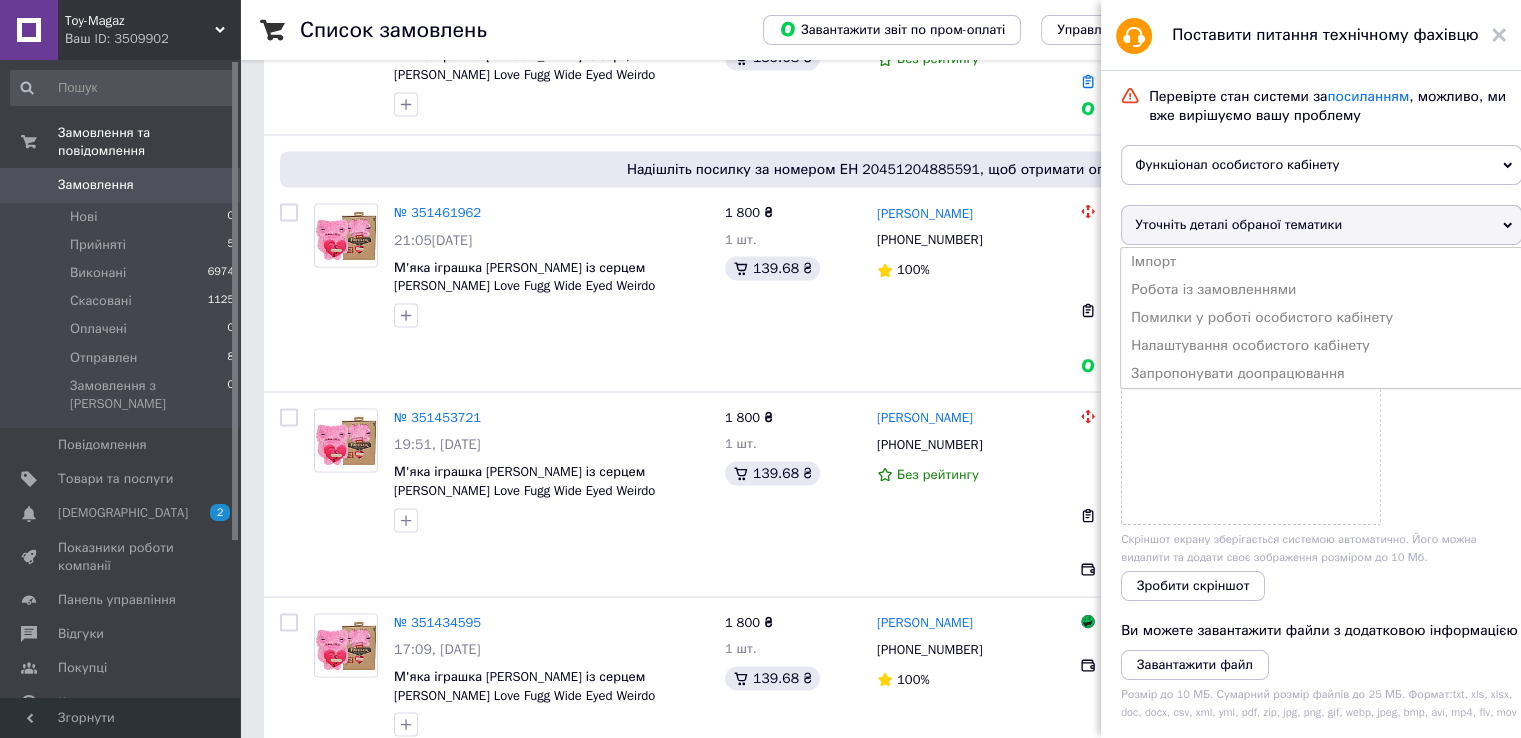scroll, scrollTop: 2, scrollLeft: 0, axis: vertical 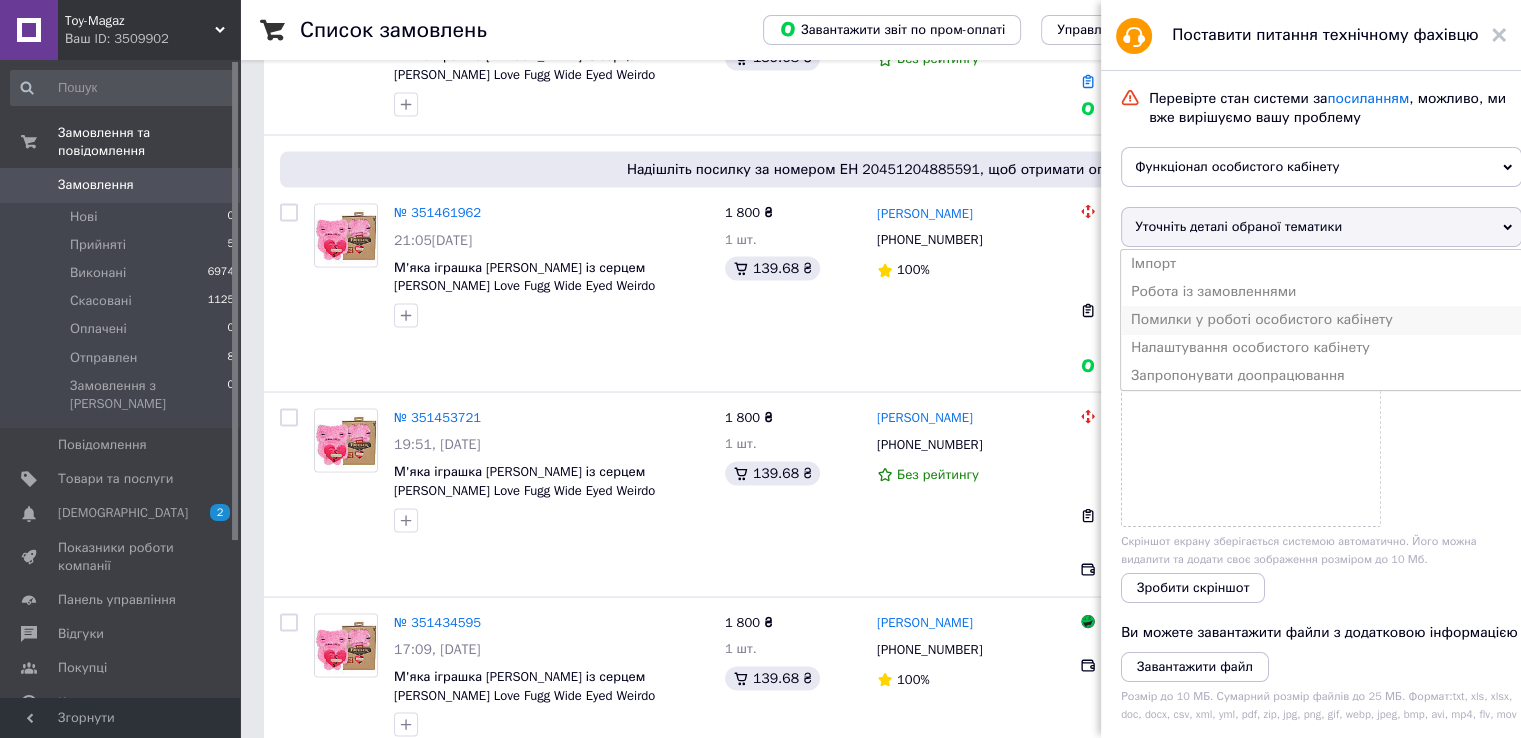 click on "Помилки у роботі особистого кабінету" at bounding box center (1321, 320) 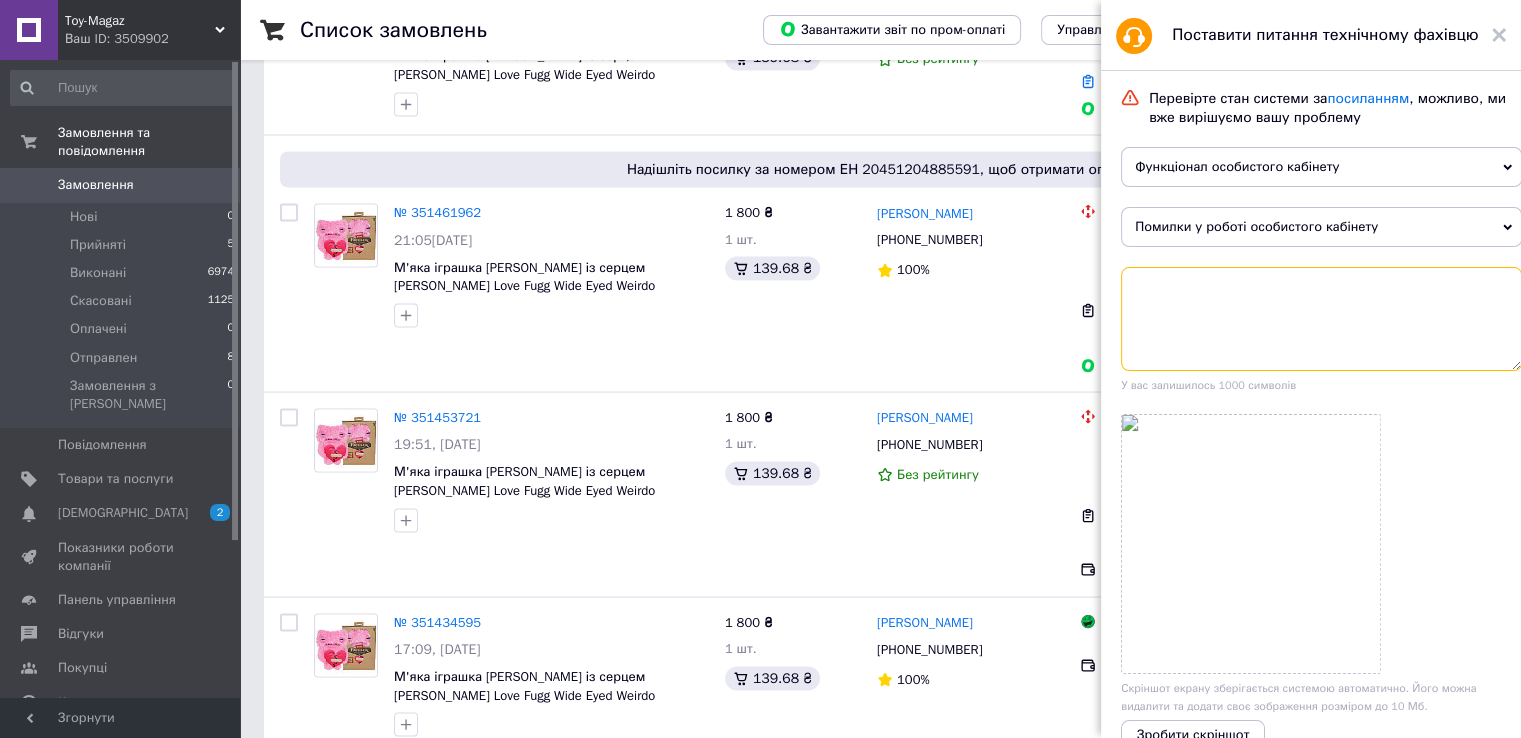 click at bounding box center [1321, 319] 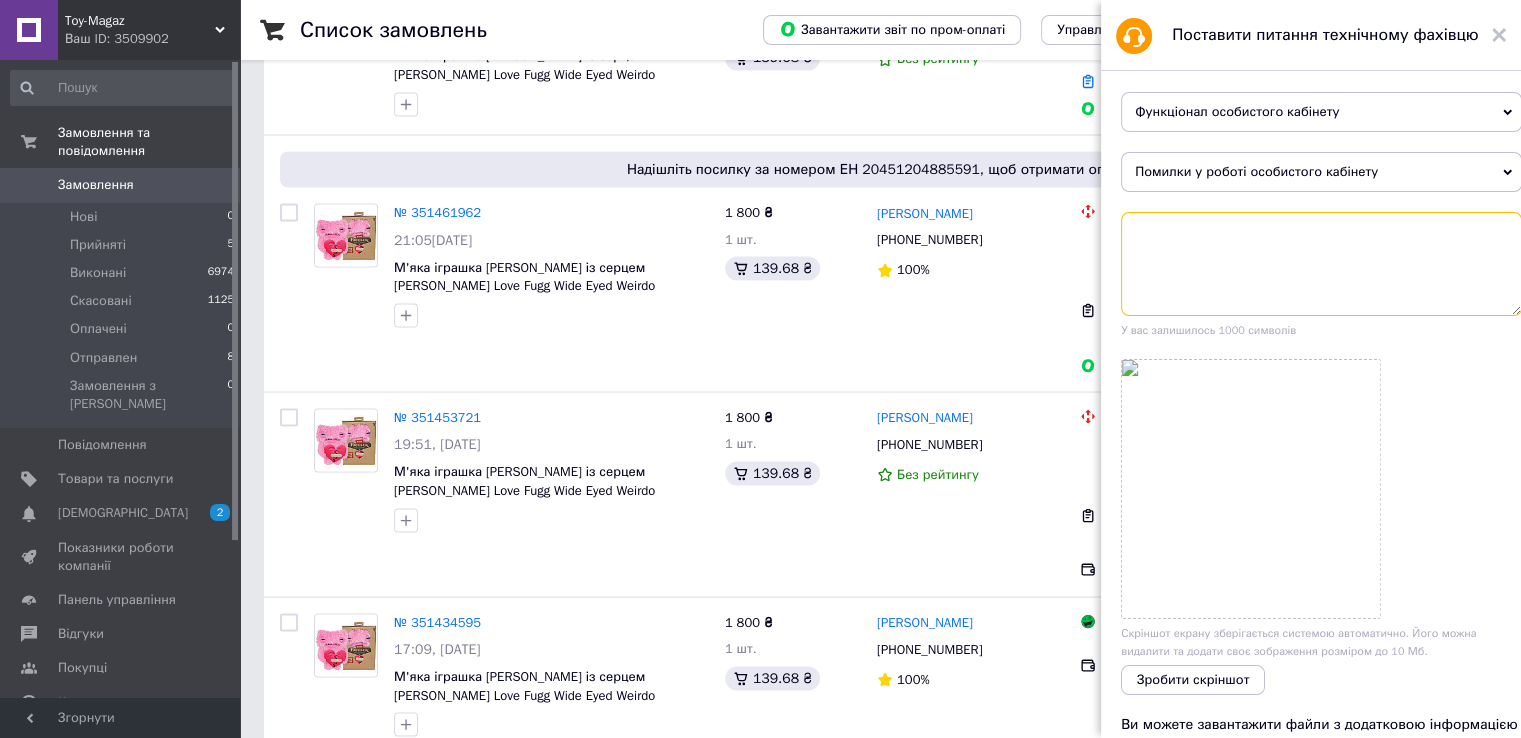 scroll, scrollTop: 102, scrollLeft: 0, axis: vertical 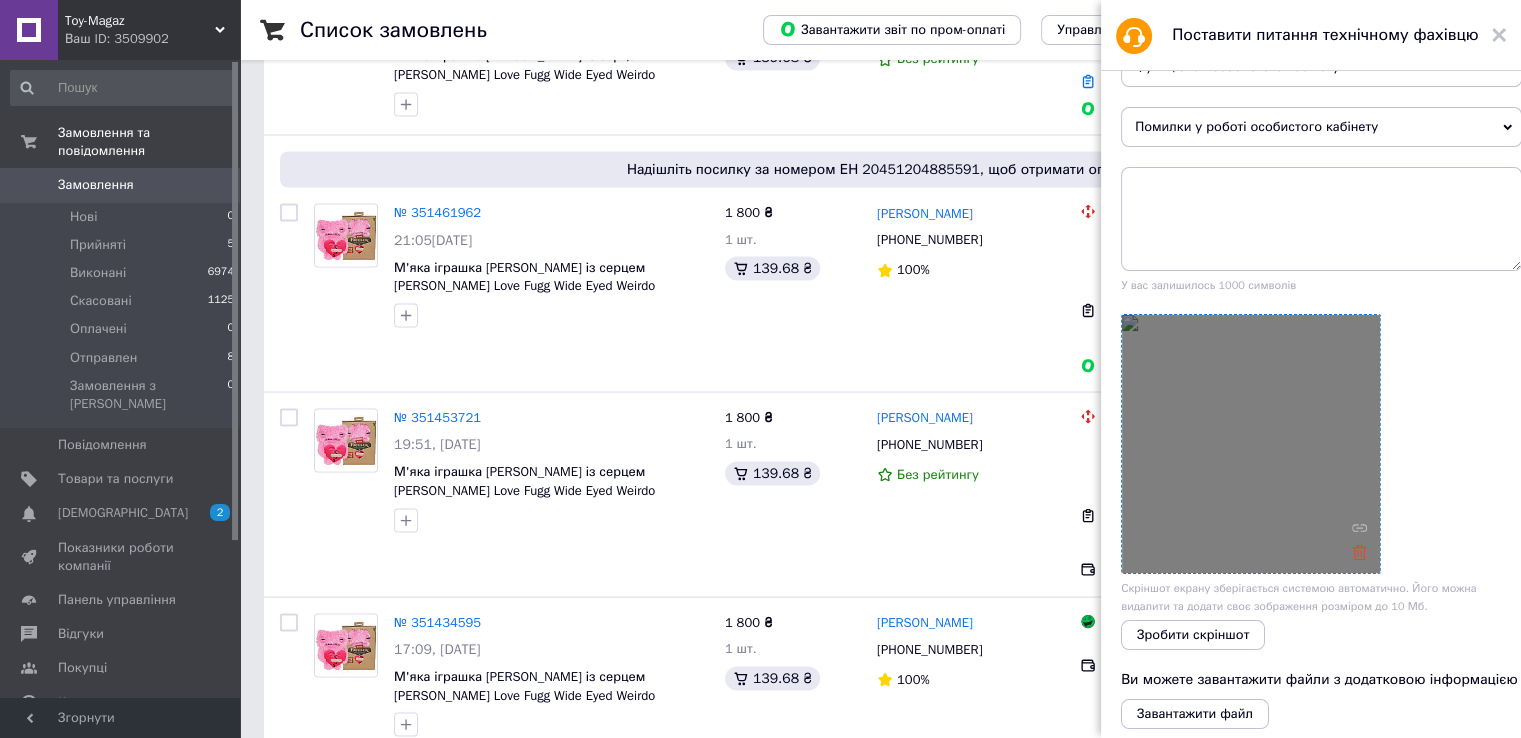 click 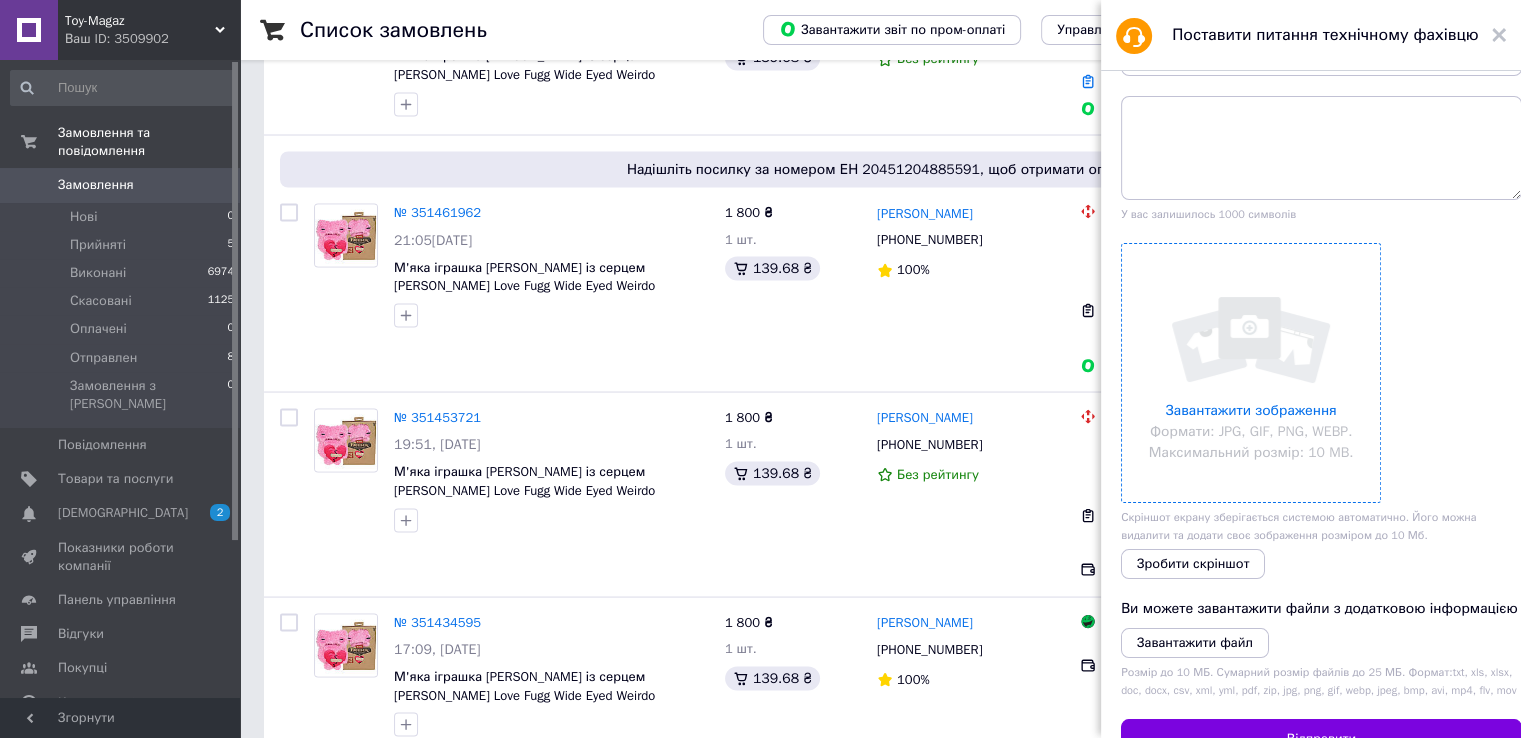 scroll, scrollTop: 349, scrollLeft: 0, axis: vertical 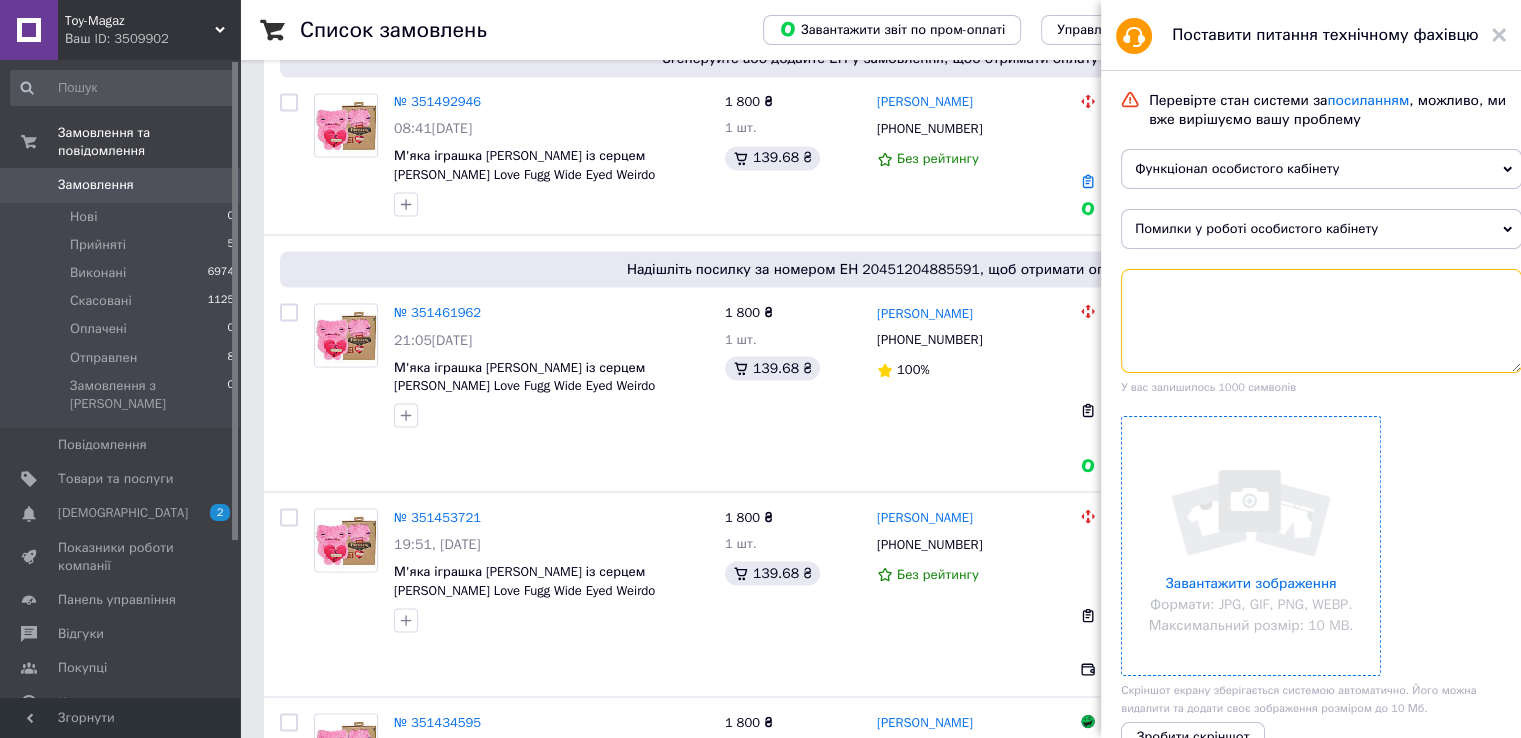 click at bounding box center [1321, 321] 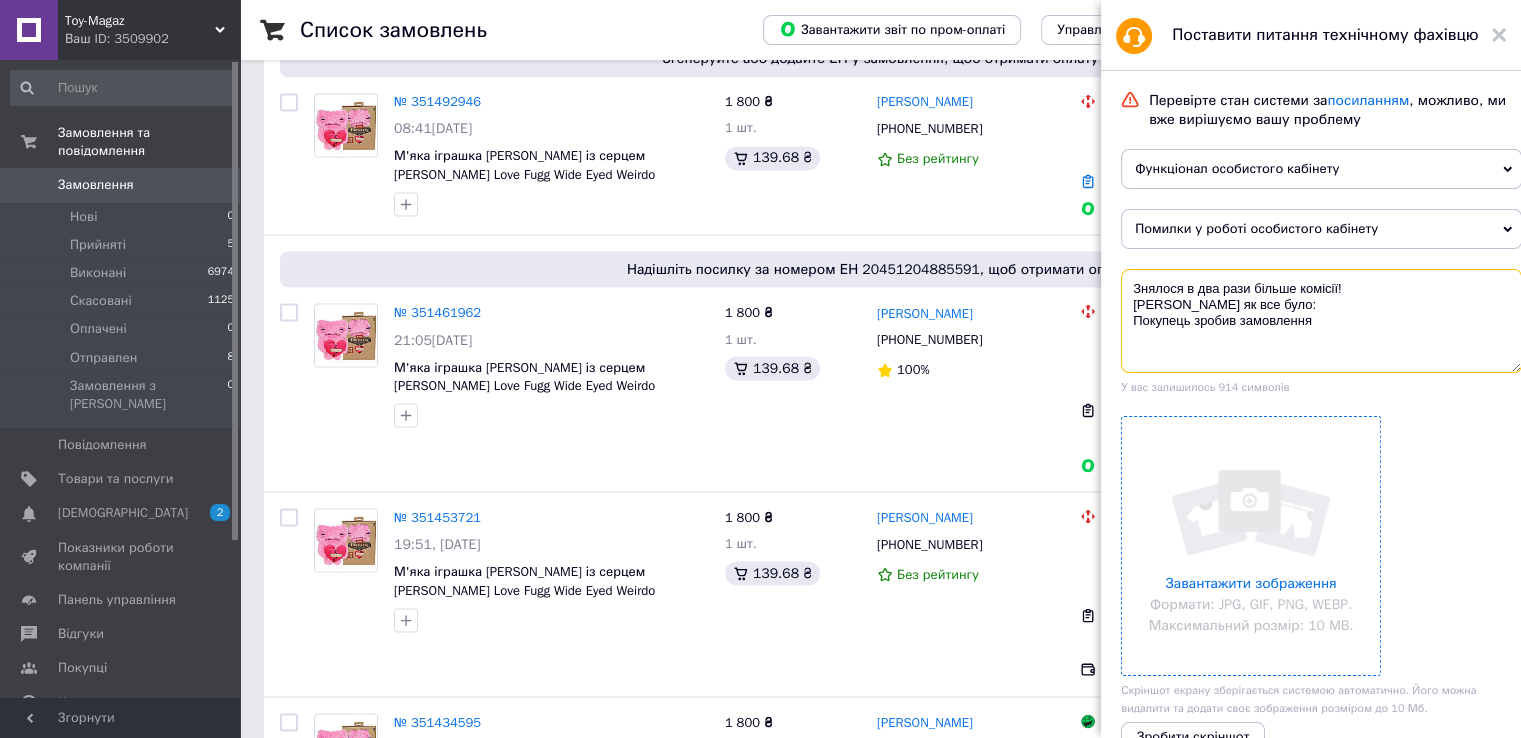 paste on "351434595" 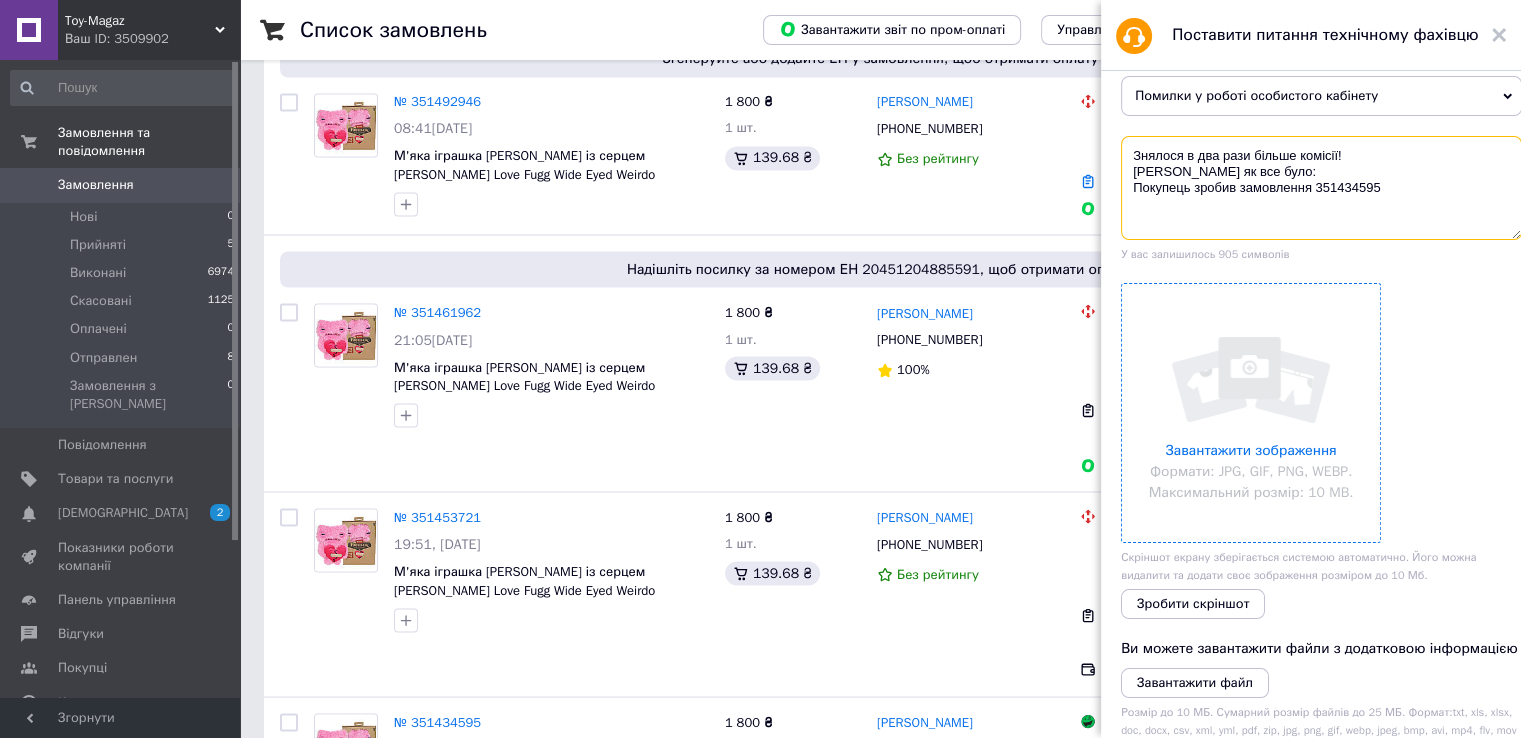 scroll, scrollTop: 349, scrollLeft: 0, axis: vertical 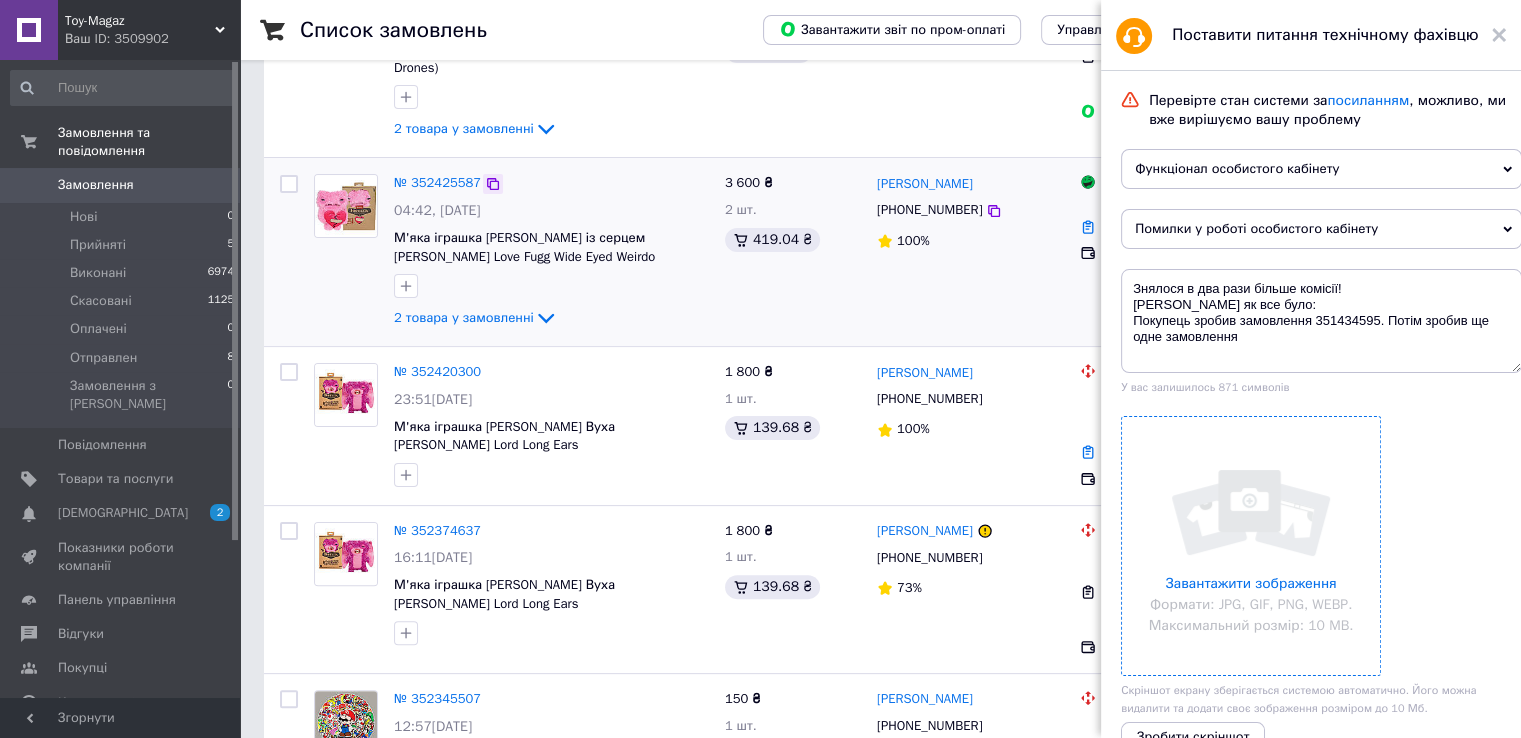 click 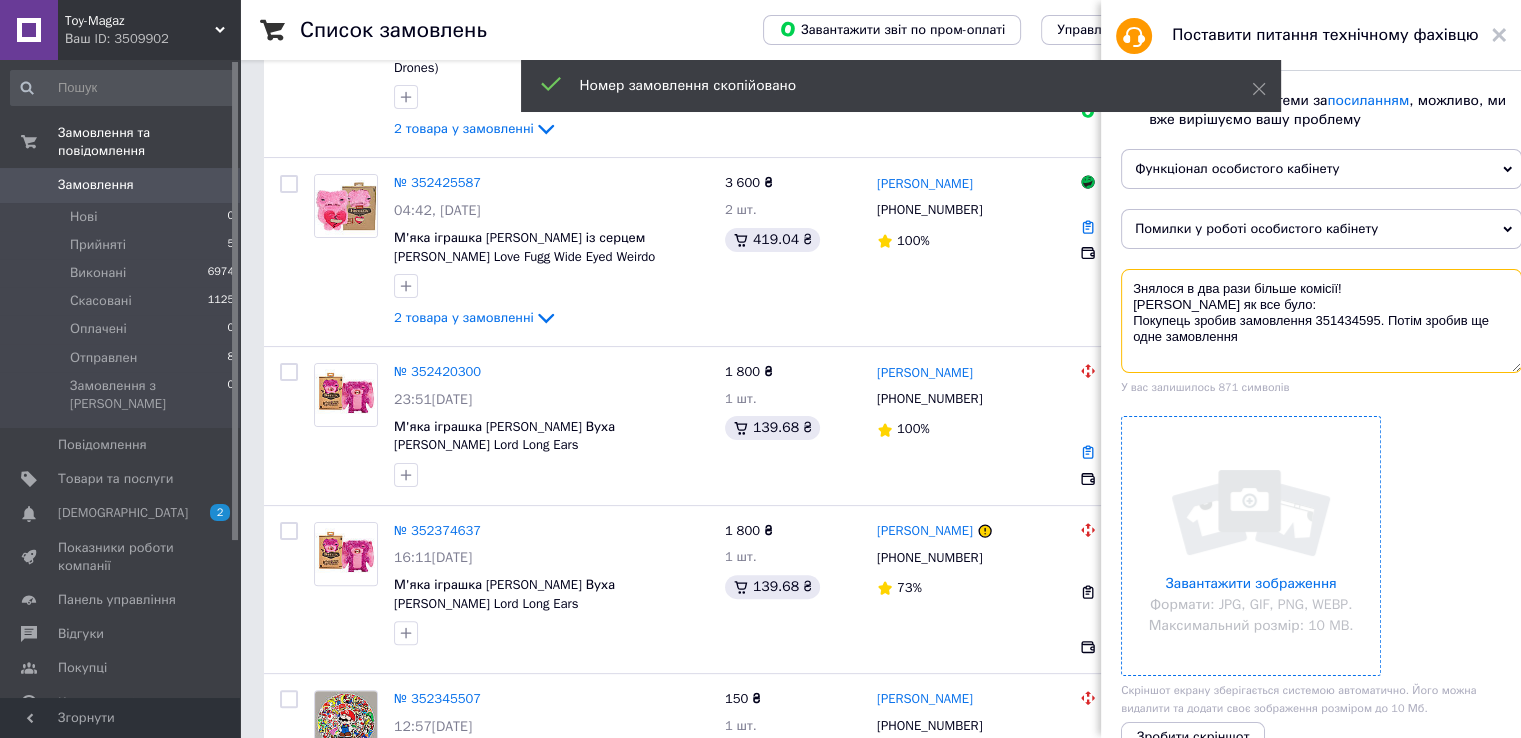 click on "Знялося в два рази більше комісії!
[PERSON_NAME] як все було:
Покупець зробив замовлення 351434595. Потім зробив ще одне замовлення" at bounding box center [1321, 321] 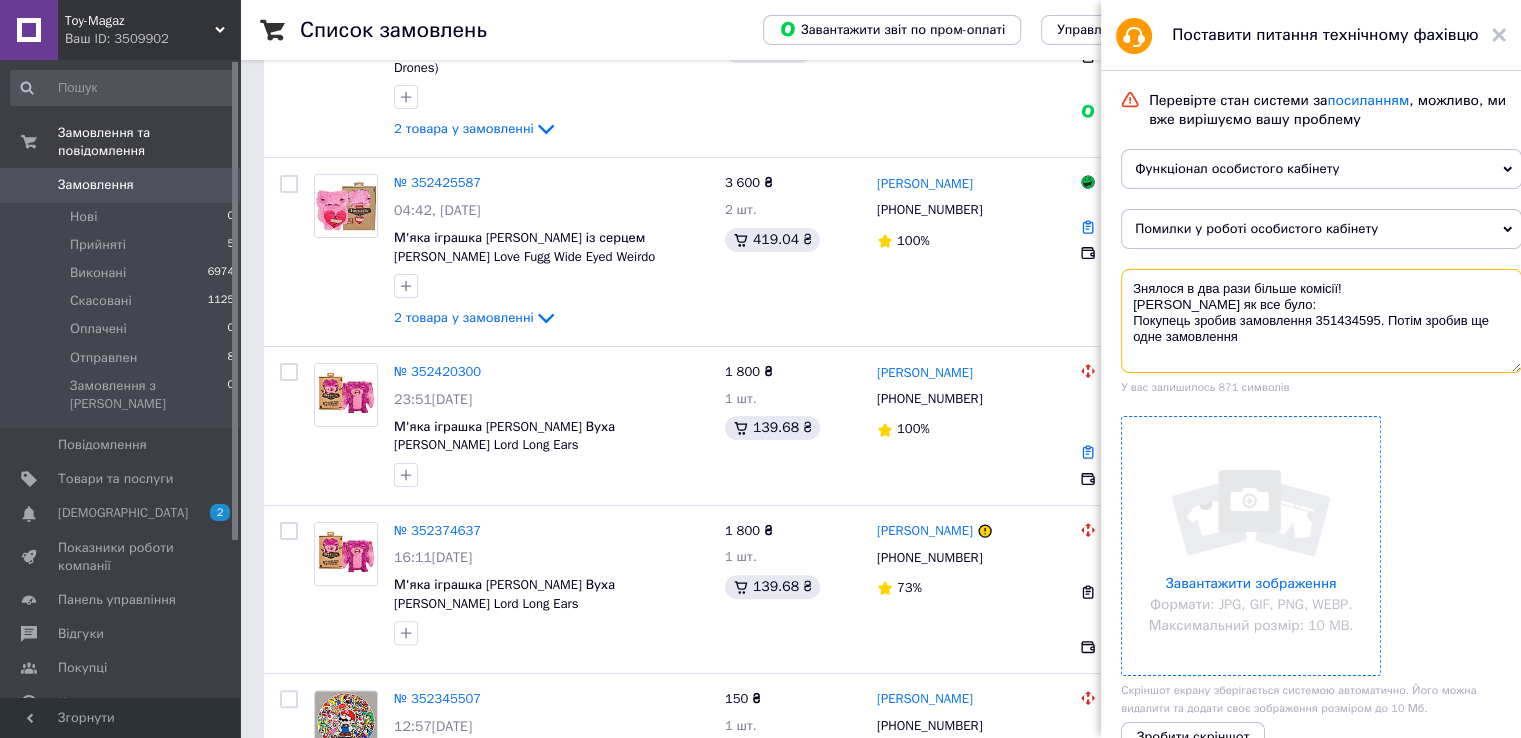 paste on "352425587" 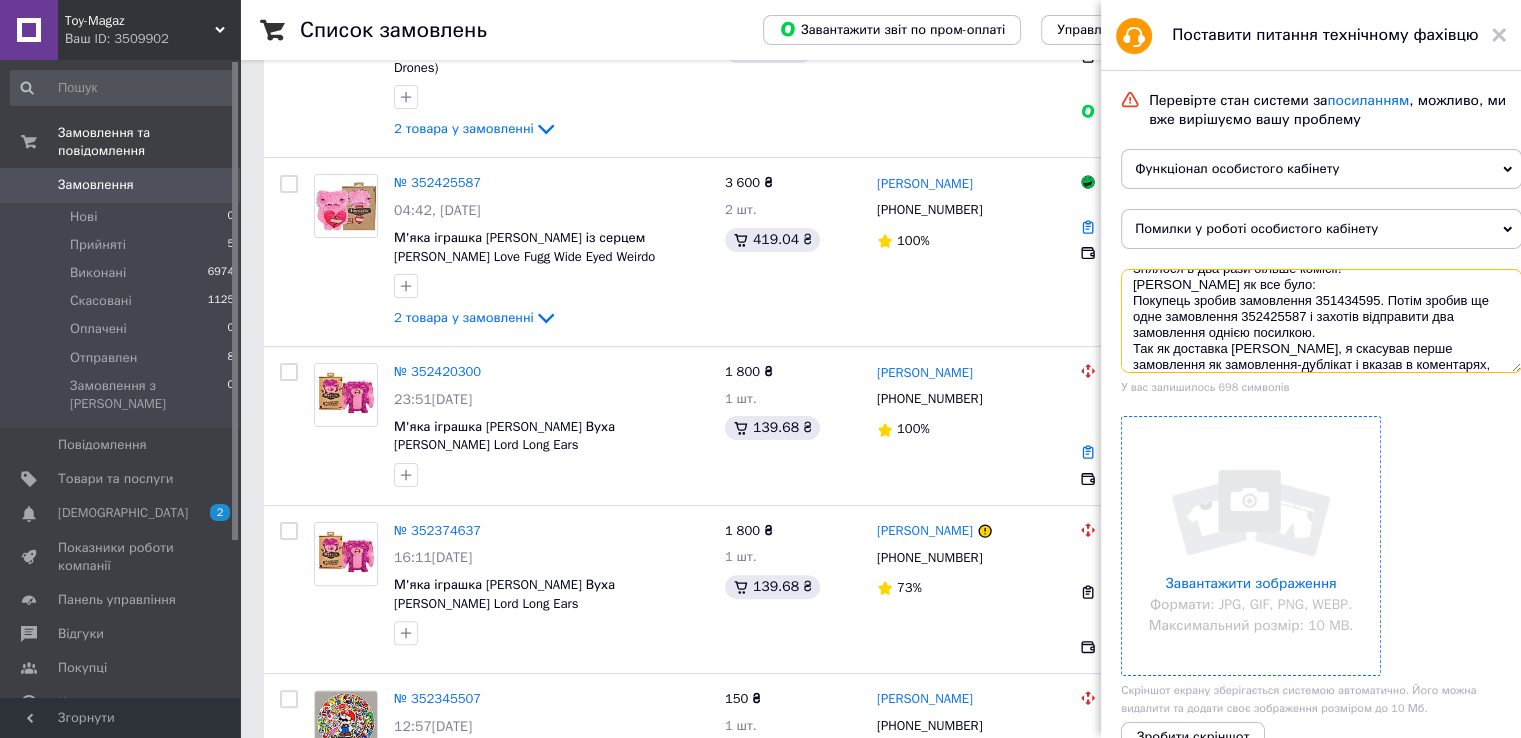 scroll, scrollTop: 36, scrollLeft: 0, axis: vertical 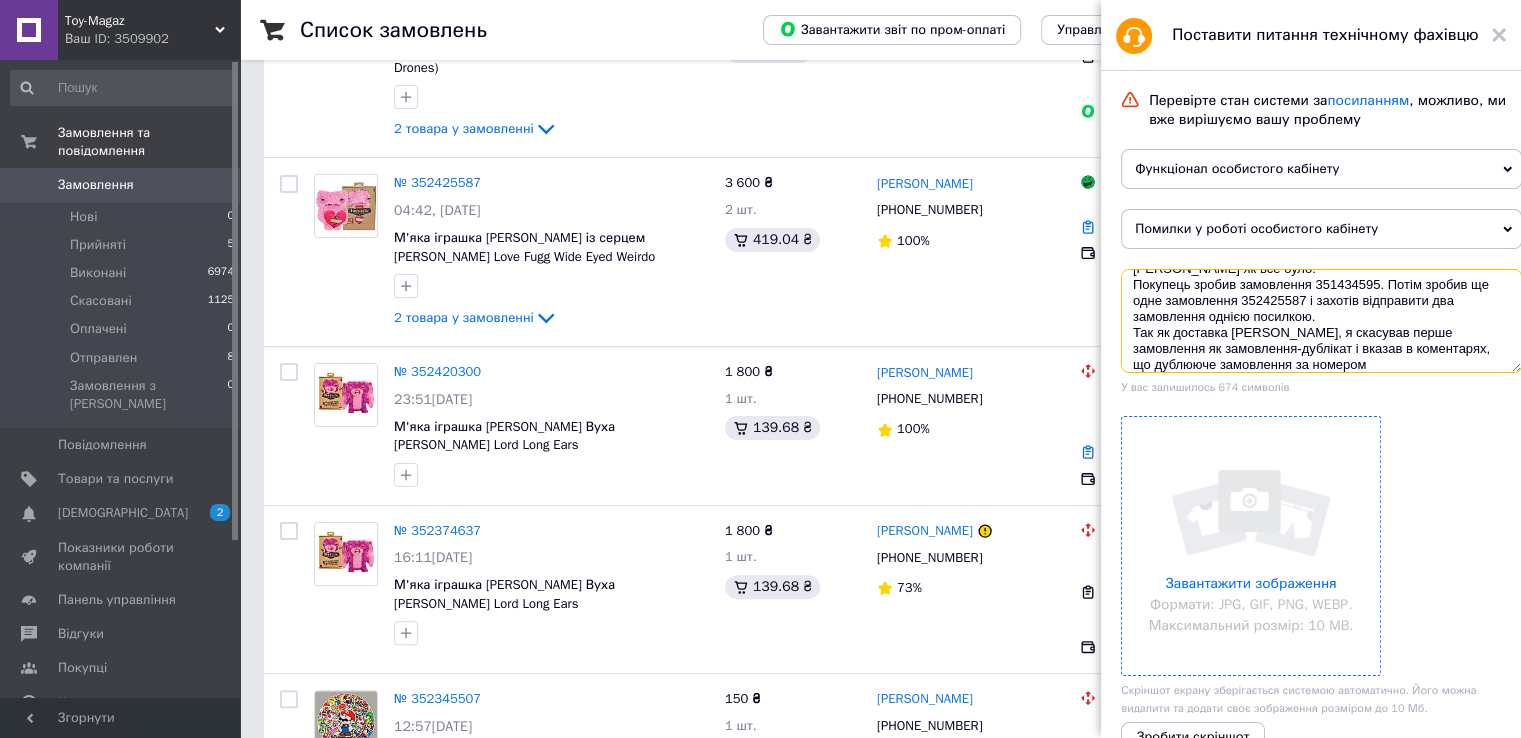 click on "Знялося в два рази більше комісії!
[PERSON_NAME] як все було:
Покупець зробив замовлення 351434595. Потім зробив ще одне замовлення 352425587 і захотів відправити два замовлення однією посилкою.
Так як доставка [PERSON_NAME], я скасував перше замовлення як замовлення-дублікат і вказав в коментарях, що дублююче замовлення за номером" at bounding box center [1321, 321] 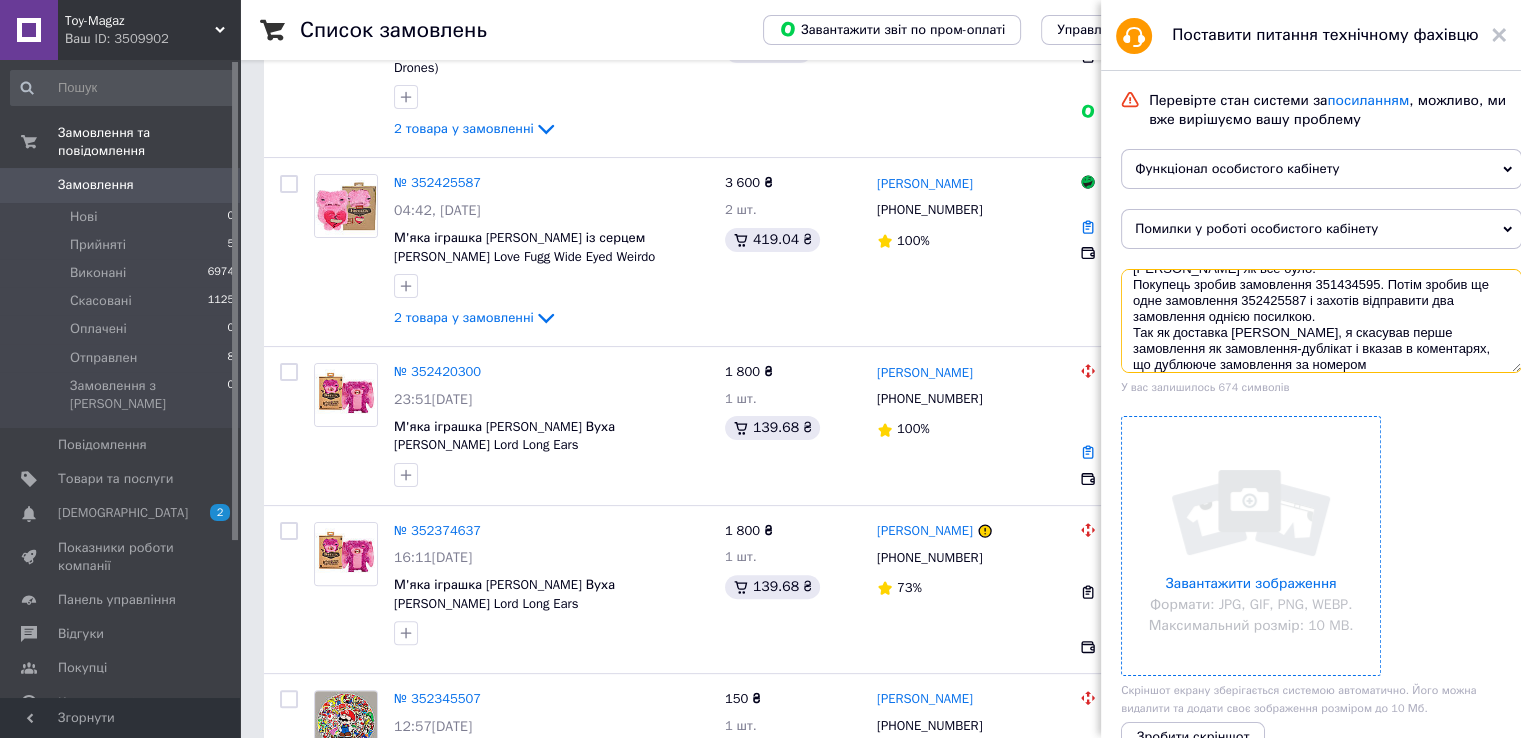 click on "Знялося в два рази більше комісії!
[PERSON_NAME] як все було:
Покупець зробив замовлення 351434595. Потім зробив ще одне замовлення 352425587 і захотів відправити два замовлення однією посилкою.
Так як доставка [PERSON_NAME], я скасував перше замовлення як замовлення-дублікат і вказав в коментарях, що дублююче замовлення за номером" at bounding box center (1321, 321) 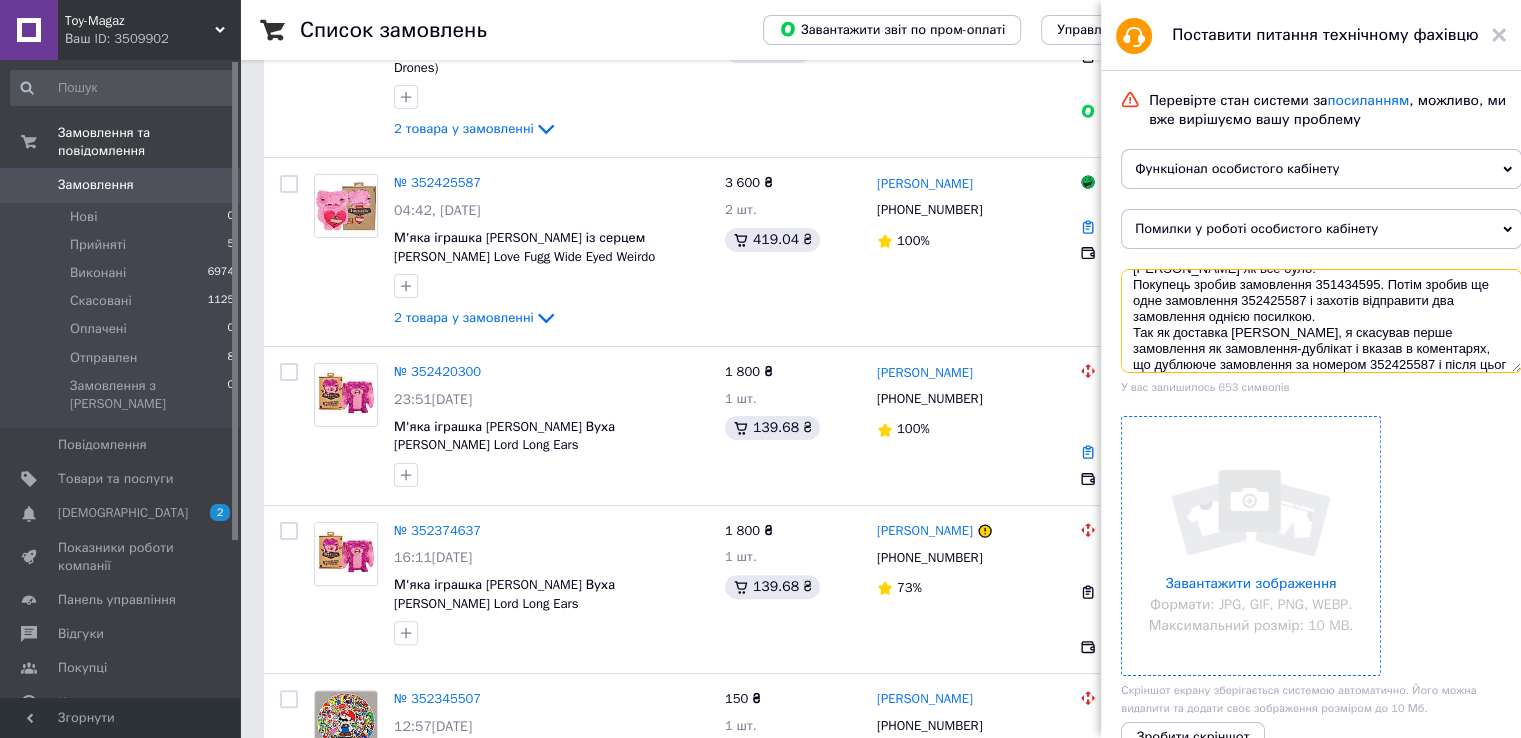 scroll, scrollTop: 52, scrollLeft: 0, axis: vertical 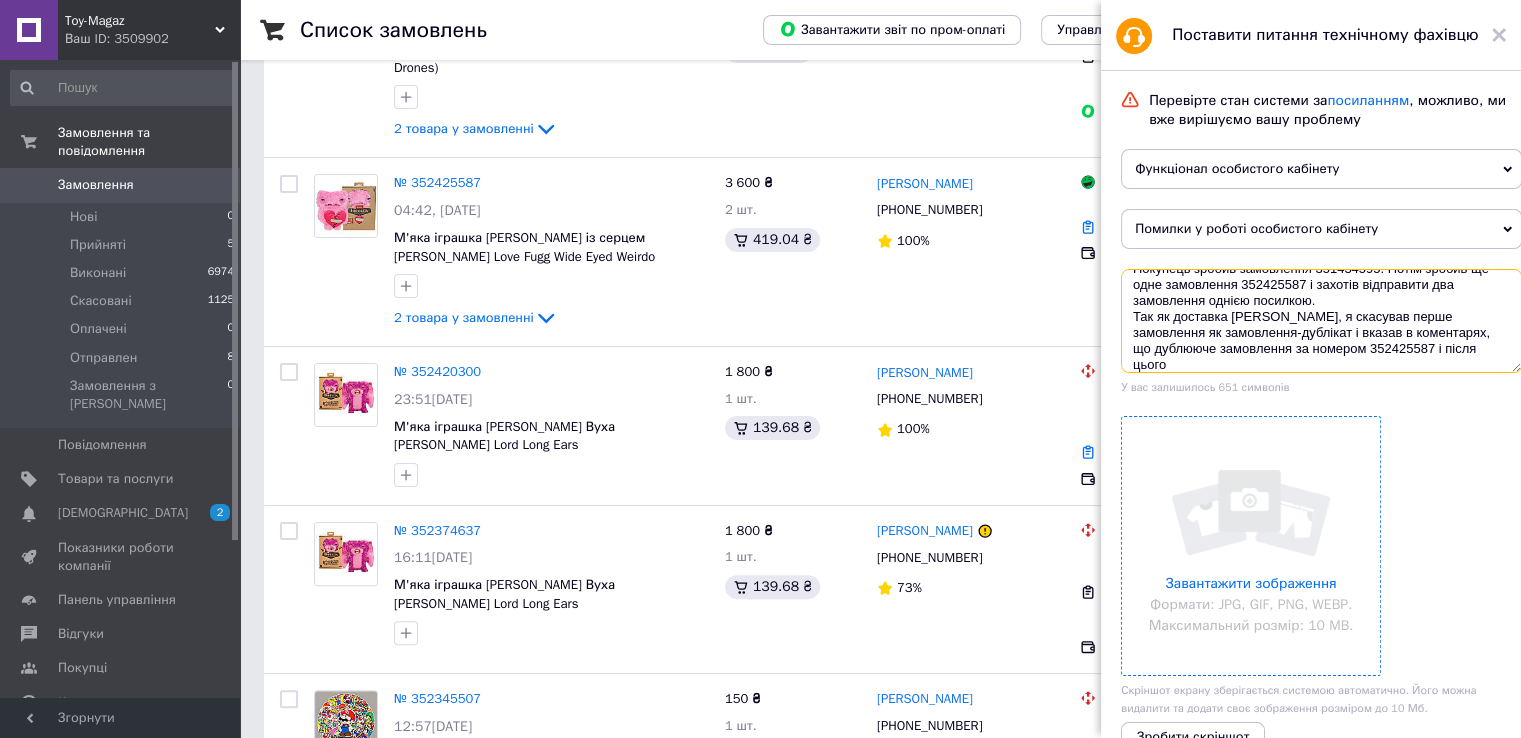drag, startPoint x: 1288, startPoint y: 332, endPoint x: 1420, endPoint y: 348, distance: 132.96616 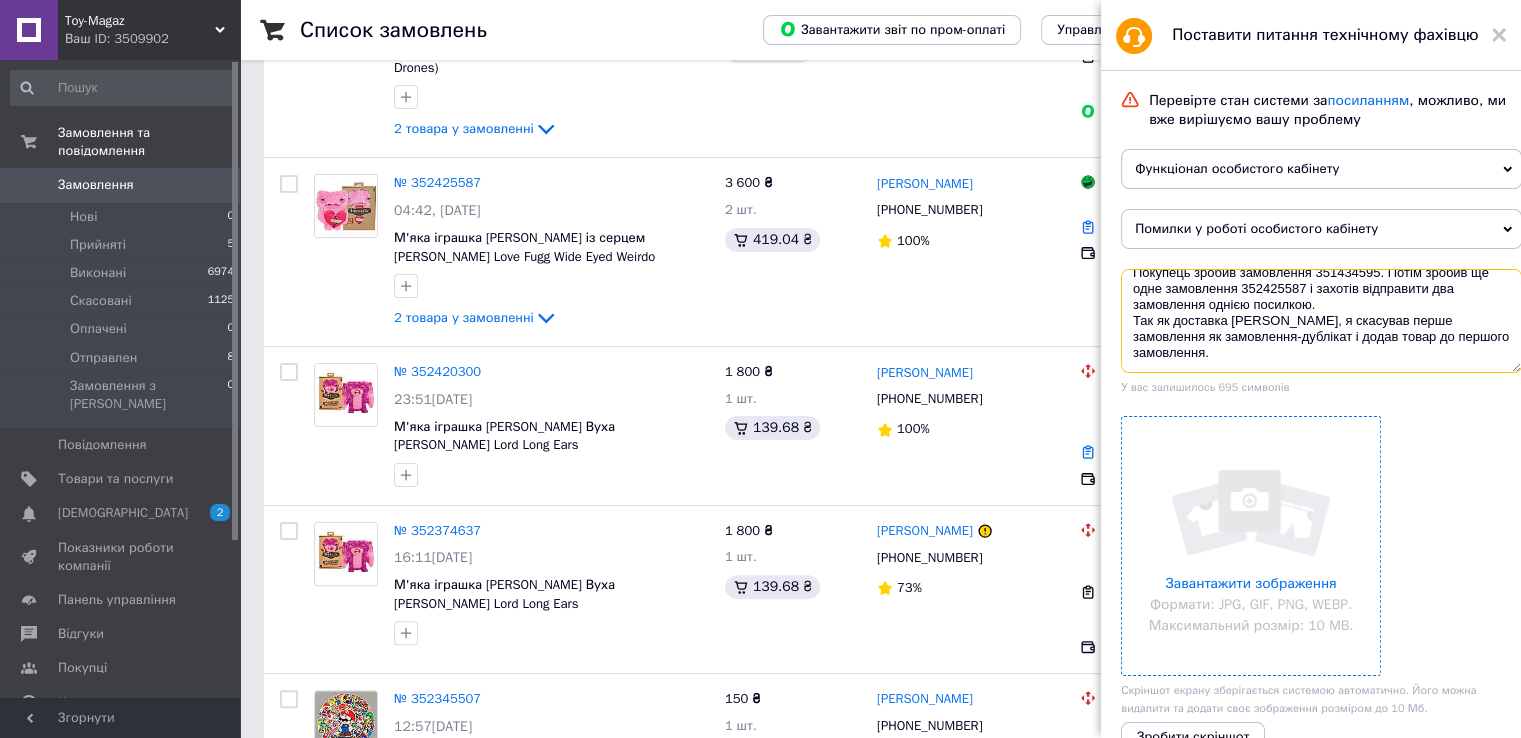 scroll, scrollTop: 52, scrollLeft: 0, axis: vertical 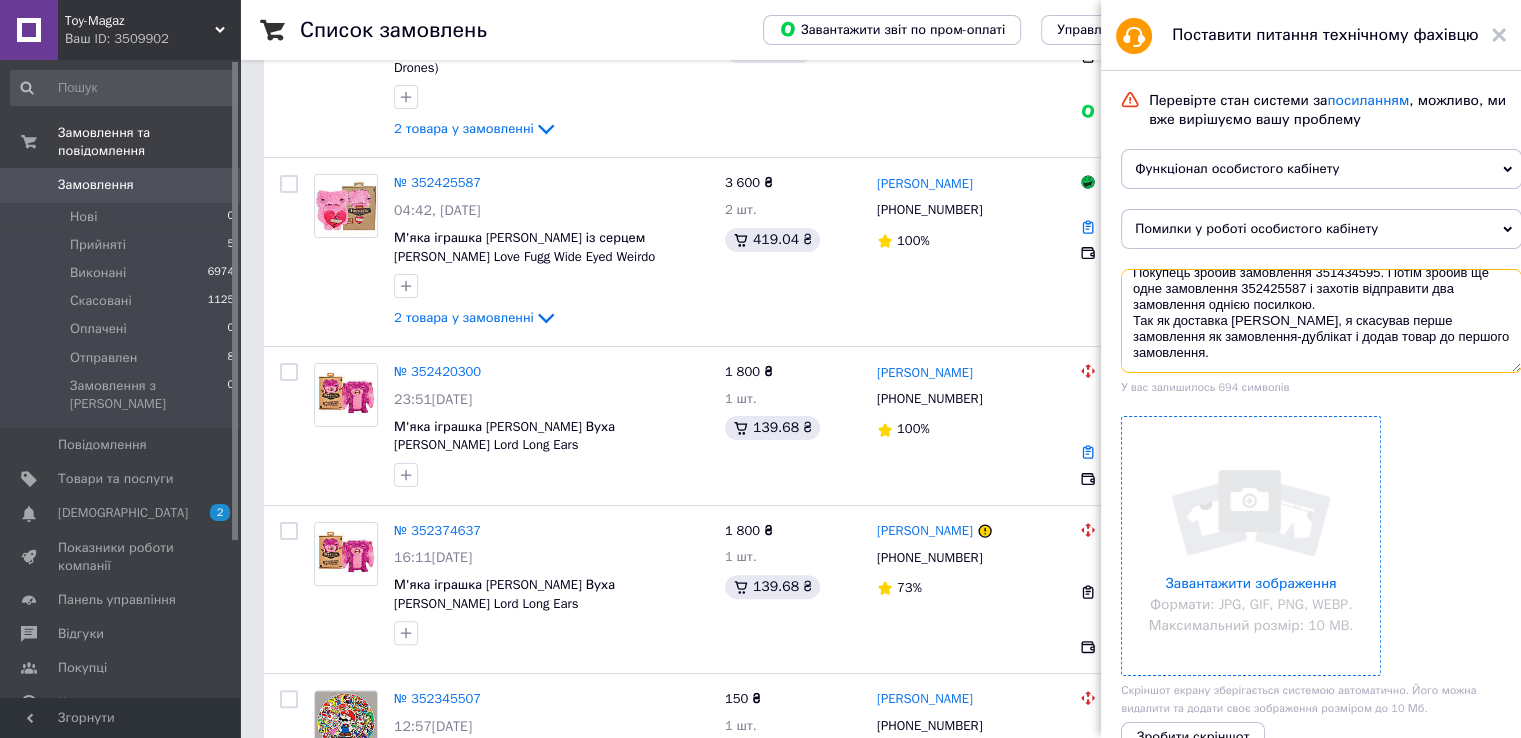 click on "Знялося в два рази більше комісії!
[PERSON_NAME] як все було:
Покупець зробив замовлення 351434595. Потім зробив ще одне замовлення 352425587 і захотів відправити два замовлення однією посилкою.
Так як доставка [PERSON_NAME], я скасував перше замовлення як замовлення-дублікат і додав товар до першого замовлення." at bounding box center (1321, 321) 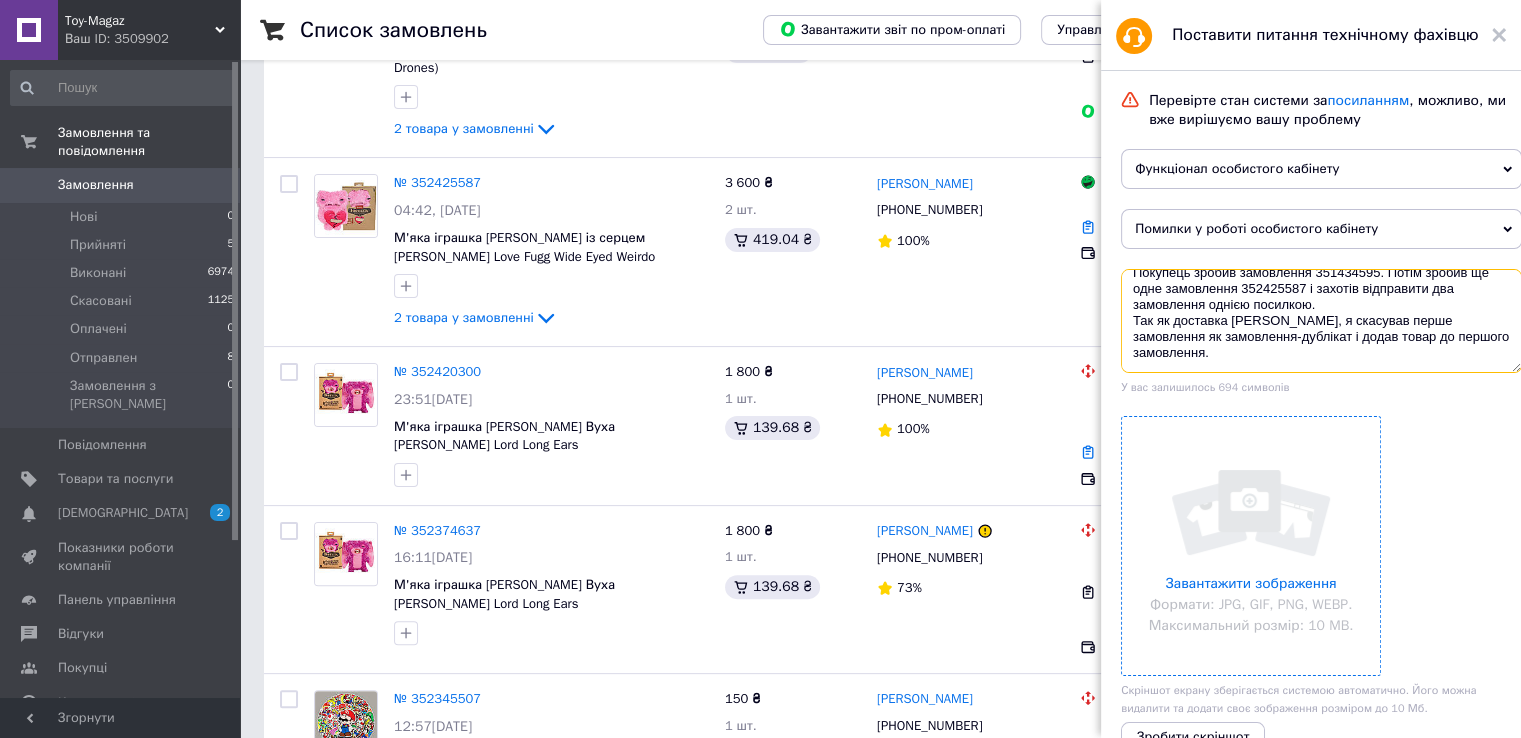 click on "Знялося в два рази більше комісії!
[PERSON_NAME] як все було:
Покупець зробив замовлення 351434595. Потім зробив ще одне замовлення 352425587 і захотів відправити два замовлення однією посилкою.
Так як доставка [PERSON_NAME], я скасував перше замовлення як замовлення-дублікат і додав товар до першого замовлення." at bounding box center [1321, 321] 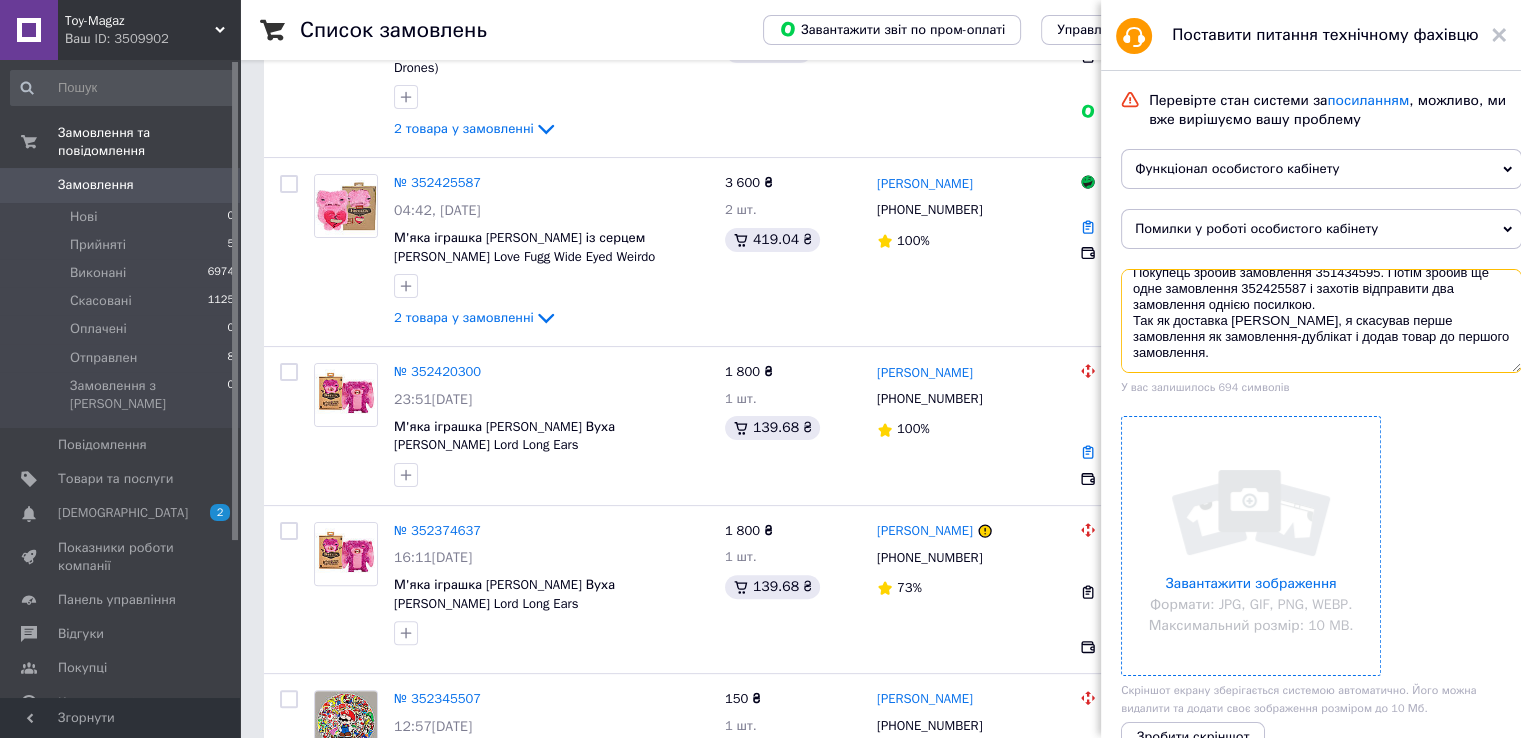 drag, startPoint x: 1380, startPoint y: 333, endPoint x: 1414, endPoint y: 333, distance: 34 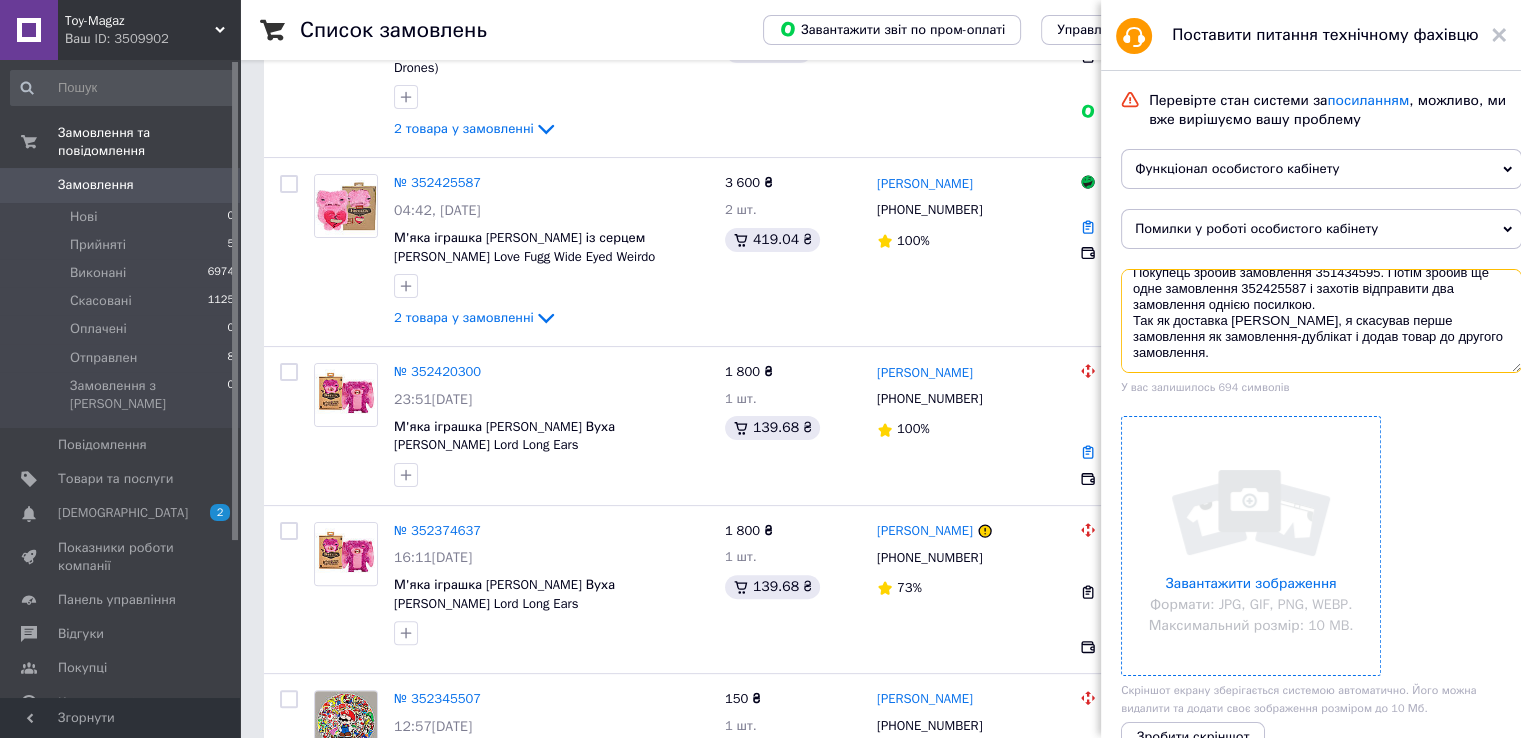 click on "Знялося в два рази більше комісії!
[PERSON_NAME] як все було:
Покупець зробив замовлення 351434595. Потім зробив ще одне замовлення 352425587 і захотів відправити два замовлення однією посилкою.
Так як доставка [PERSON_NAME], я скасував перше замовлення як замовлення-дублікат і додав товар до другого замовлення." at bounding box center (1321, 321) 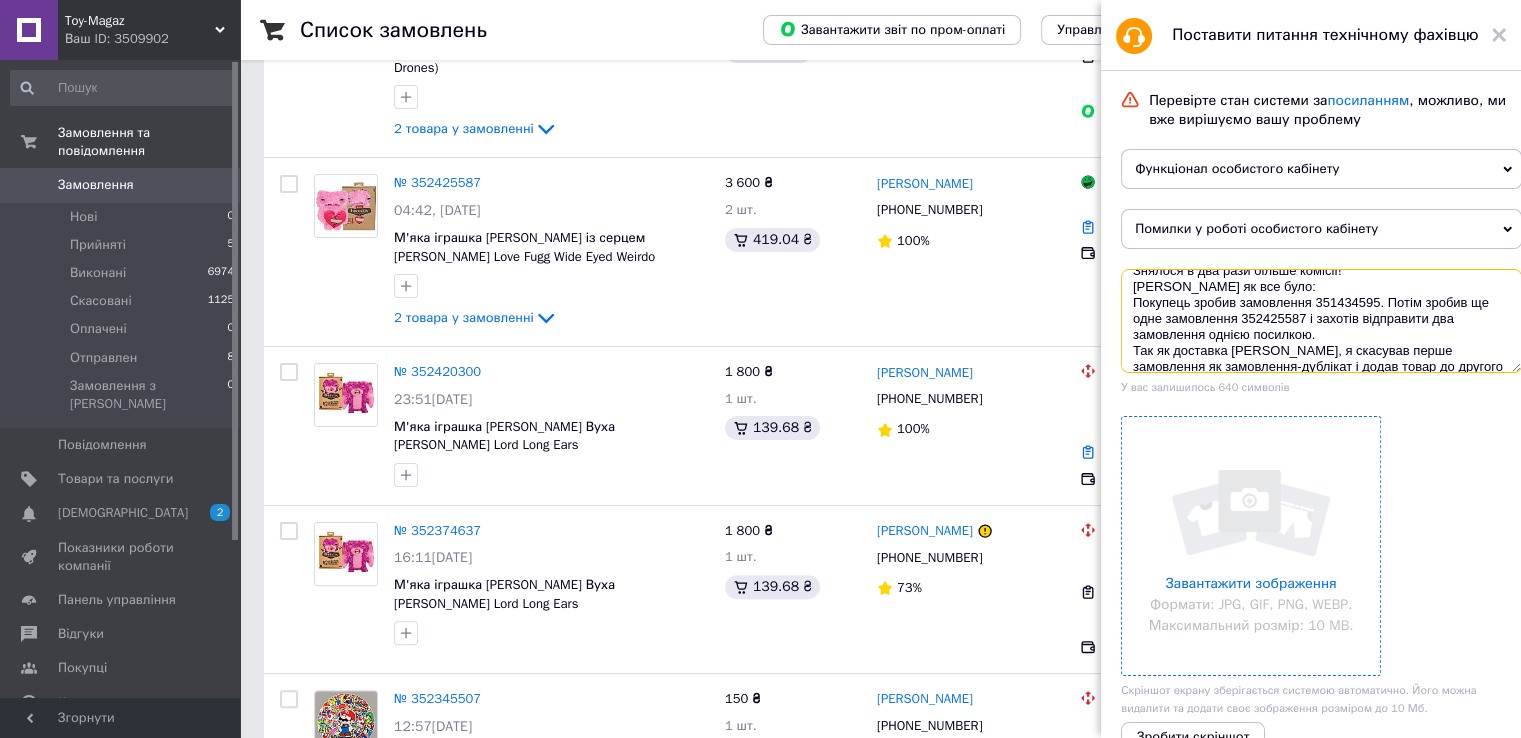 scroll, scrollTop: 0, scrollLeft: 0, axis: both 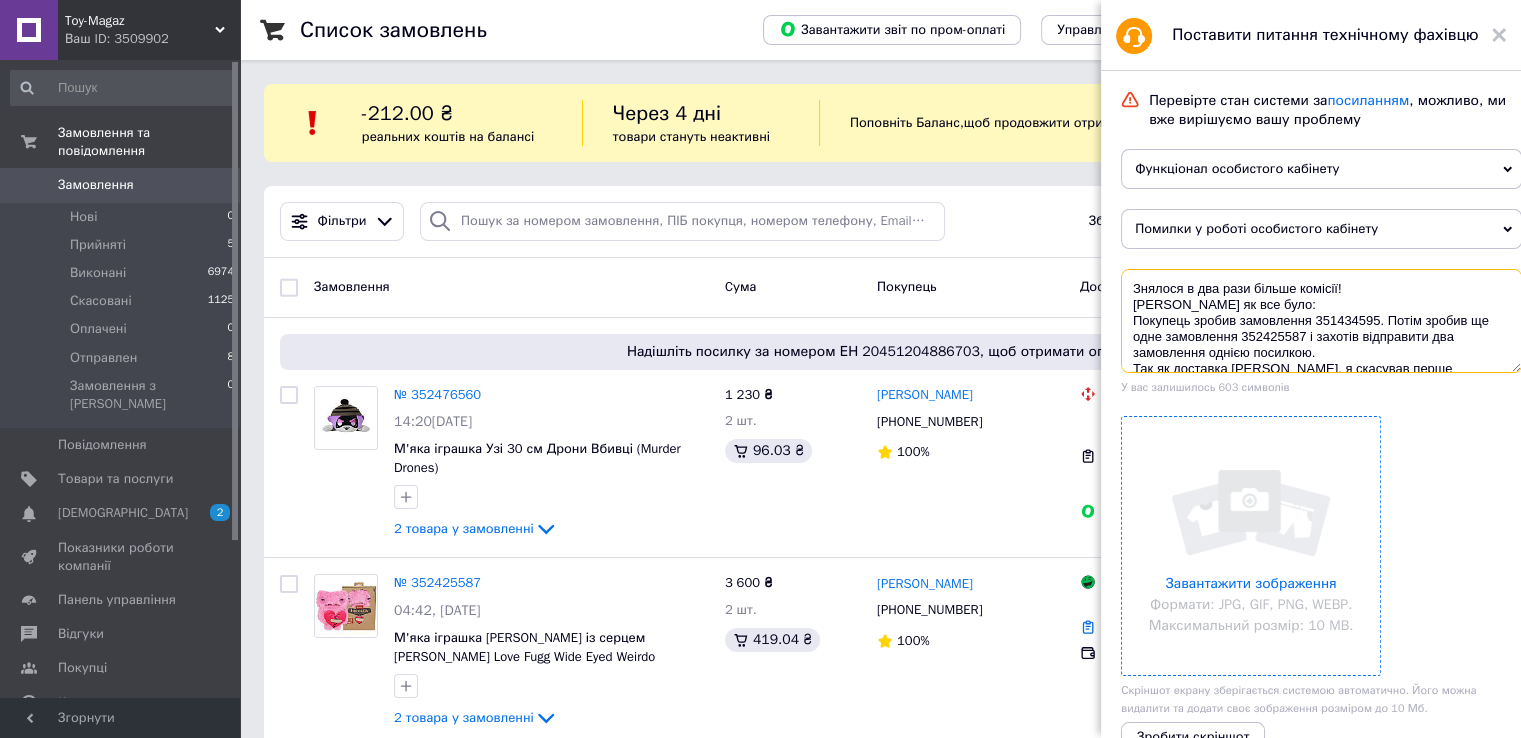 drag, startPoint x: 1372, startPoint y: 362, endPoint x: 1128, endPoint y: 285, distance: 255.8613 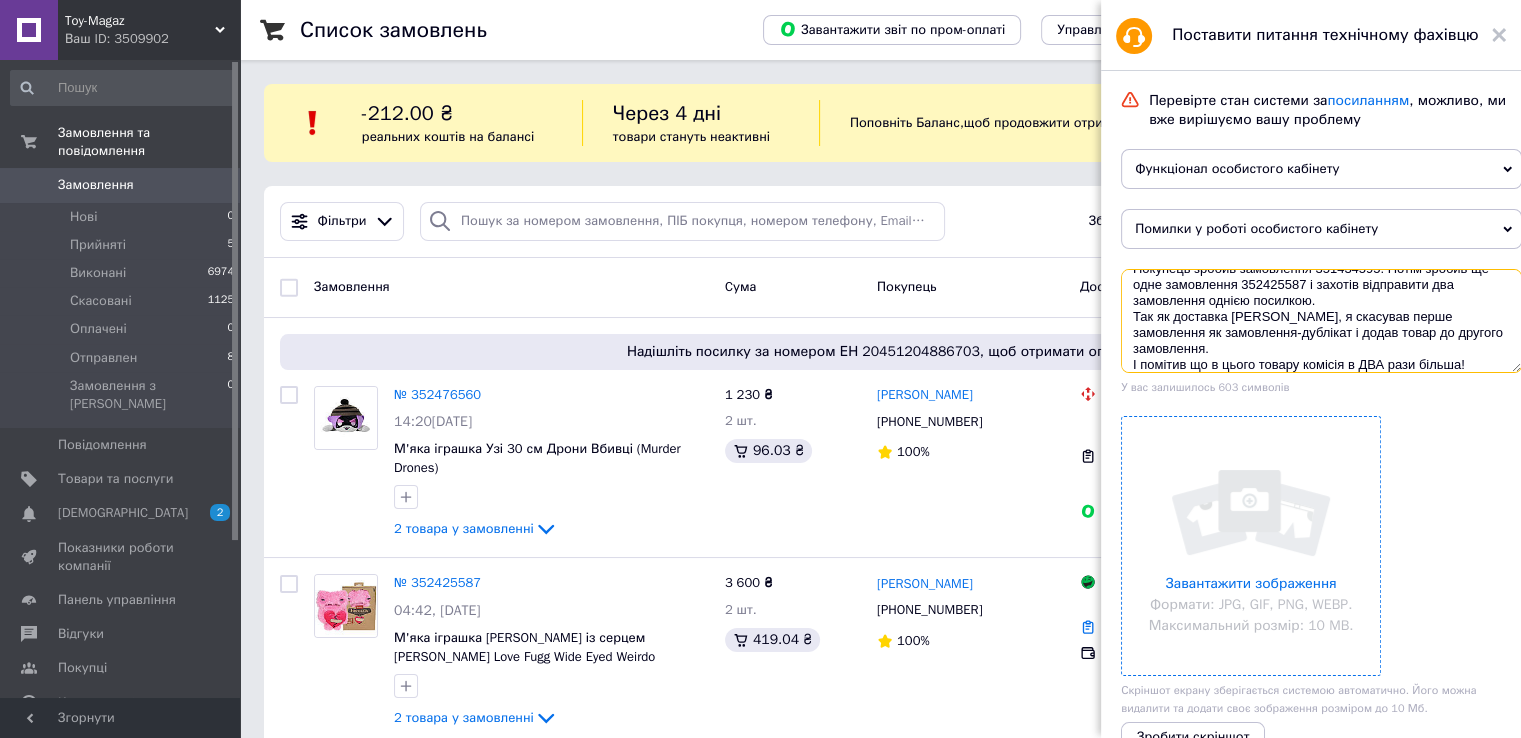 scroll, scrollTop: 80, scrollLeft: 0, axis: vertical 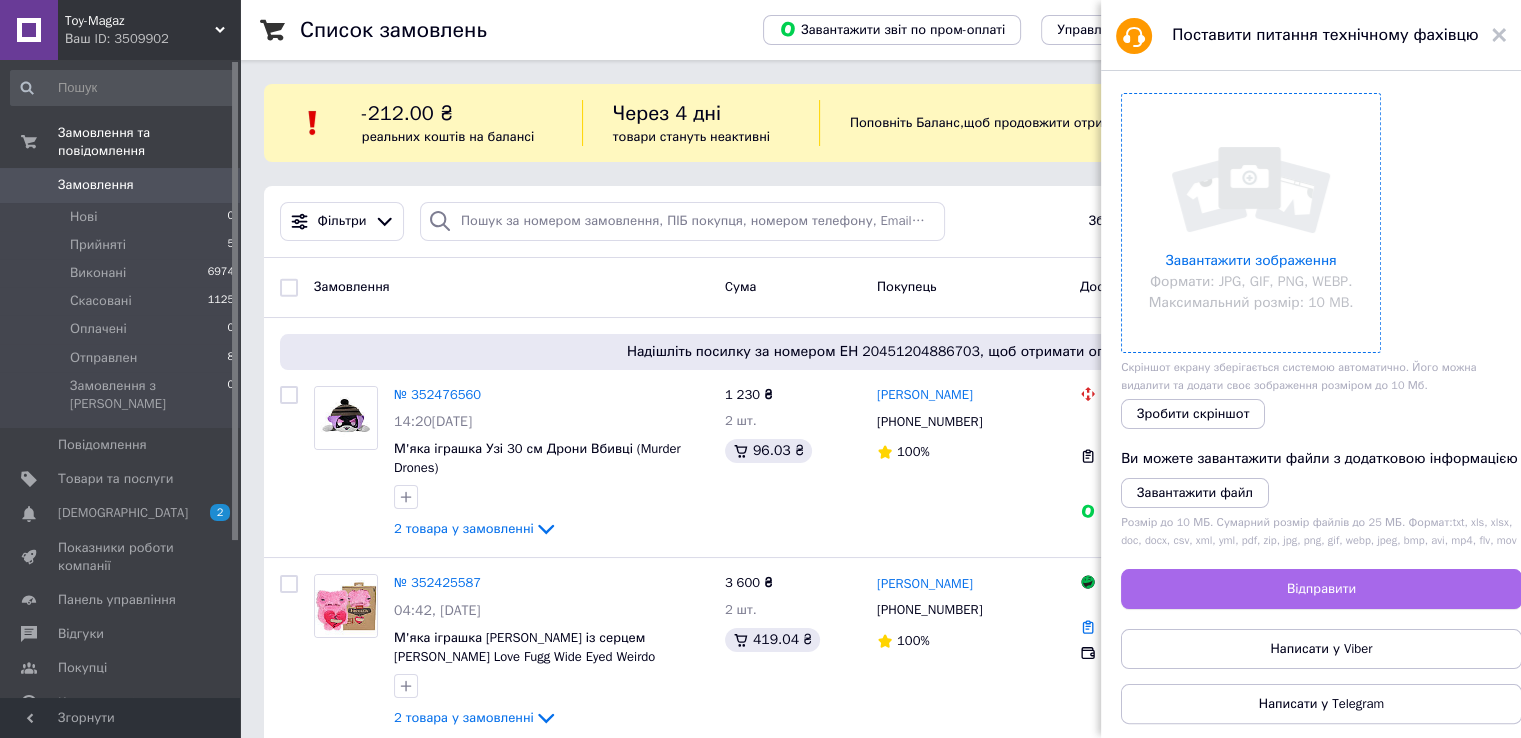 type on "Знялося в два рази більше комісії!
[PERSON_NAME] як все було:
Покупець зробив замовлення 351434595. Потім зробив ще одне замовлення 352425587 і захотів відправити два замовлення однією посилкою.
Так як доставка [PERSON_NAME], я скасував перше замовлення як замовлення-дублікат і додав товар до другого замовлення.
І помітив що в цього товару комісія в ДВА рази більша!
Чому так сталося? І як це виправити?" 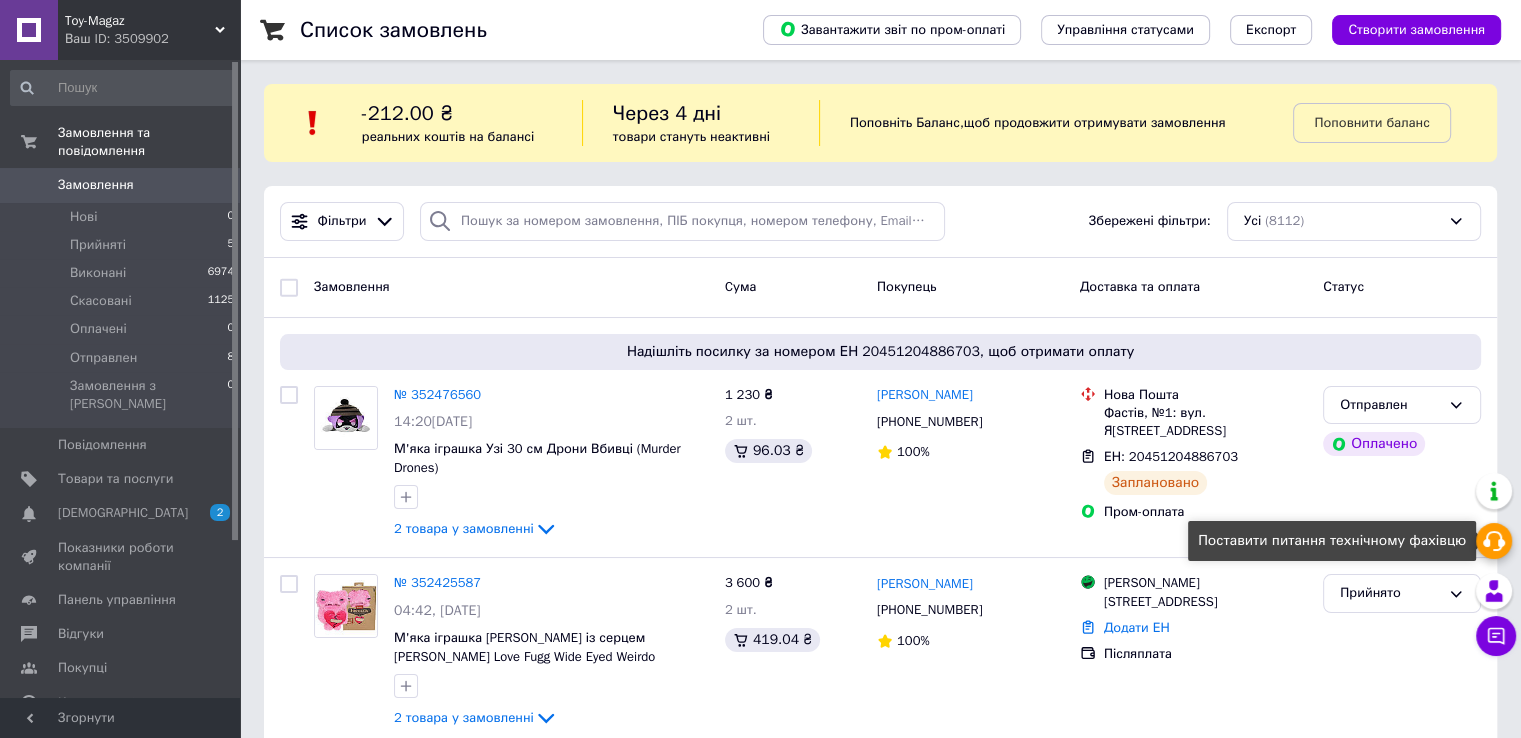 click 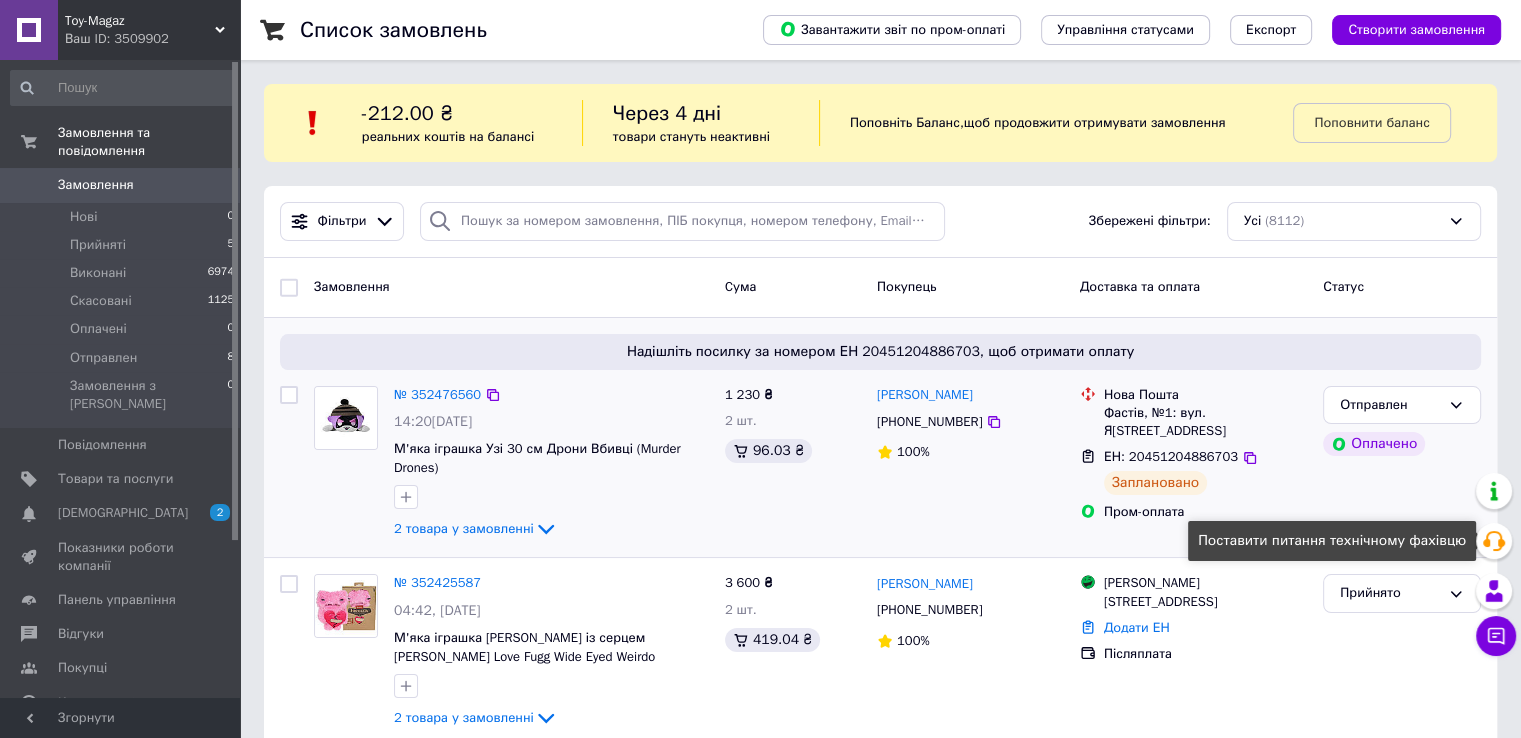 click 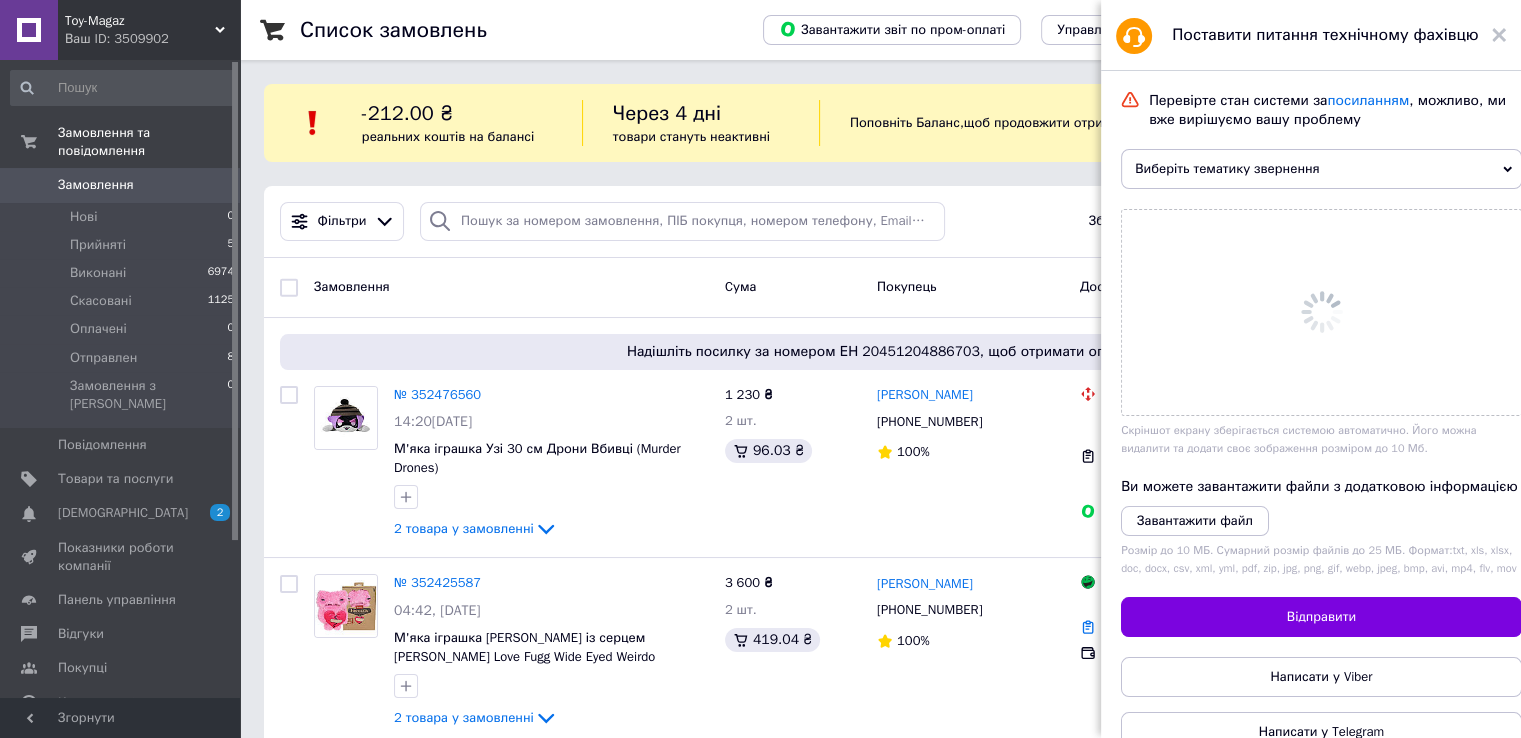 scroll, scrollTop: 55, scrollLeft: 0, axis: vertical 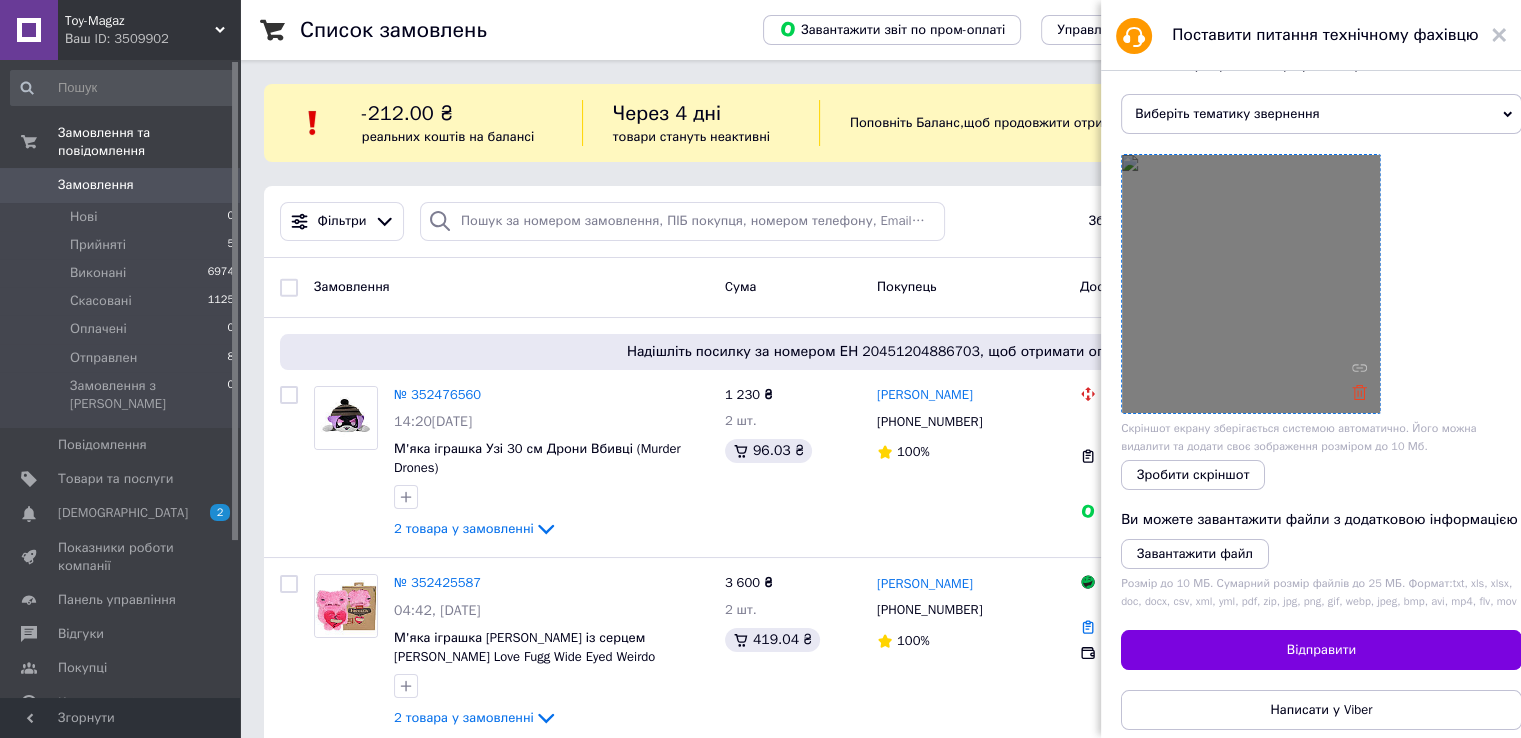 click 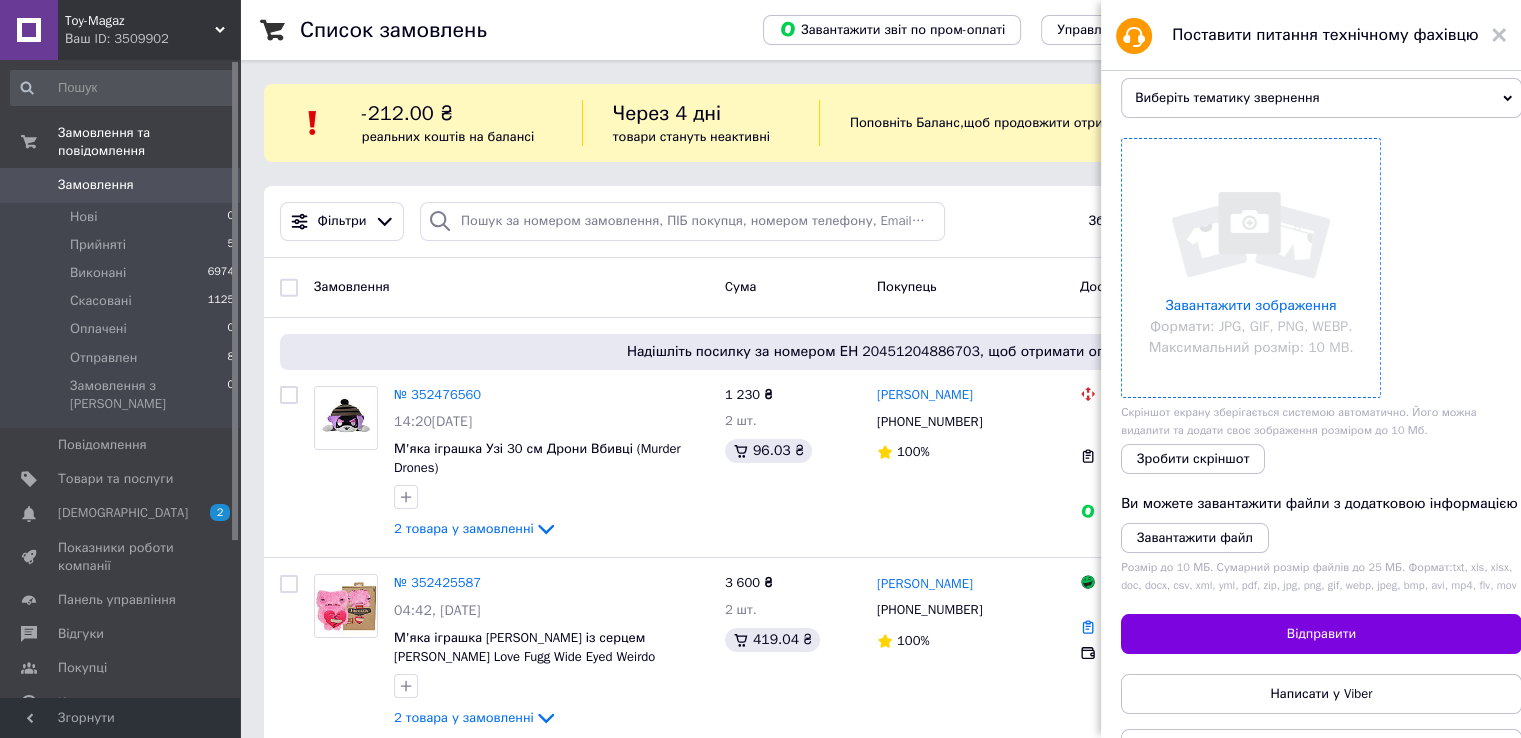 scroll, scrollTop: 143, scrollLeft: 0, axis: vertical 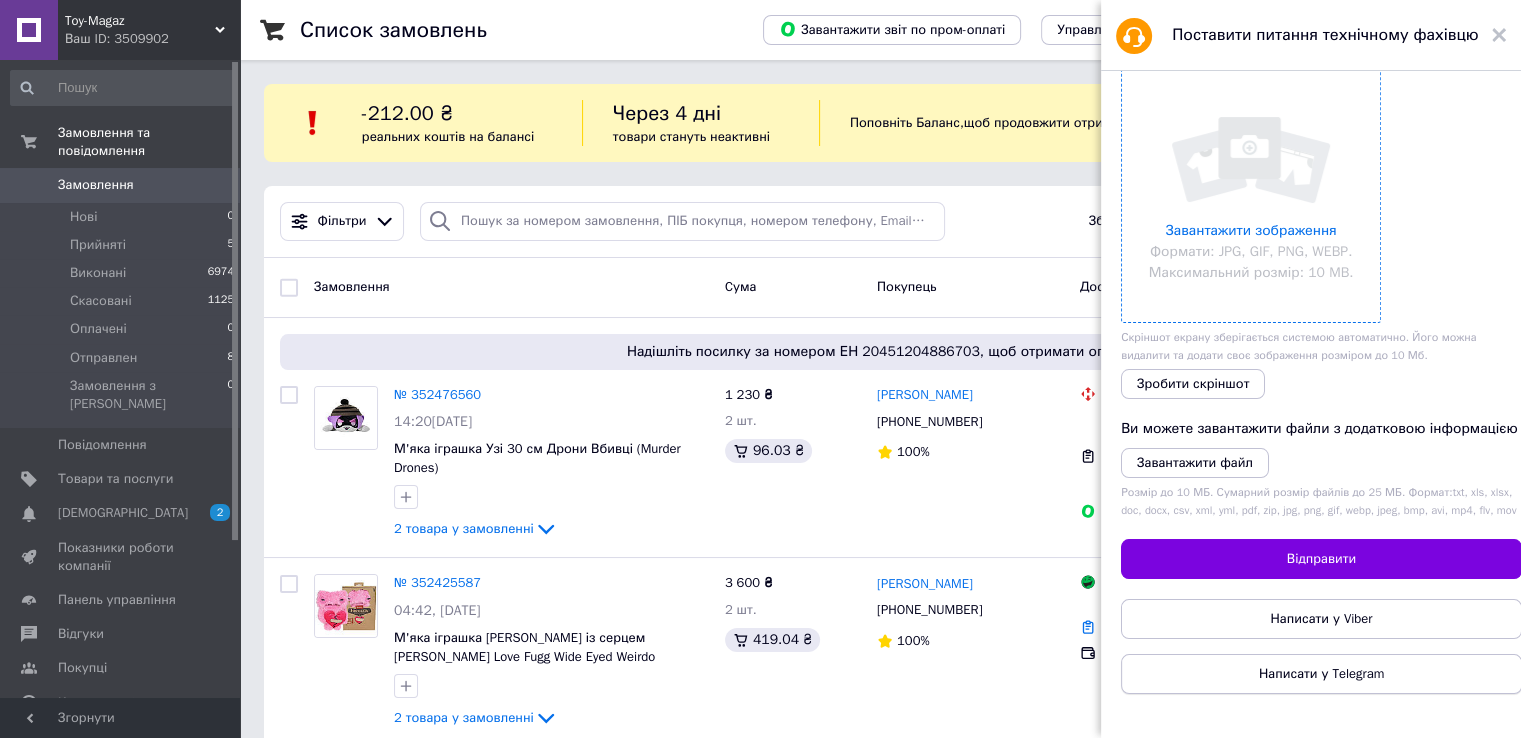 click on "Написати у Telegram" at bounding box center (1321, 674) 